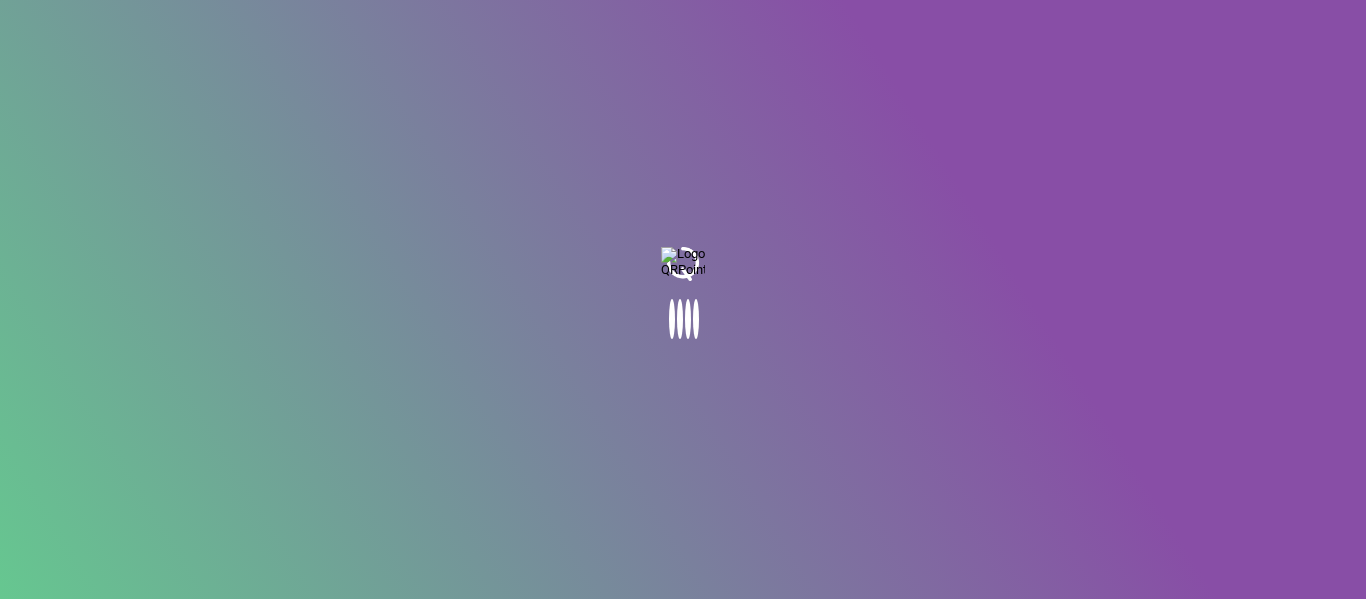 scroll, scrollTop: 0, scrollLeft: 0, axis: both 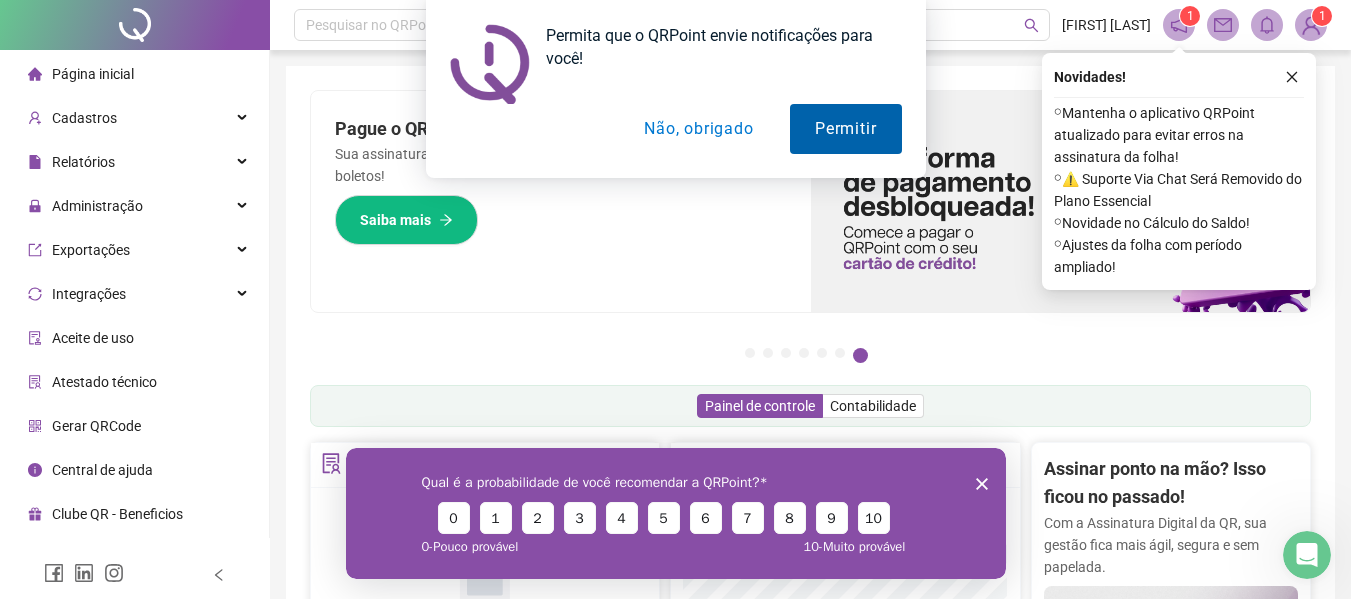 click on "Permitir" at bounding box center [845, 129] 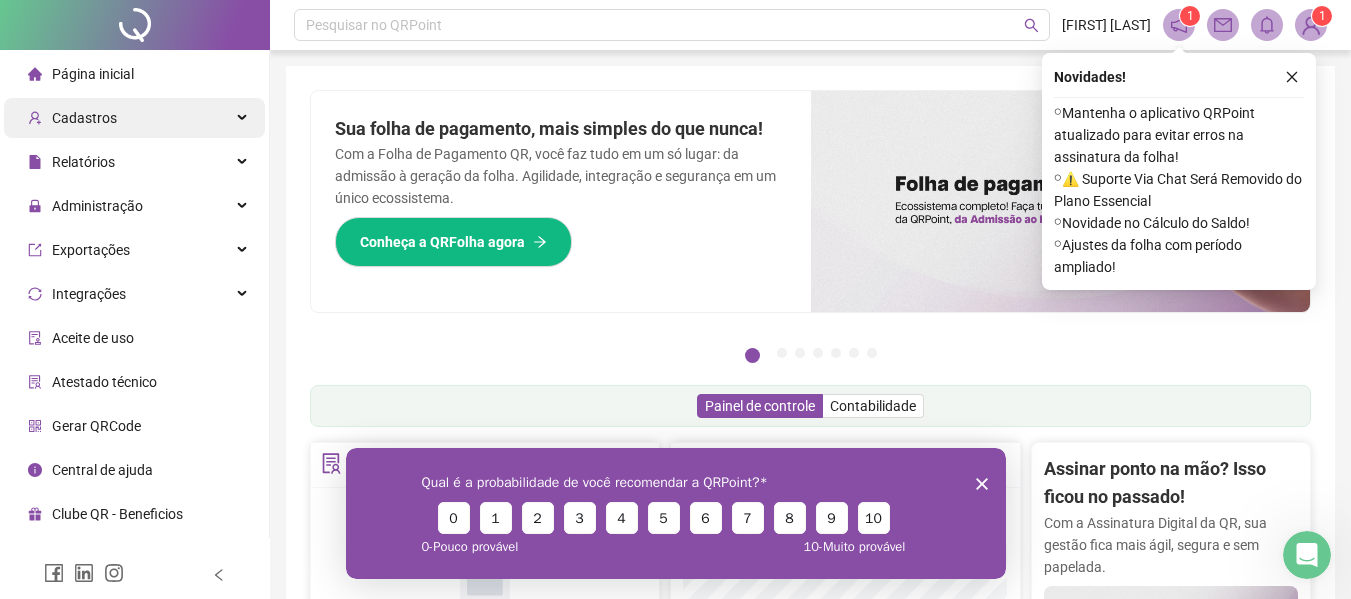 click on "Cadastros" at bounding box center (84, 118) 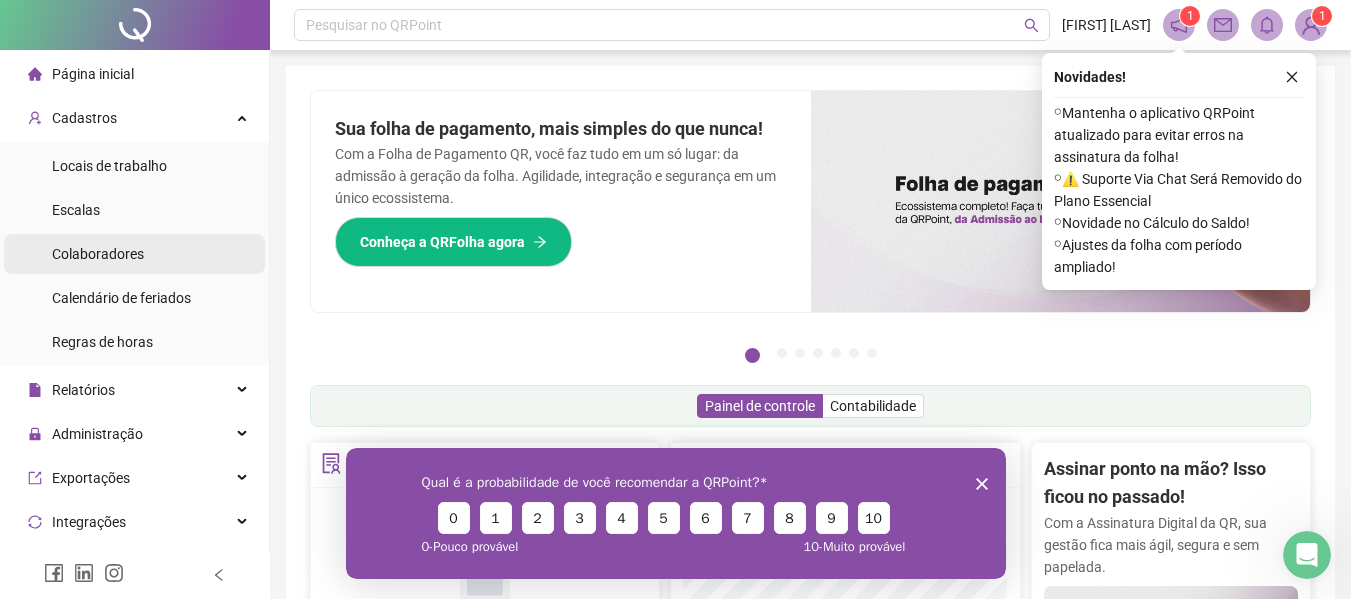 click on "Colaboradores" at bounding box center [98, 254] 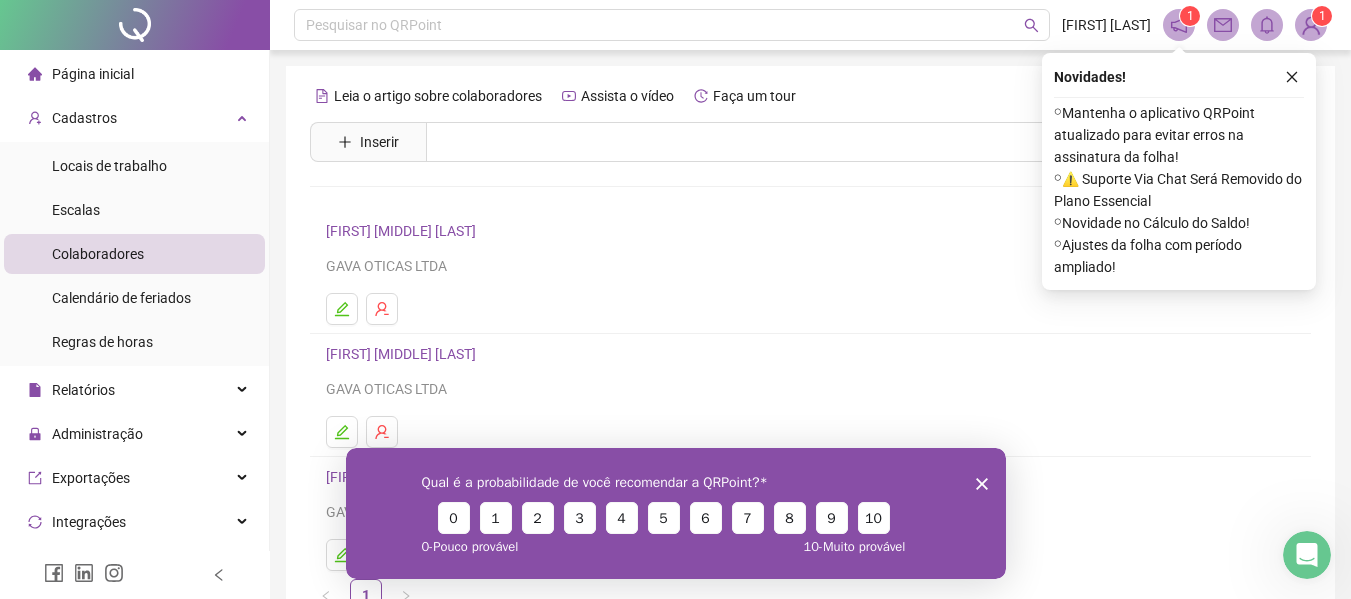click on "Qual é a probabilidade de você recomendar a QRPoint? 0 1 2 3 4 5 6 7 8 9 10 0  -  Pouco provável 10  -  Muito provável" at bounding box center [675, 512] 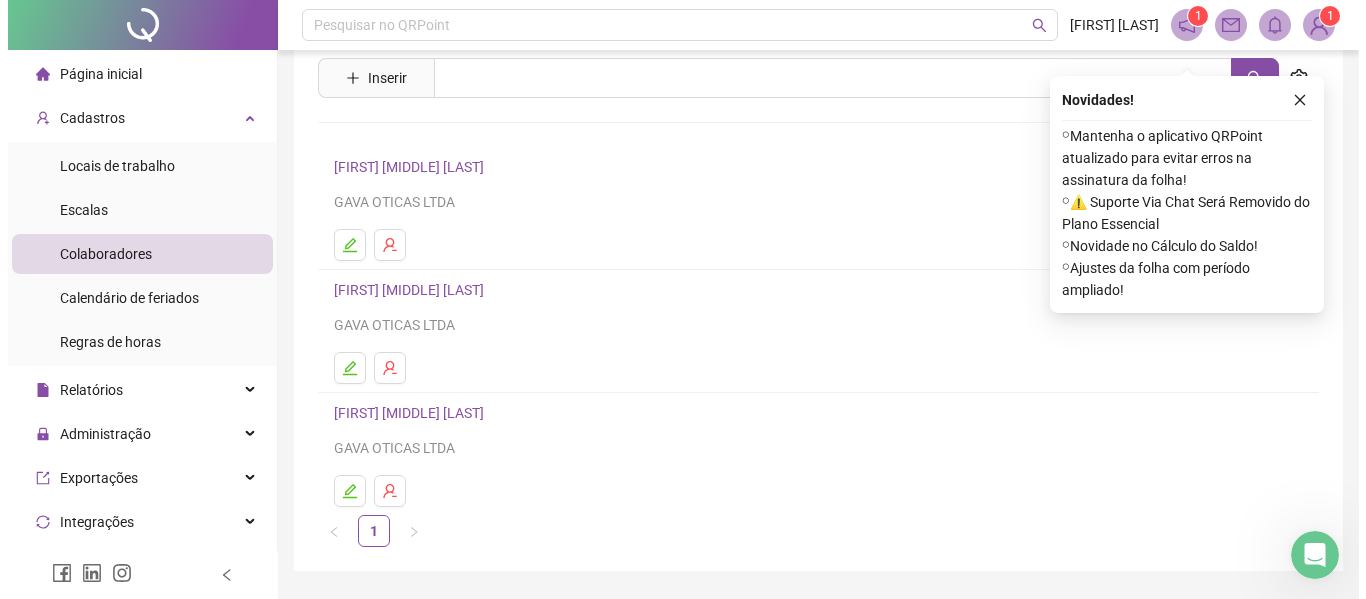 scroll, scrollTop: 100, scrollLeft: 0, axis: vertical 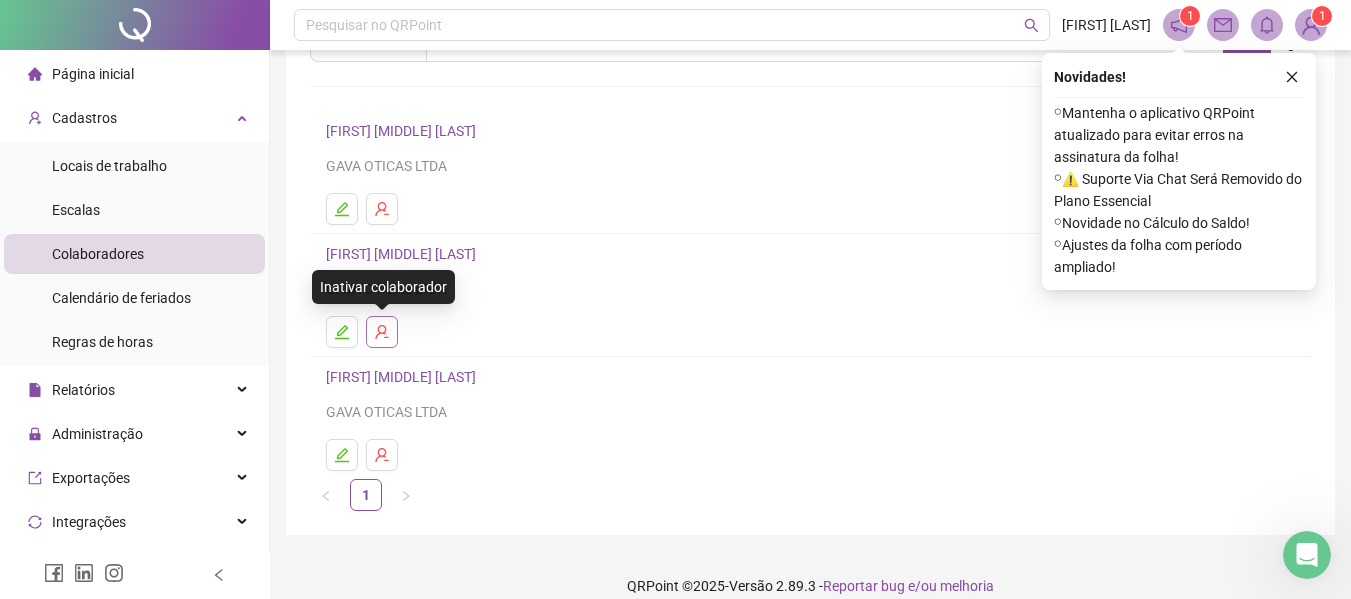 click 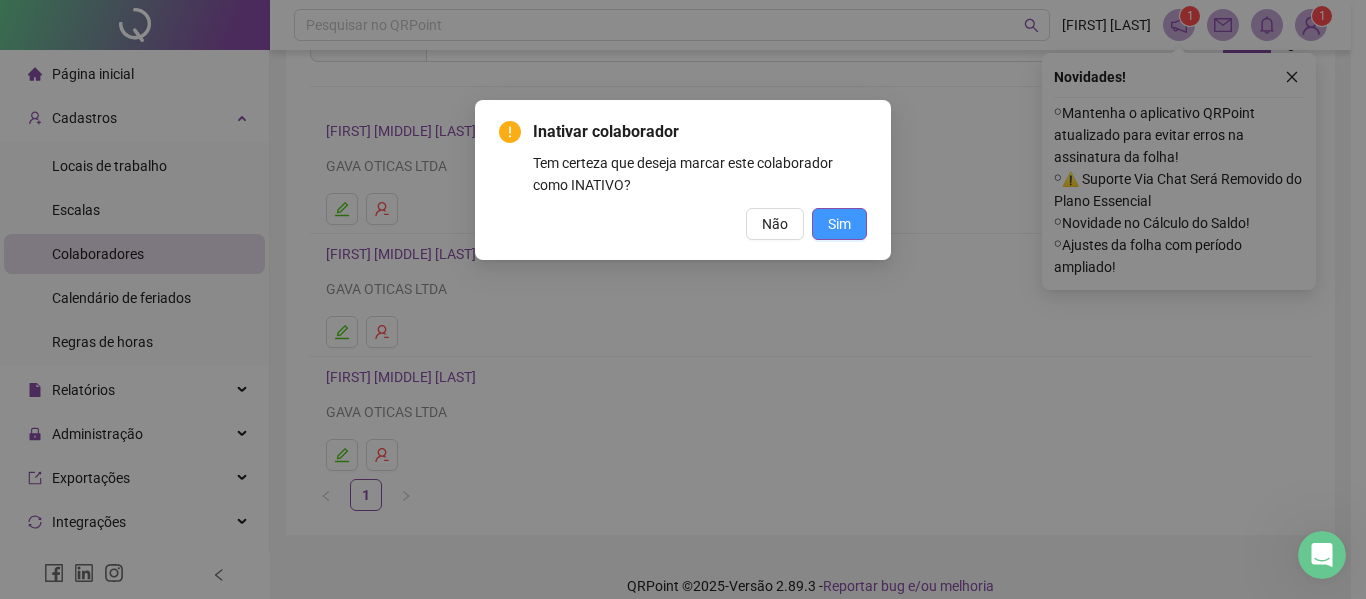 click on "Sim" at bounding box center (839, 224) 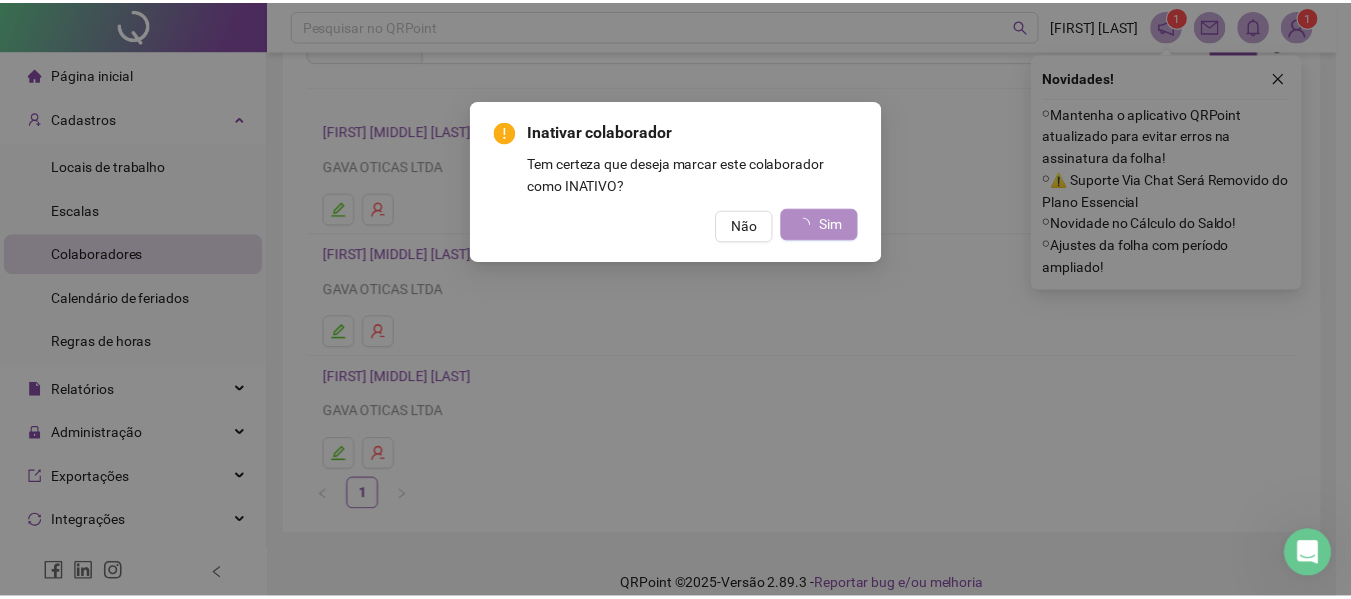 scroll, scrollTop: 0, scrollLeft: 0, axis: both 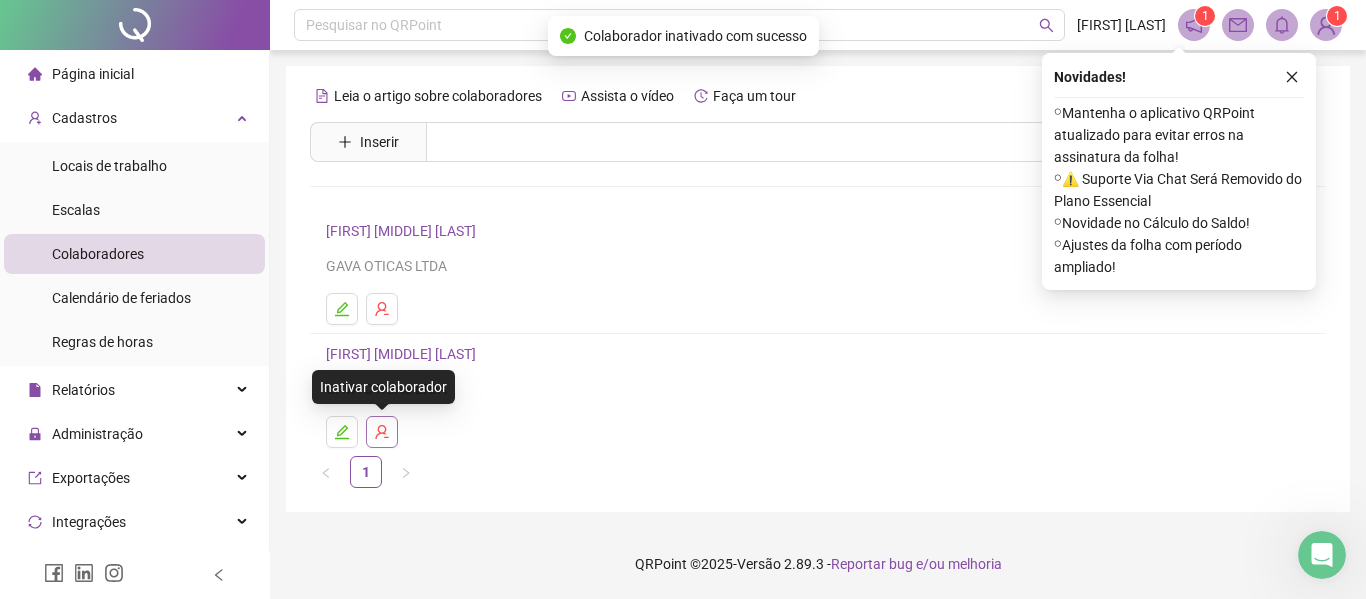 click 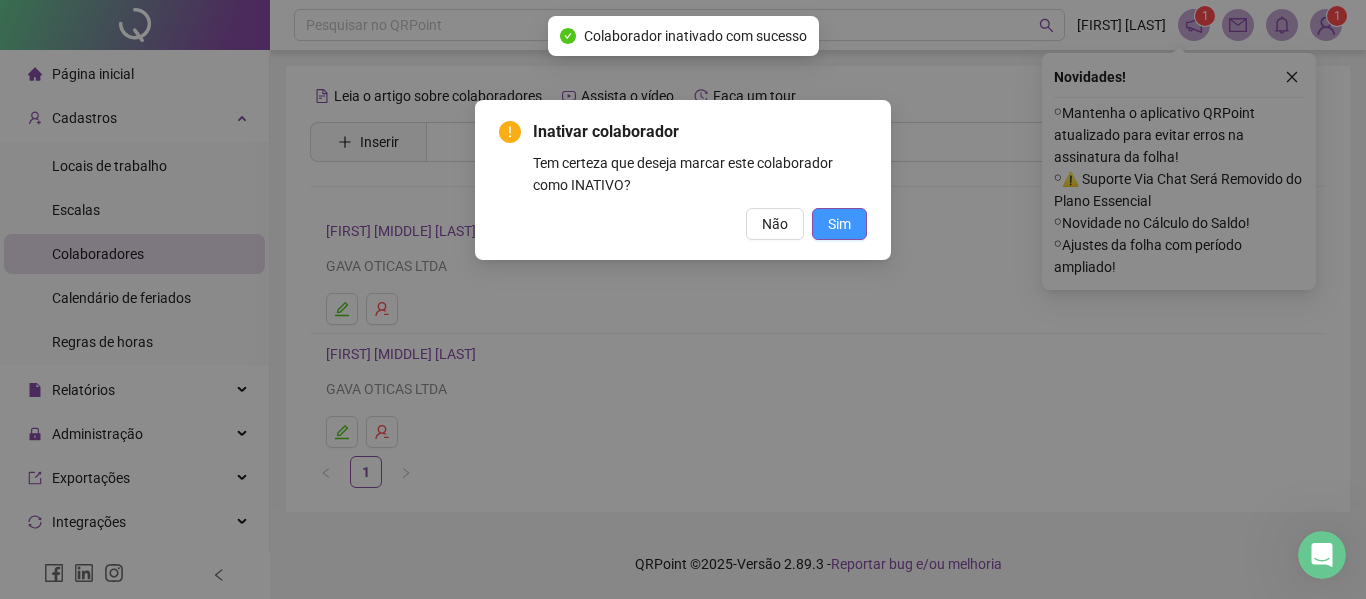 click on "Sim" at bounding box center (839, 224) 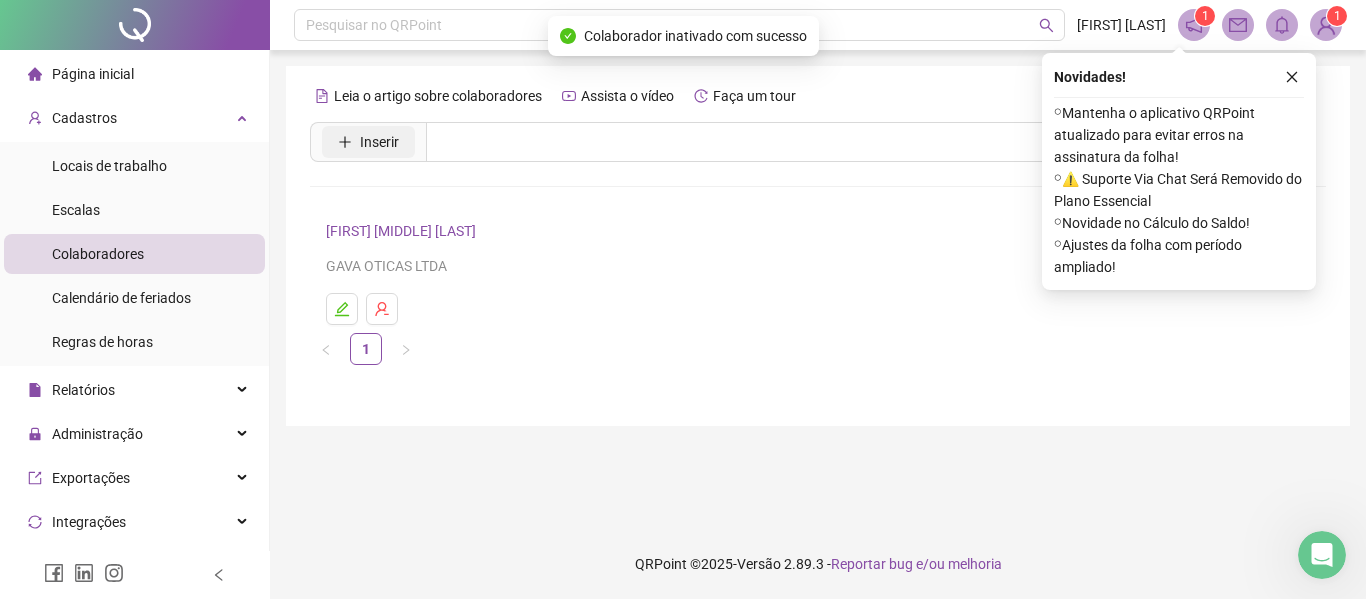 click on "Inserir" at bounding box center [379, 142] 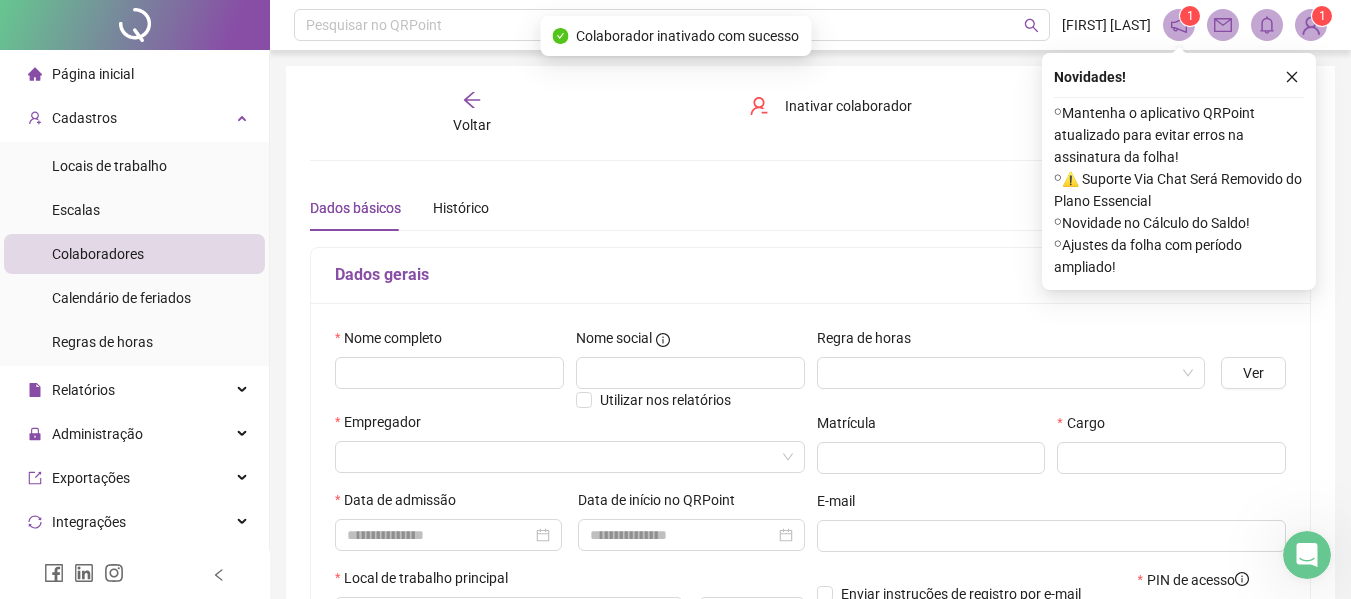 type on "*****" 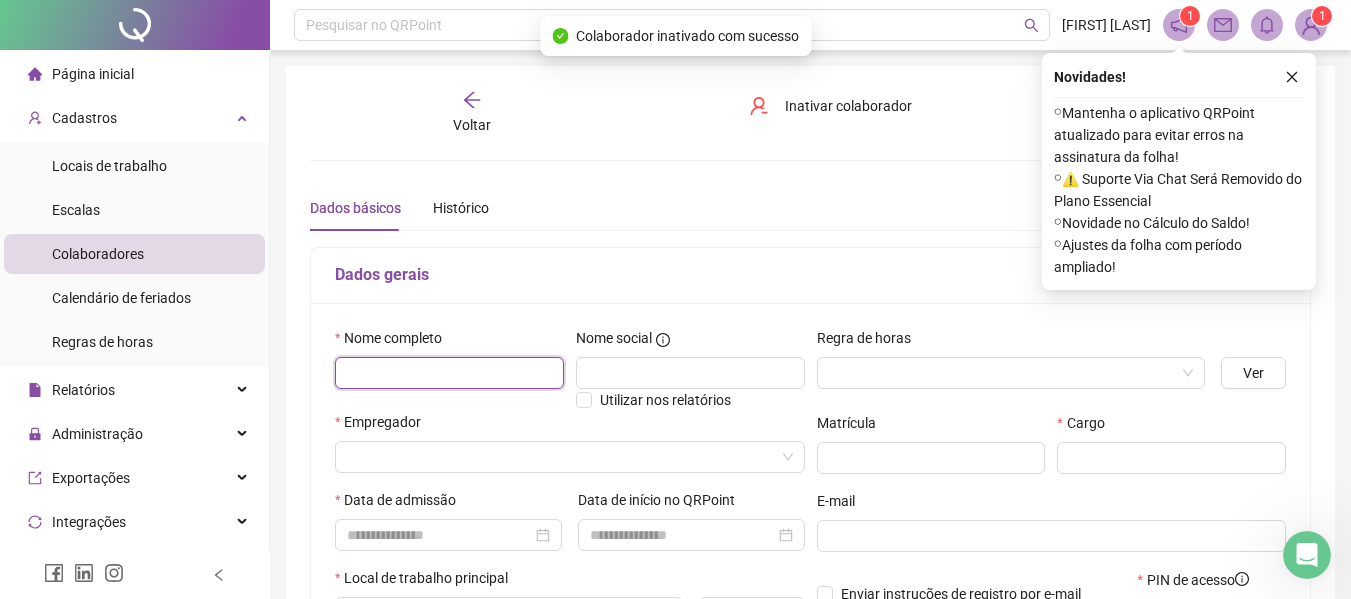 click at bounding box center [449, 373] 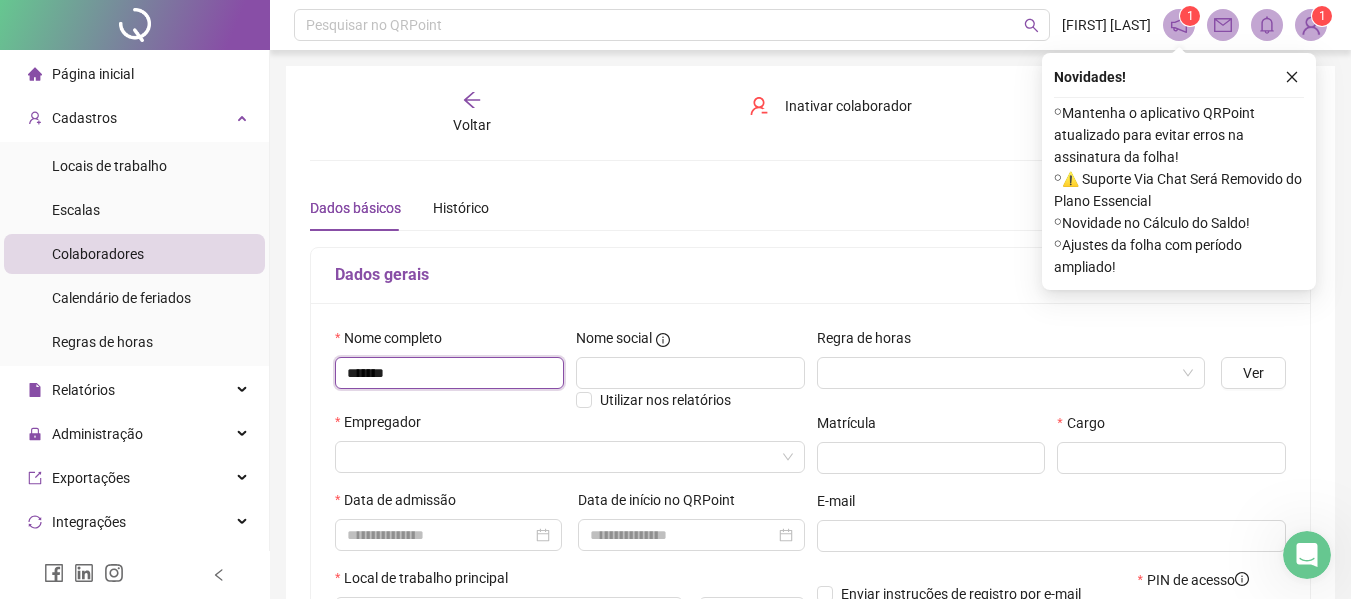 drag, startPoint x: 489, startPoint y: 370, endPoint x: 262, endPoint y: 369, distance: 227.0022 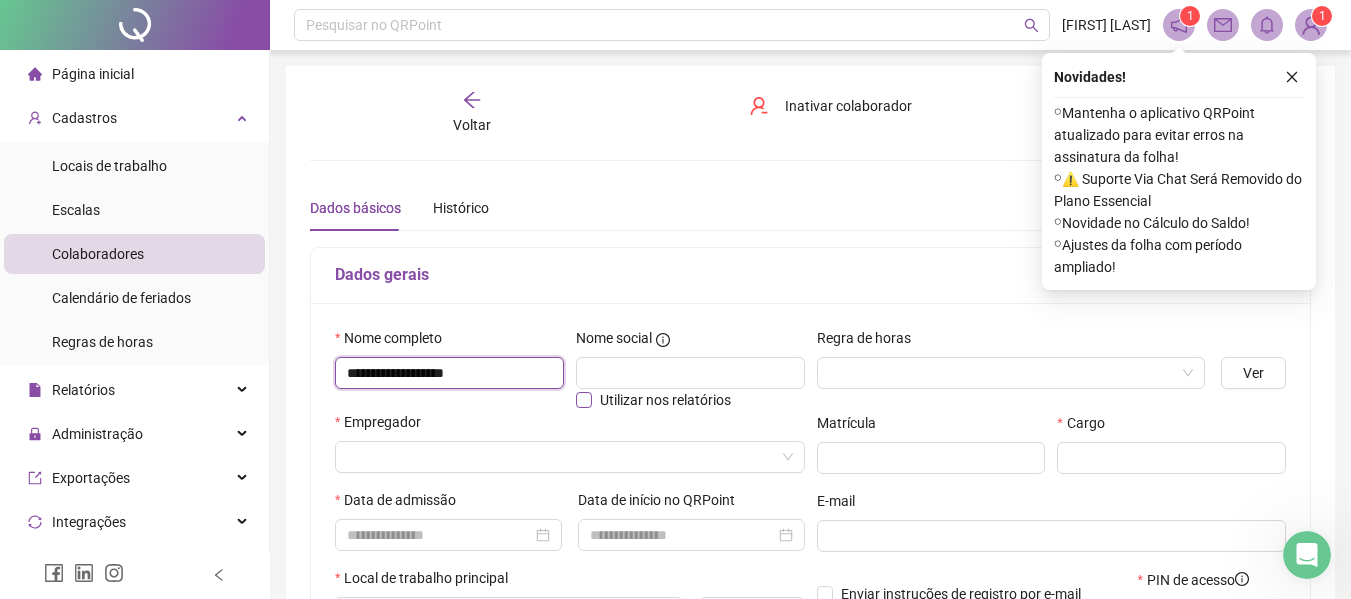 type on "**********" 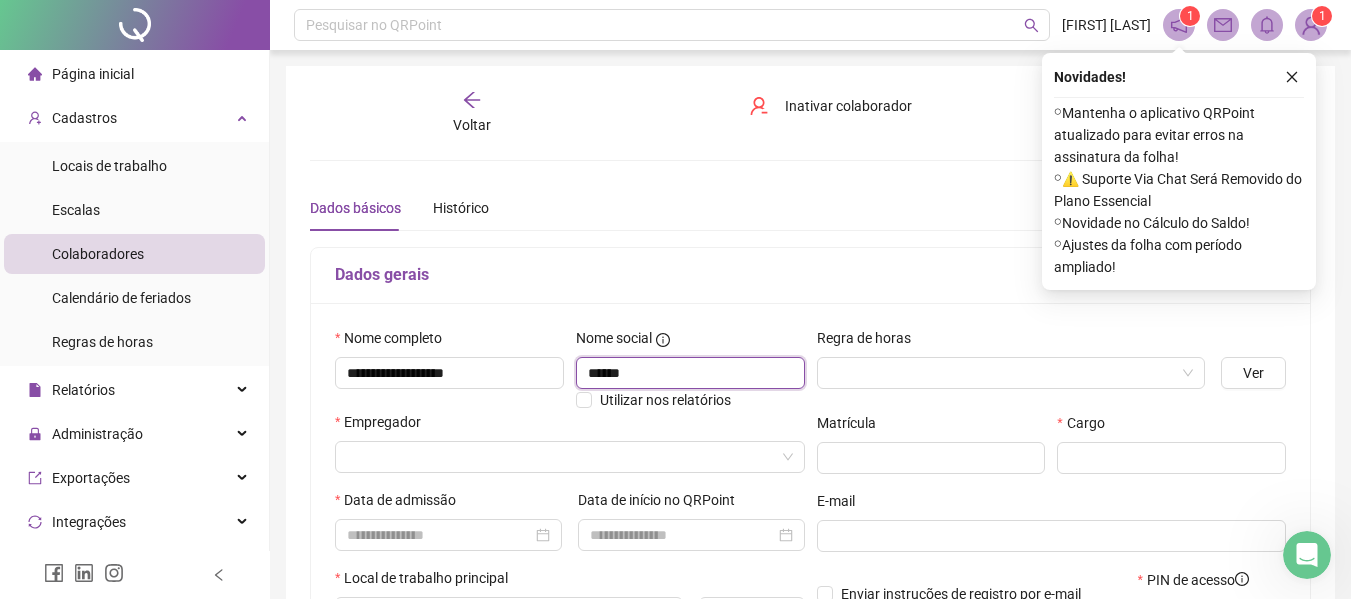 type on "******" 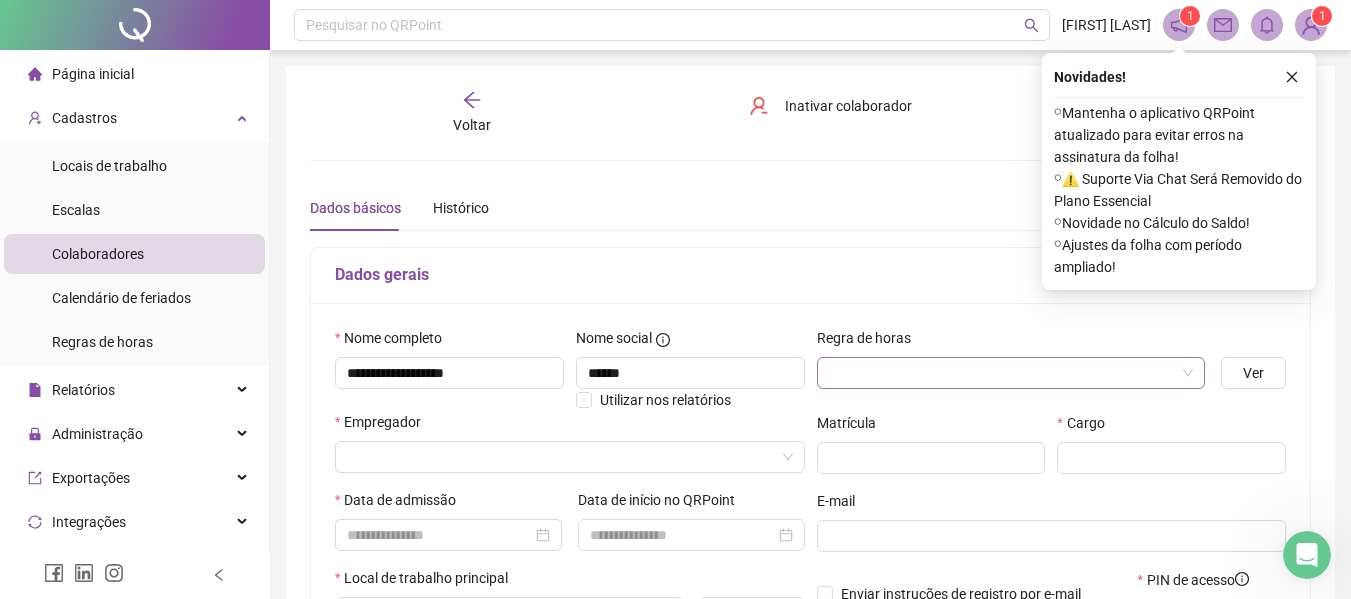 click at bounding box center (1002, 373) 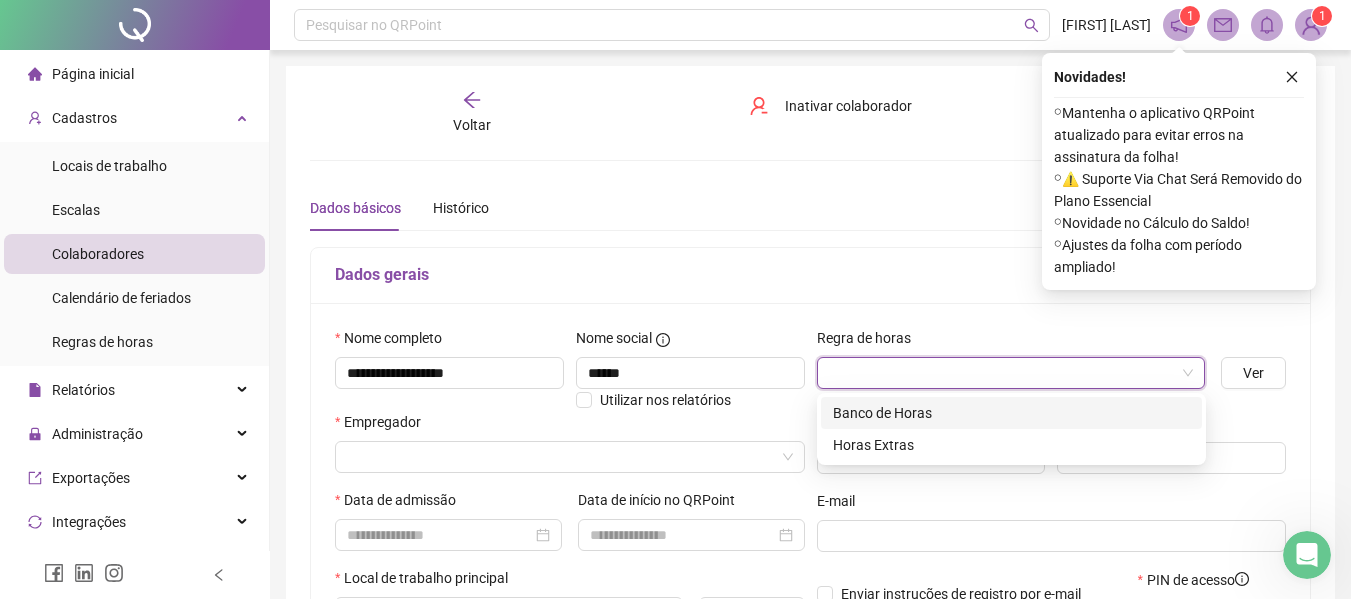 click on "Banco de Horas" at bounding box center (1011, 413) 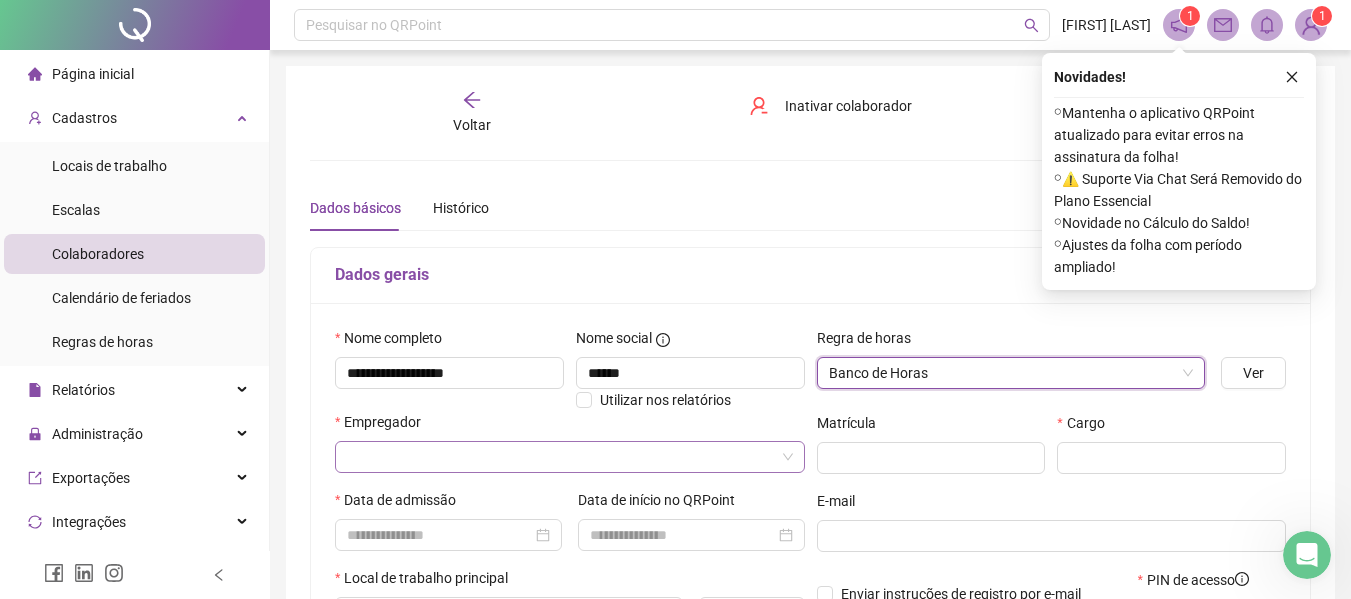 click at bounding box center (561, 457) 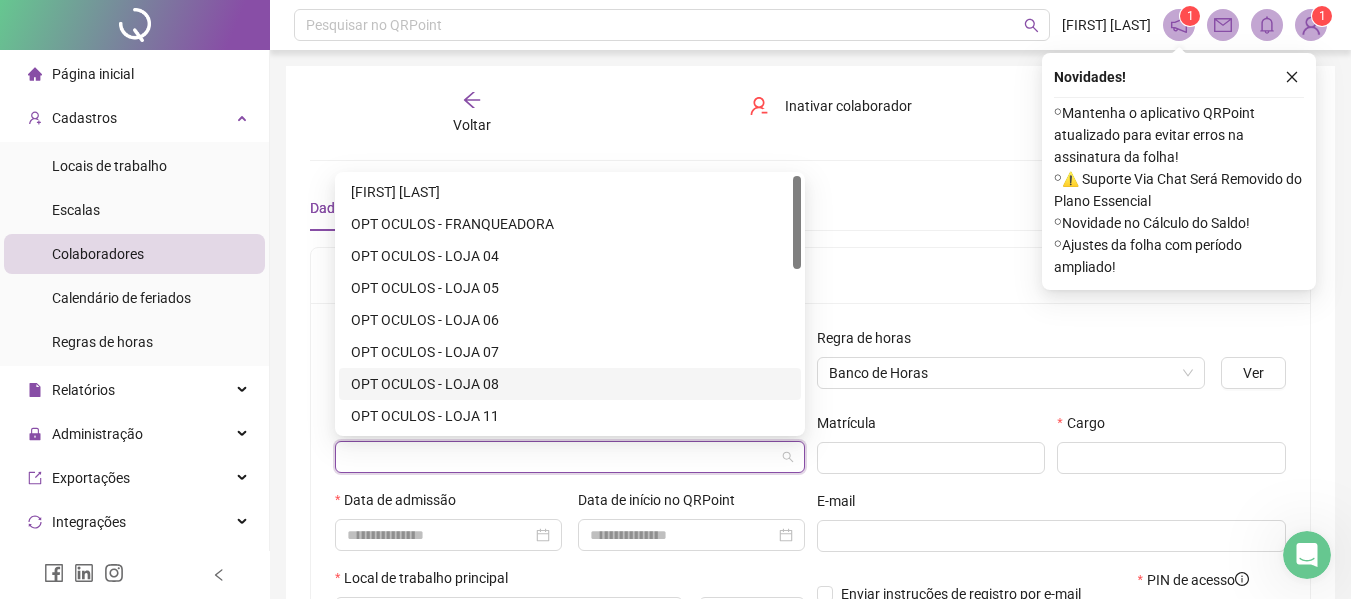 scroll, scrollTop: 448, scrollLeft: 0, axis: vertical 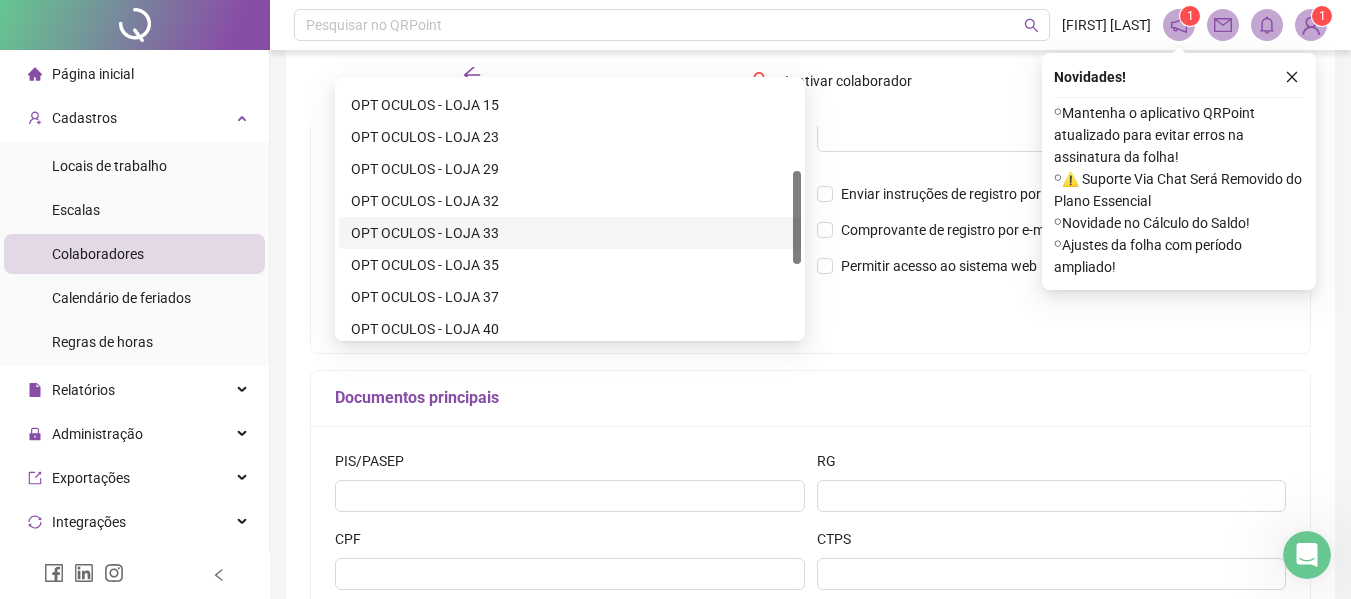 click on "OPT OCULOS - LOJA 33" at bounding box center (570, 233) 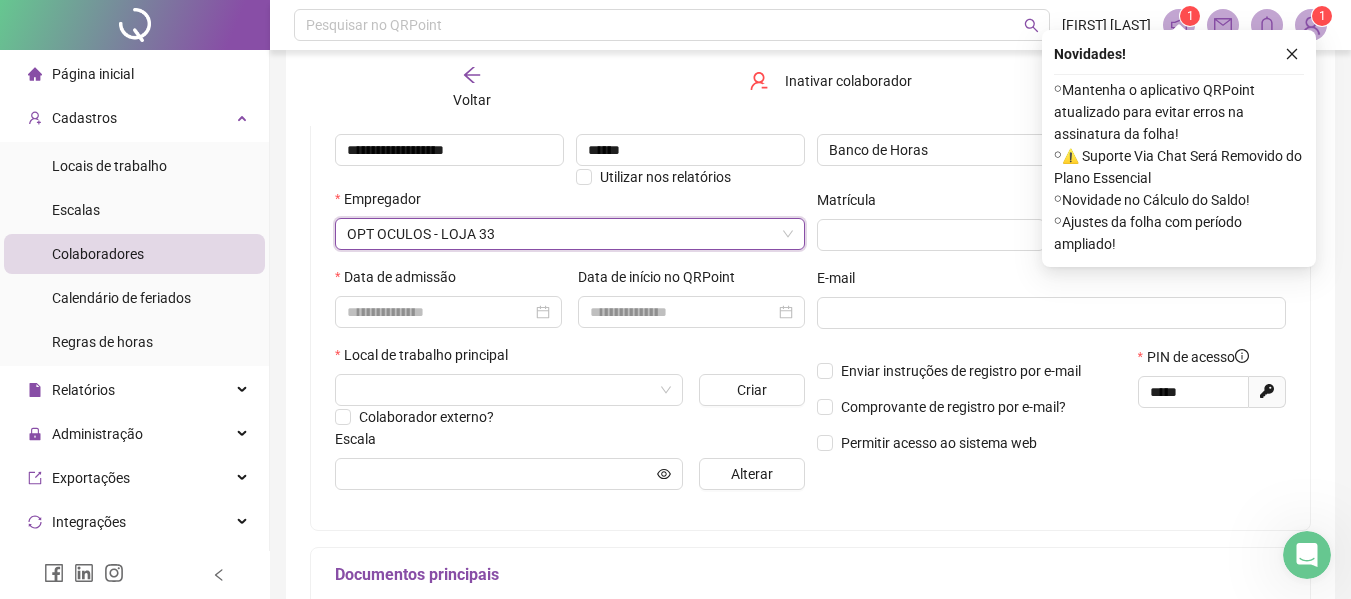 scroll, scrollTop: 200, scrollLeft: 0, axis: vertical 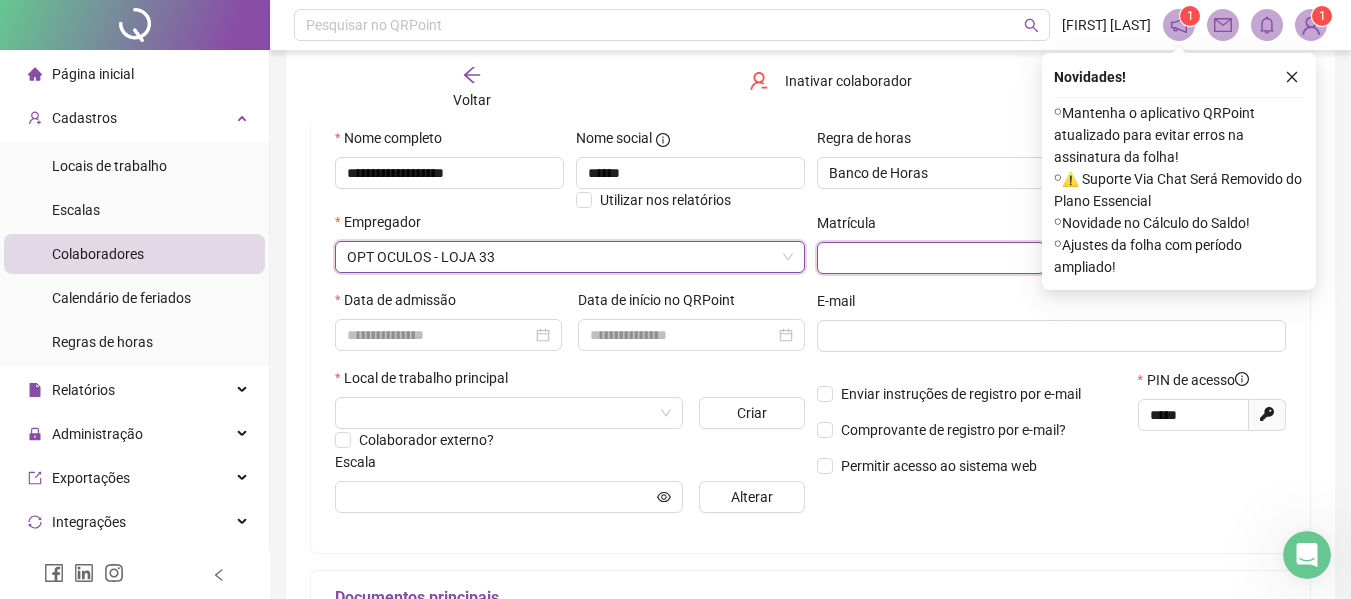 click at bounding box center (931, 258) 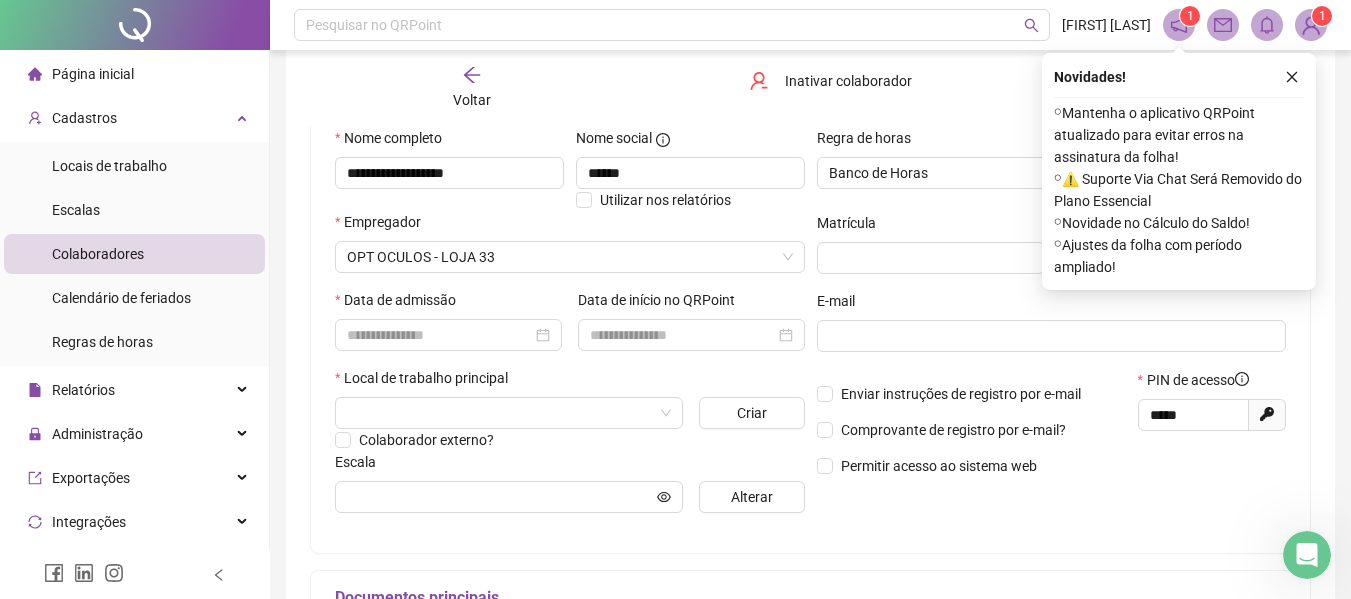 click 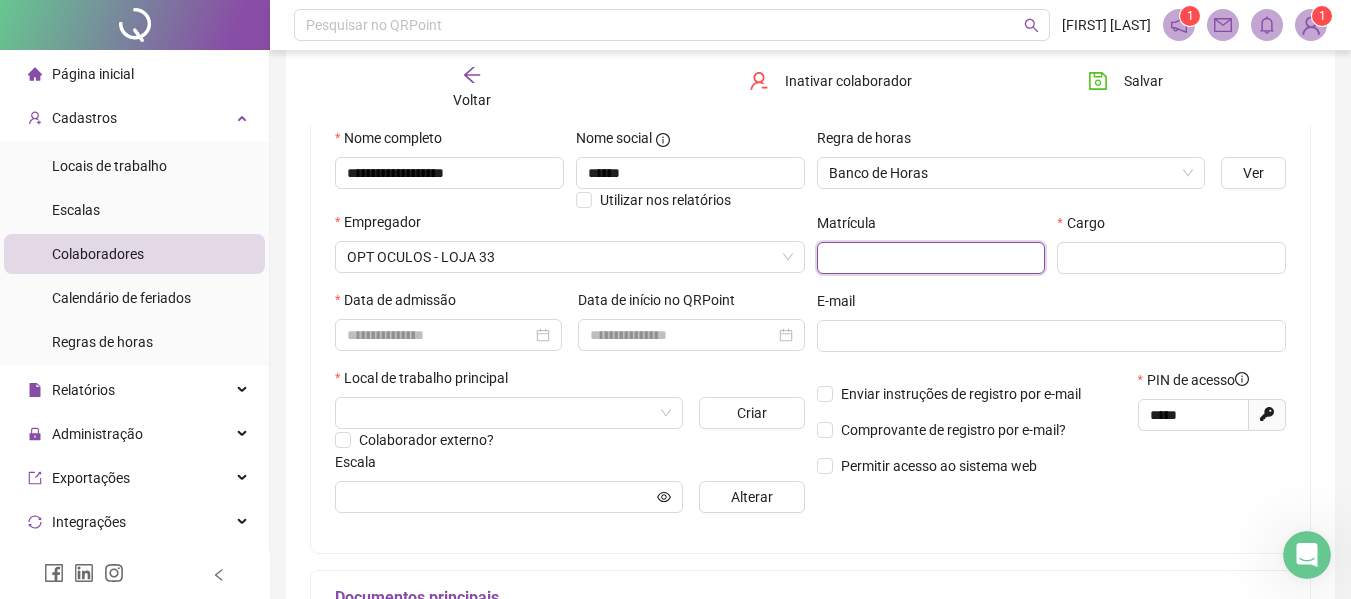 click at bounding box center (931, 258) 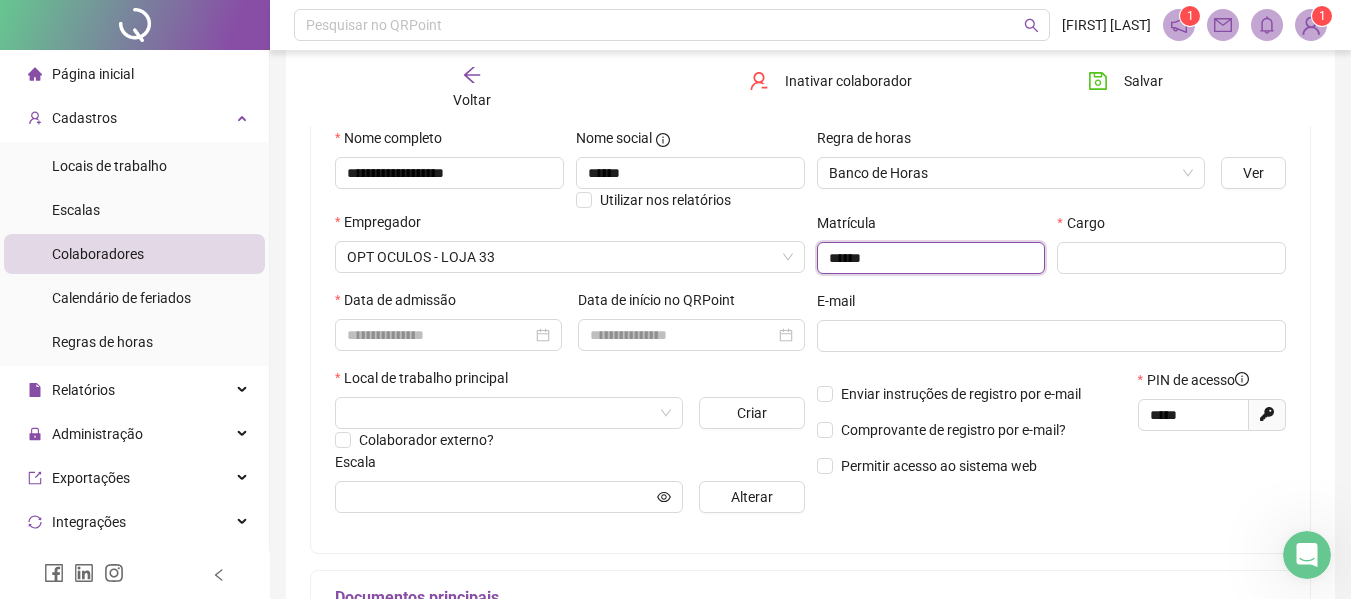 type on "******" 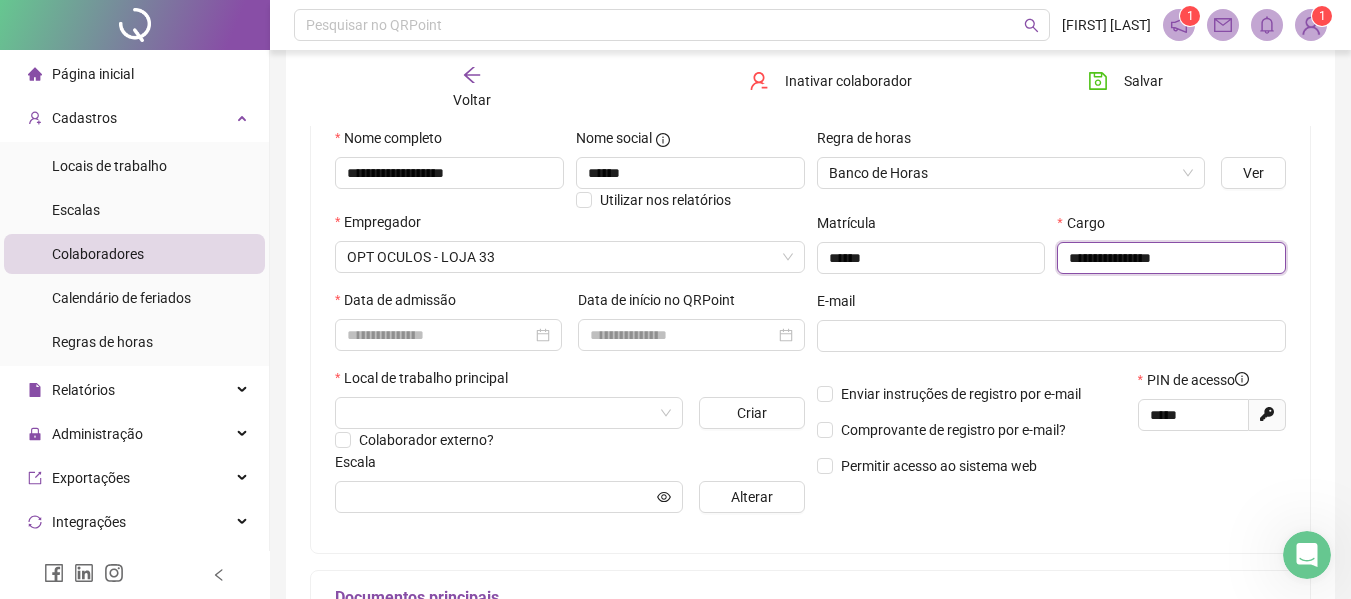 type on "**********" 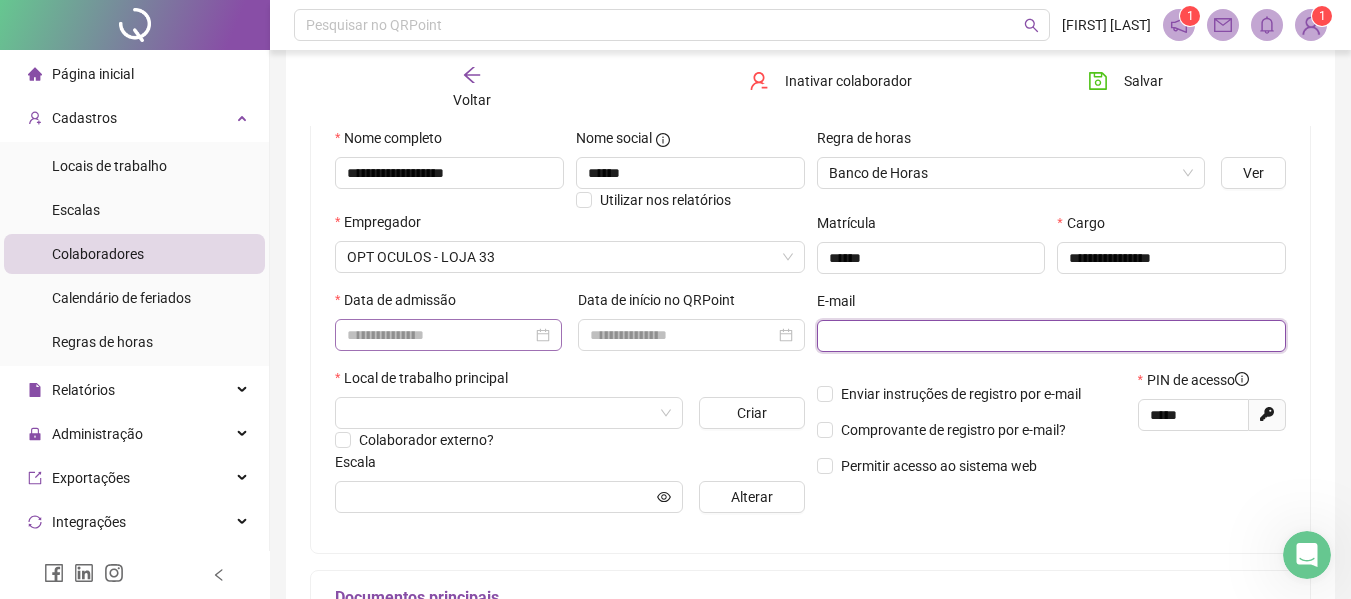 click at bounding box center [448, 335] 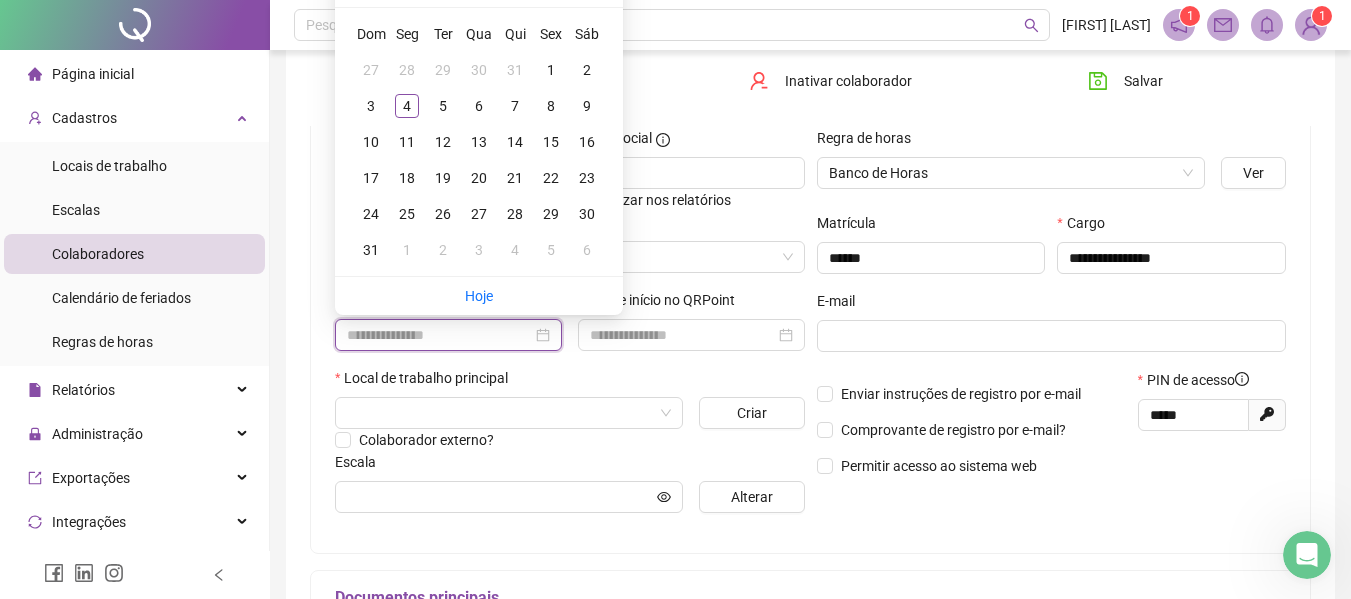 click at bounding box center (439, 335) 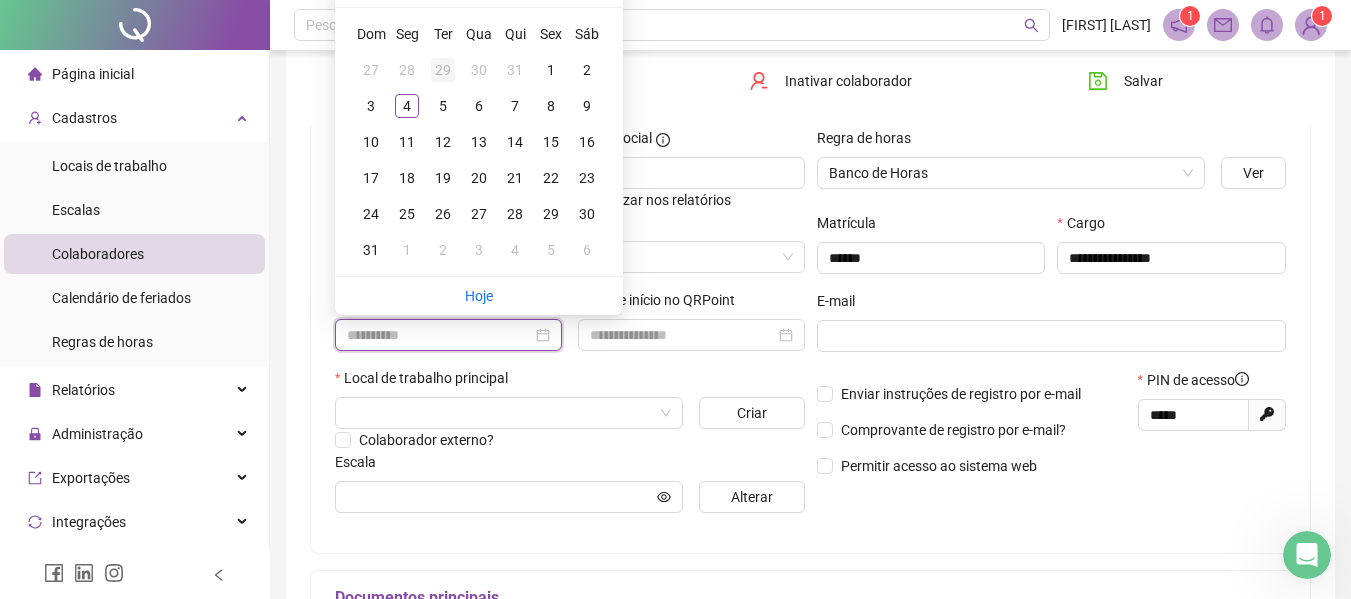 type on "**********" 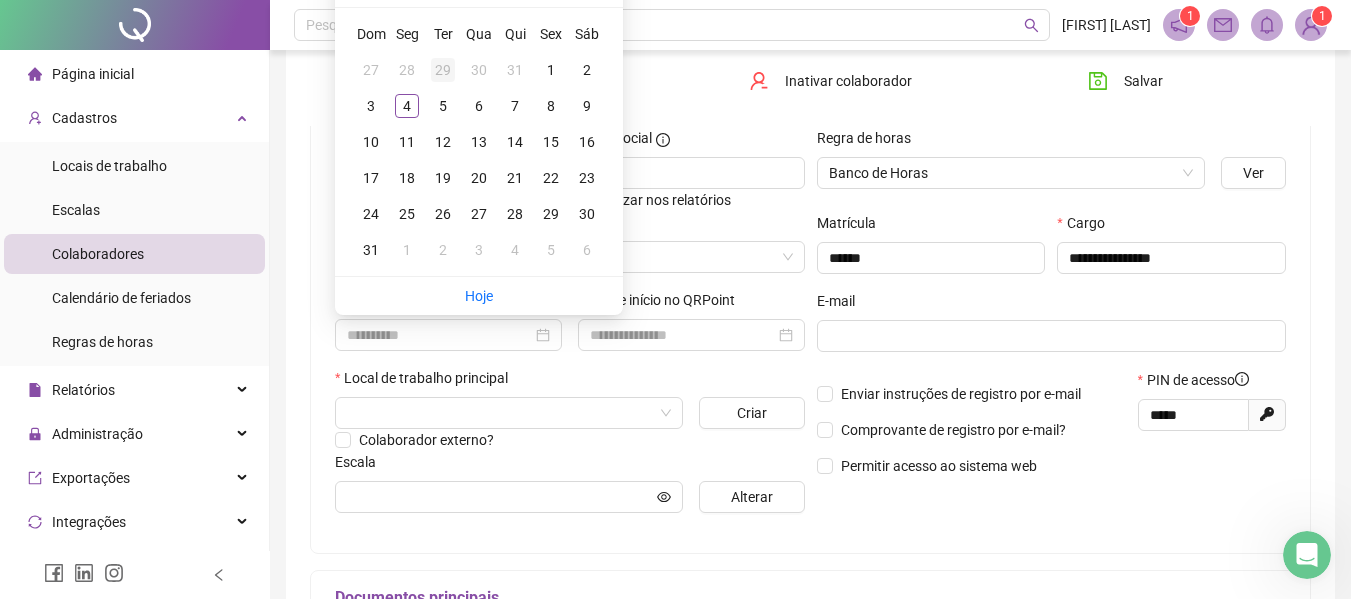 click on "29" at bounding box center (443, 70) 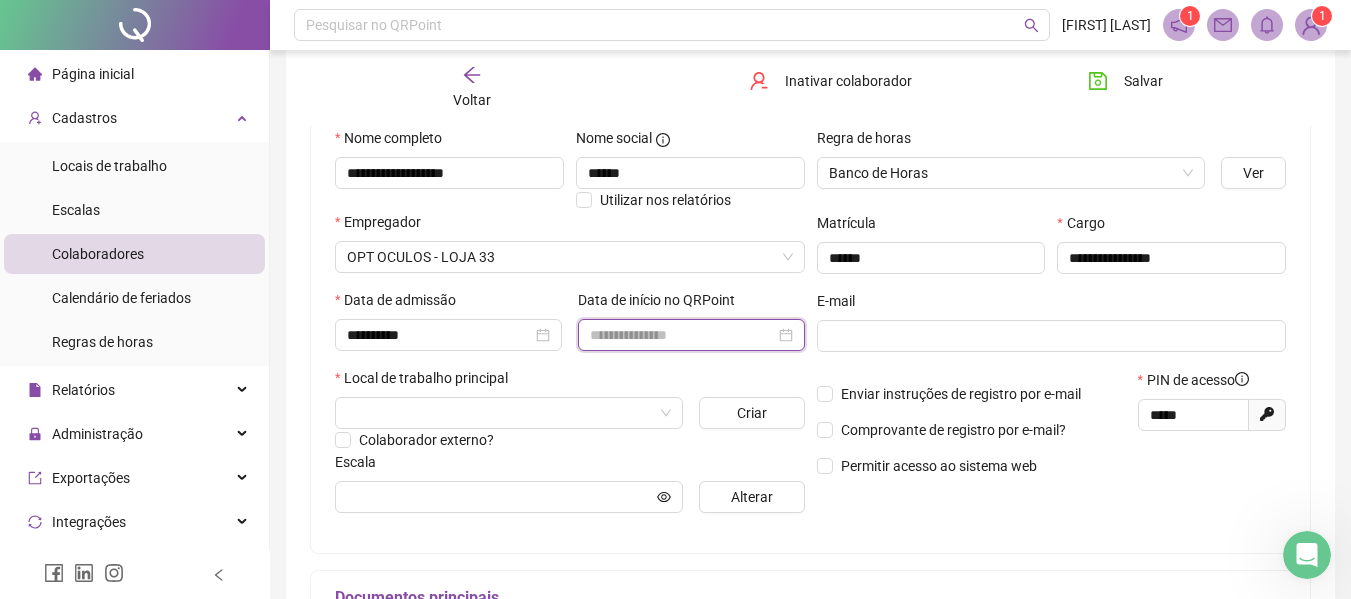 click at bounding box center [682, 335] 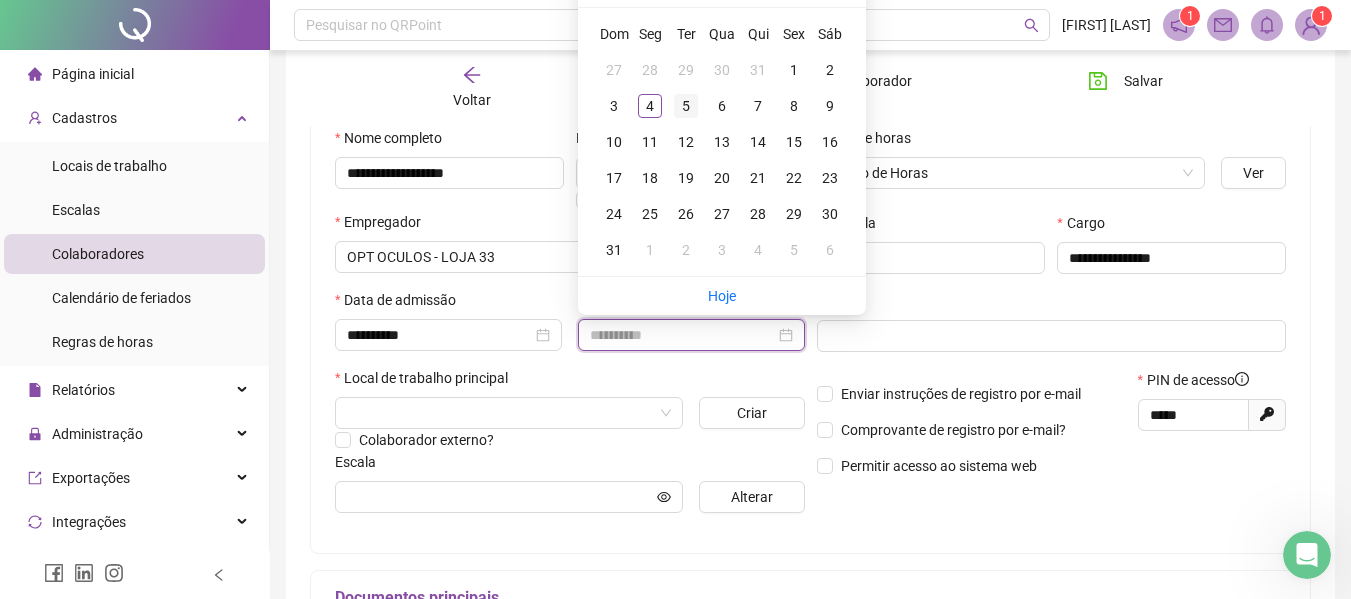 type on "**********" 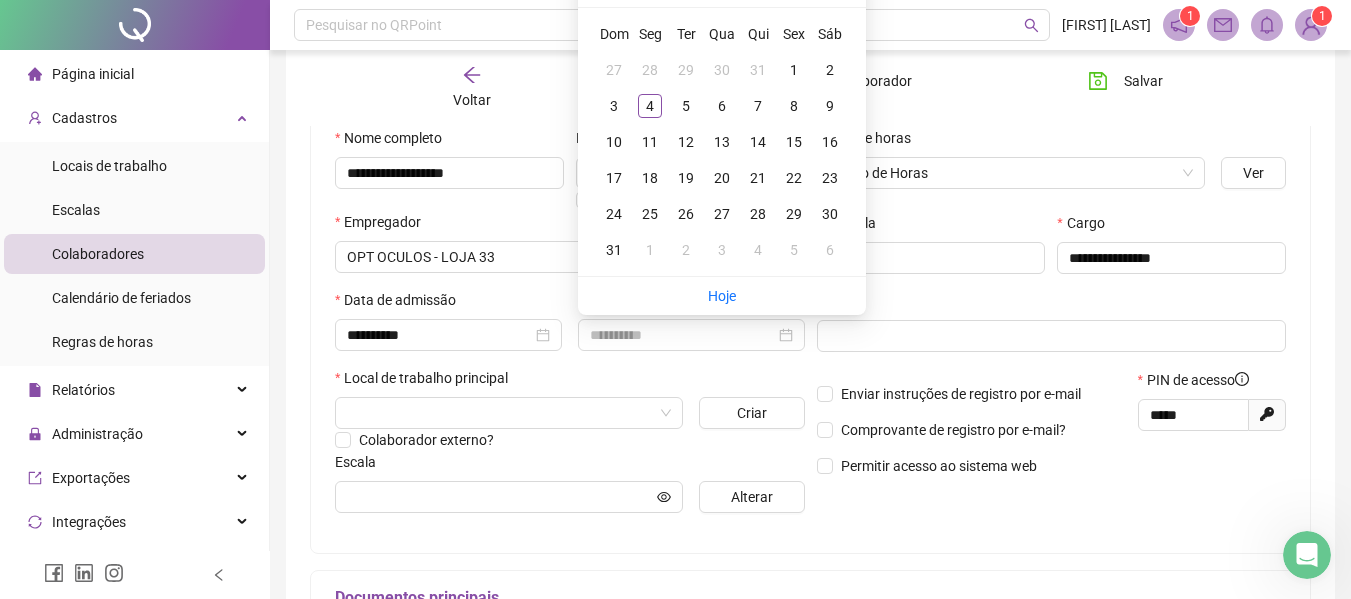 click on "5" at bounding box center [686, 106] 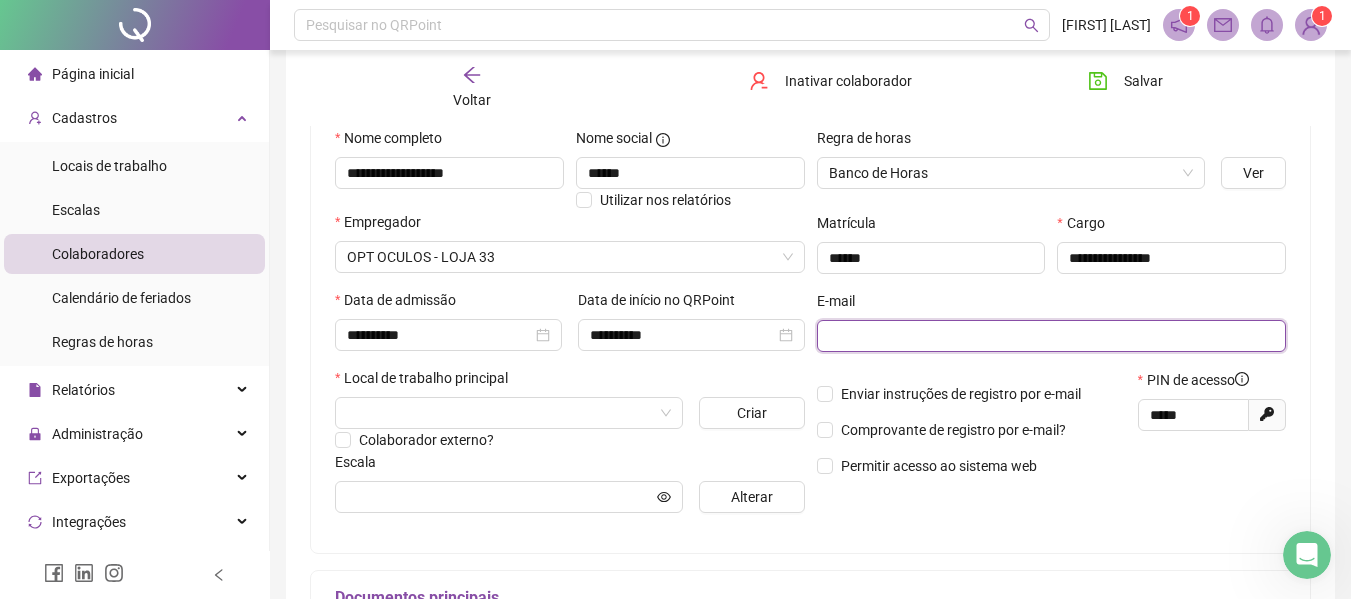 click at bounding box center [1050, 336] 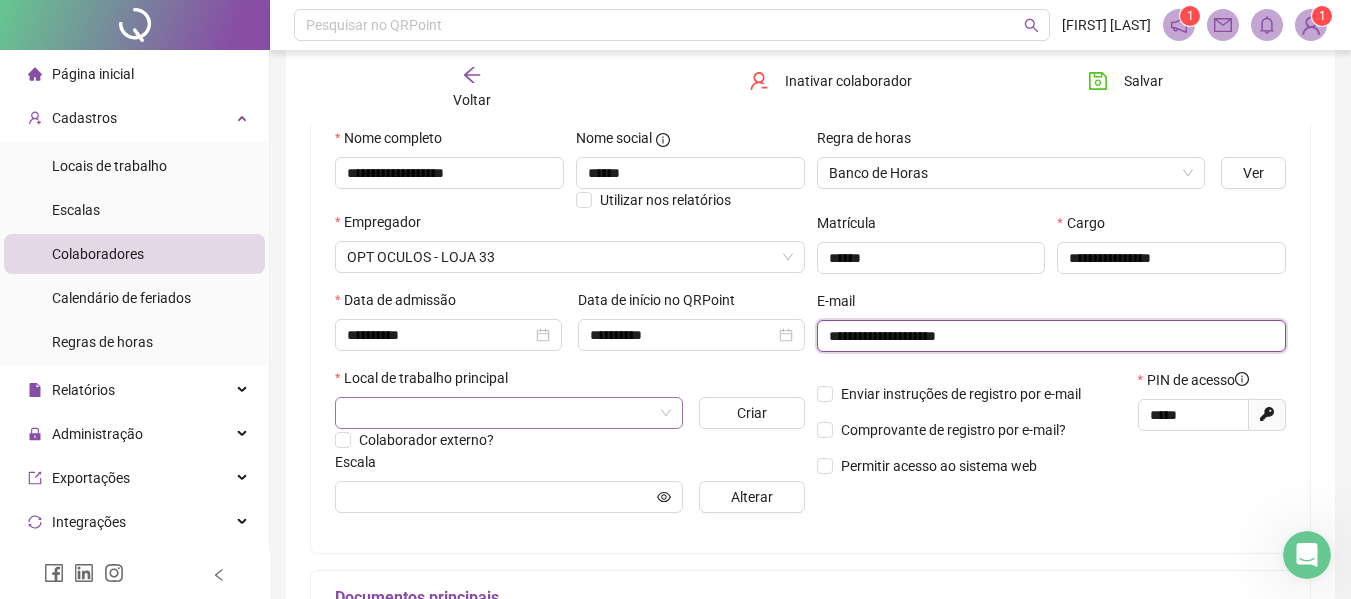 type on "**********" 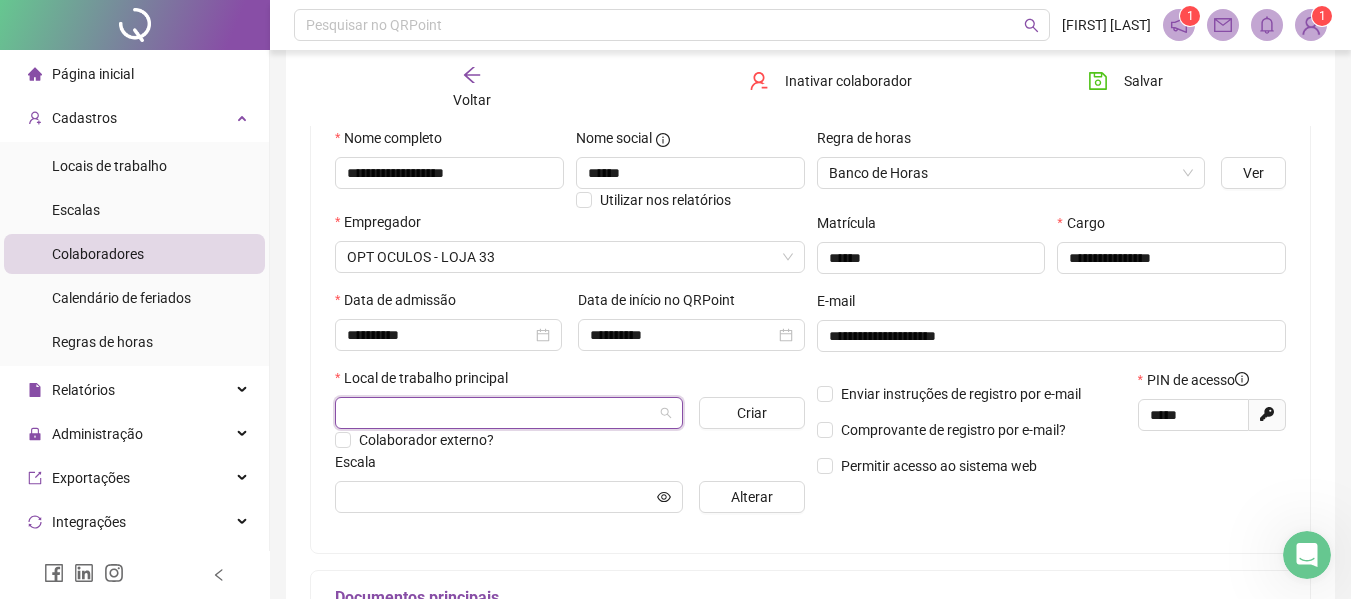 click at bounding box center [500, 413] 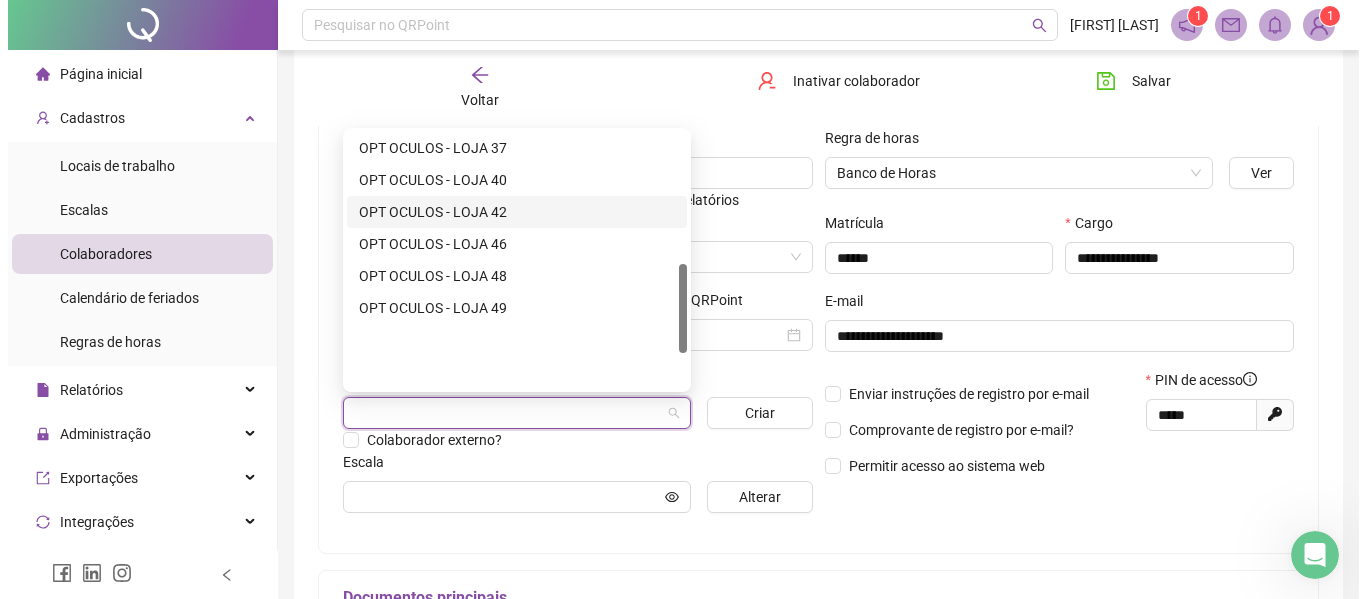 scroll, scrollTop: 380, scrollLeft: 0, axis: vertical 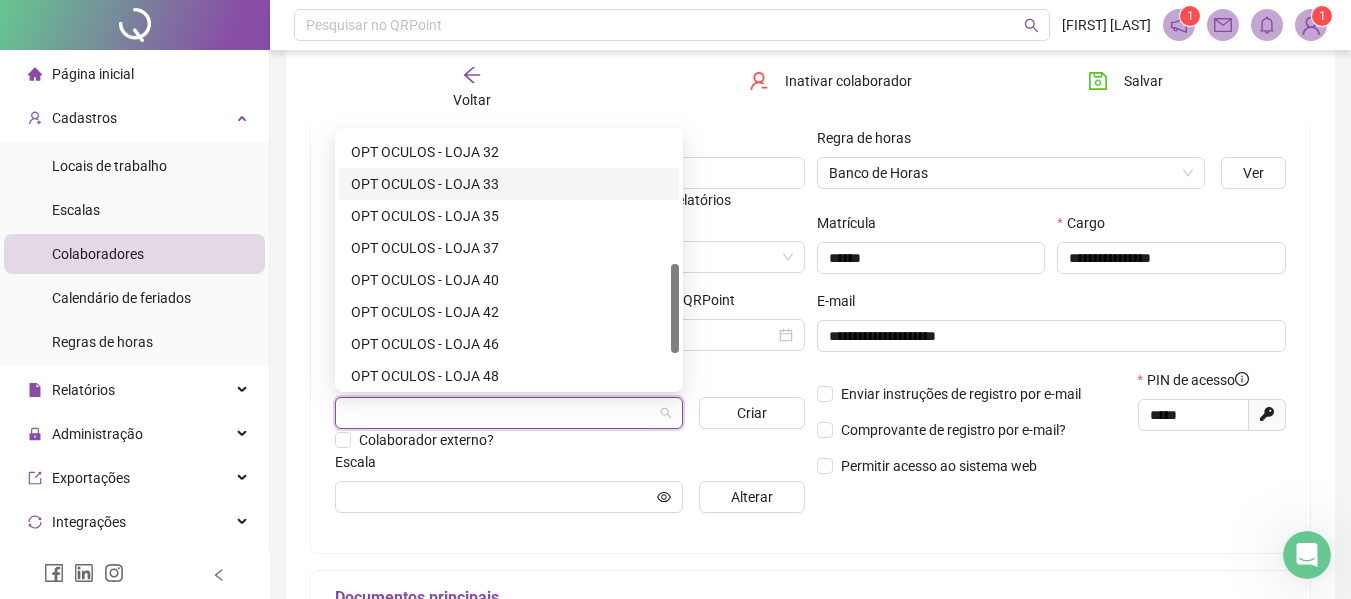 click on "OPT OCULOS - LOJA 33" at bounding box center (509, 184) 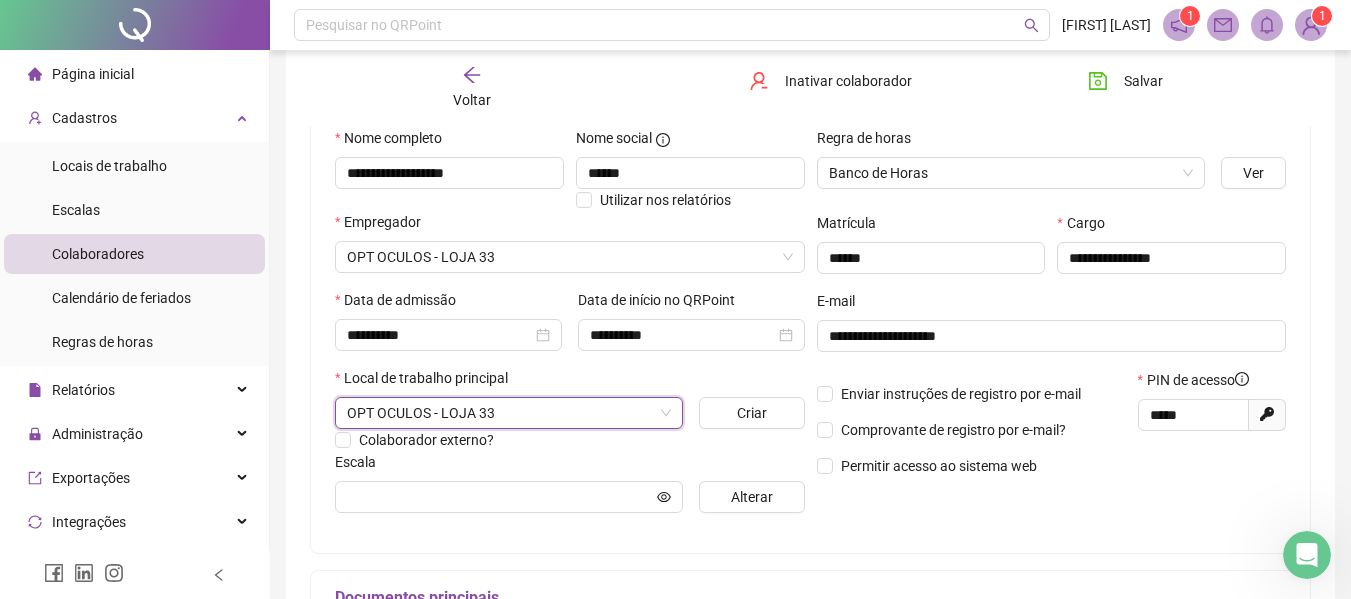 click on "Colaborador externo?" at bounding box center [570, 440] 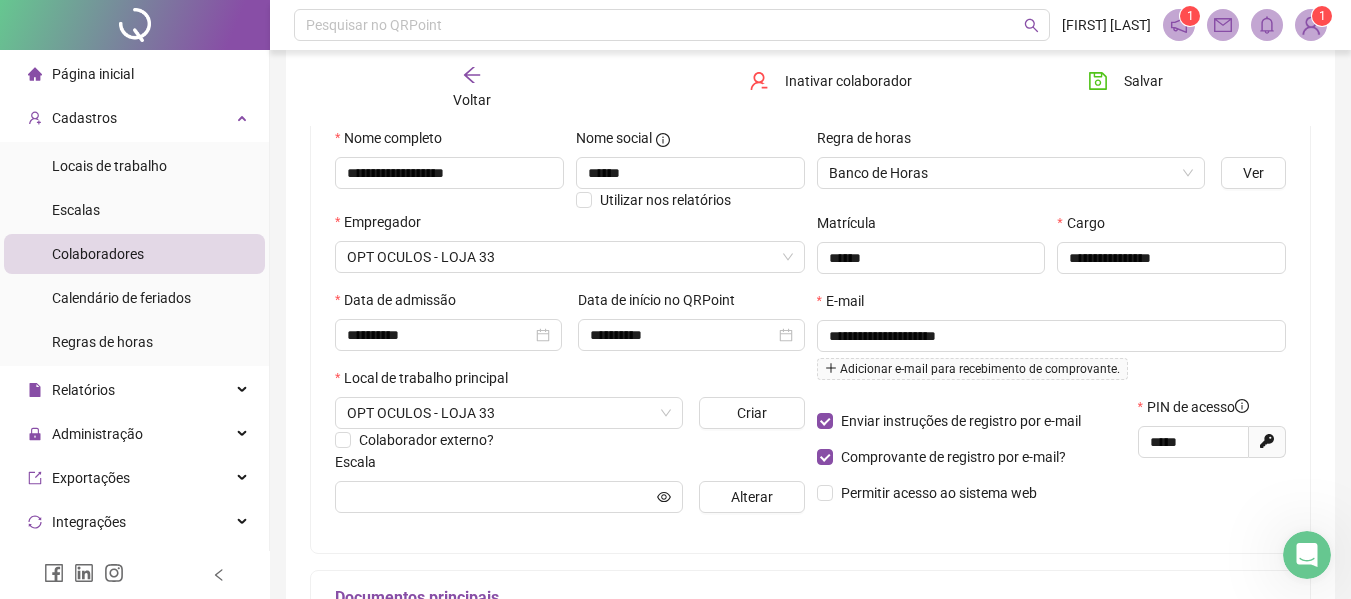 click on "**********" at bounding box center (810, 328) 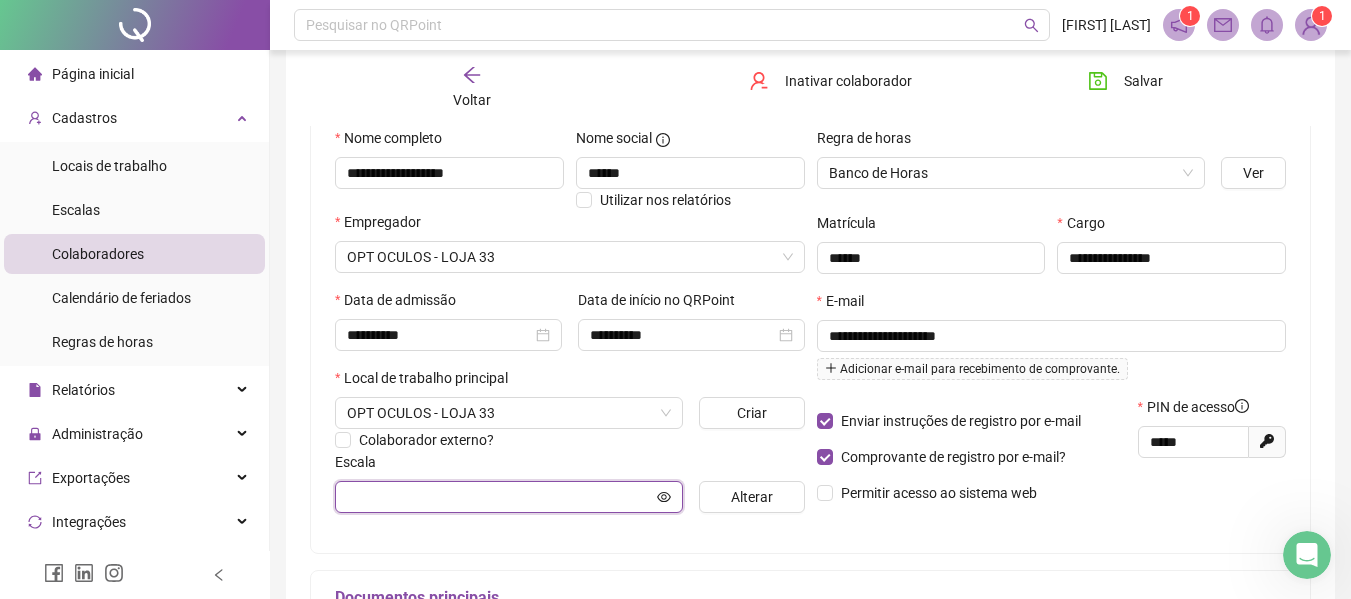 click at bounding box center [500, 497] 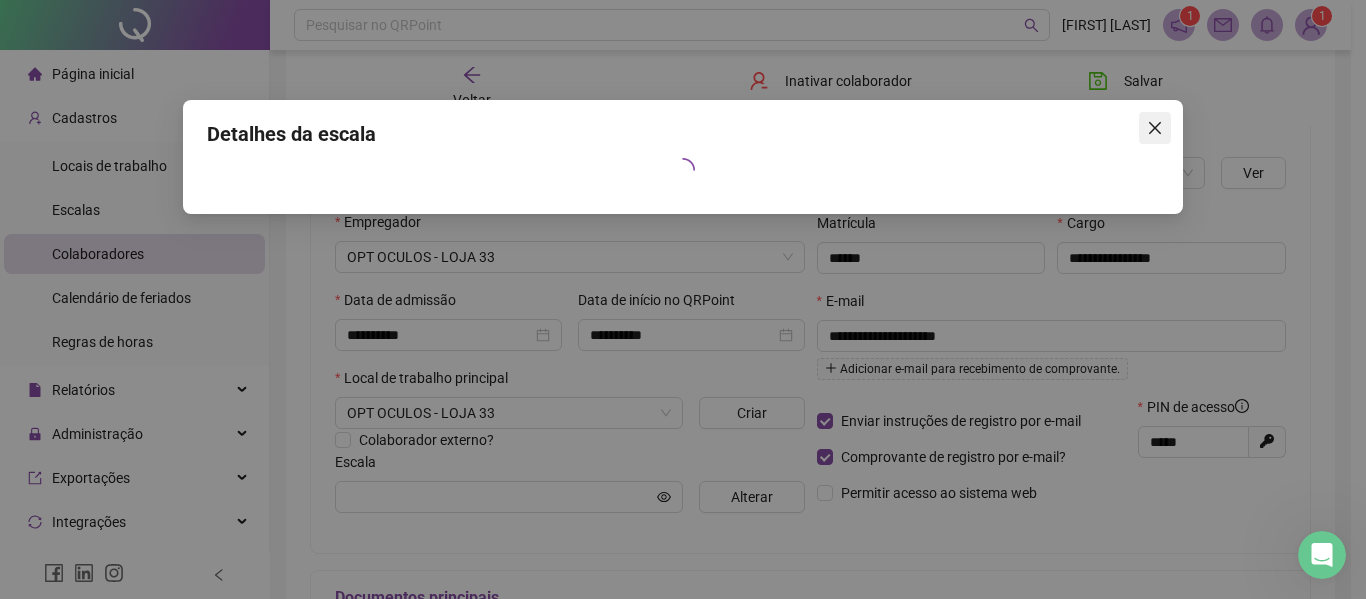 click 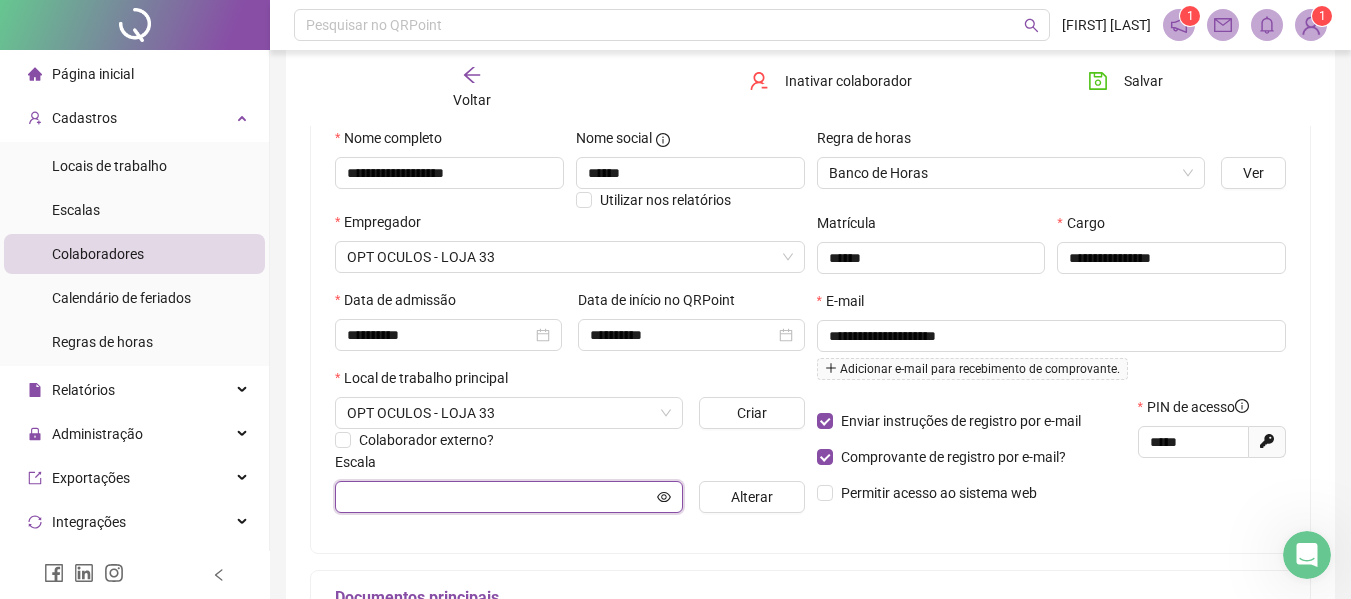 click at bounding box center (500, 497) 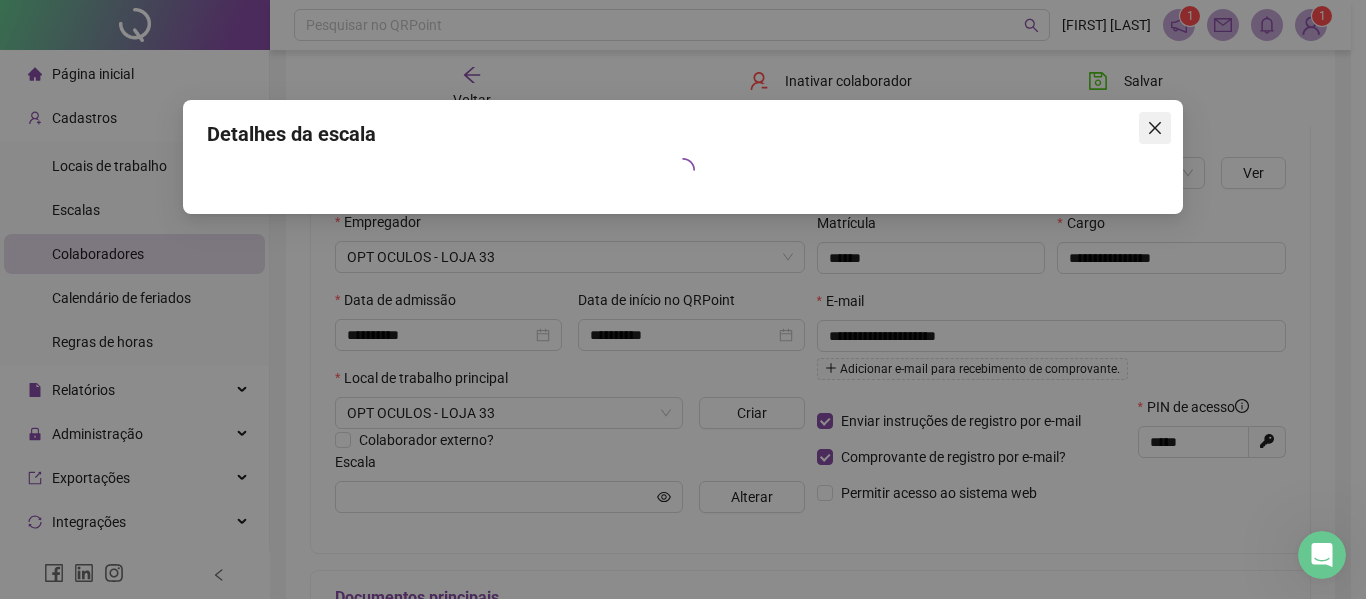 click 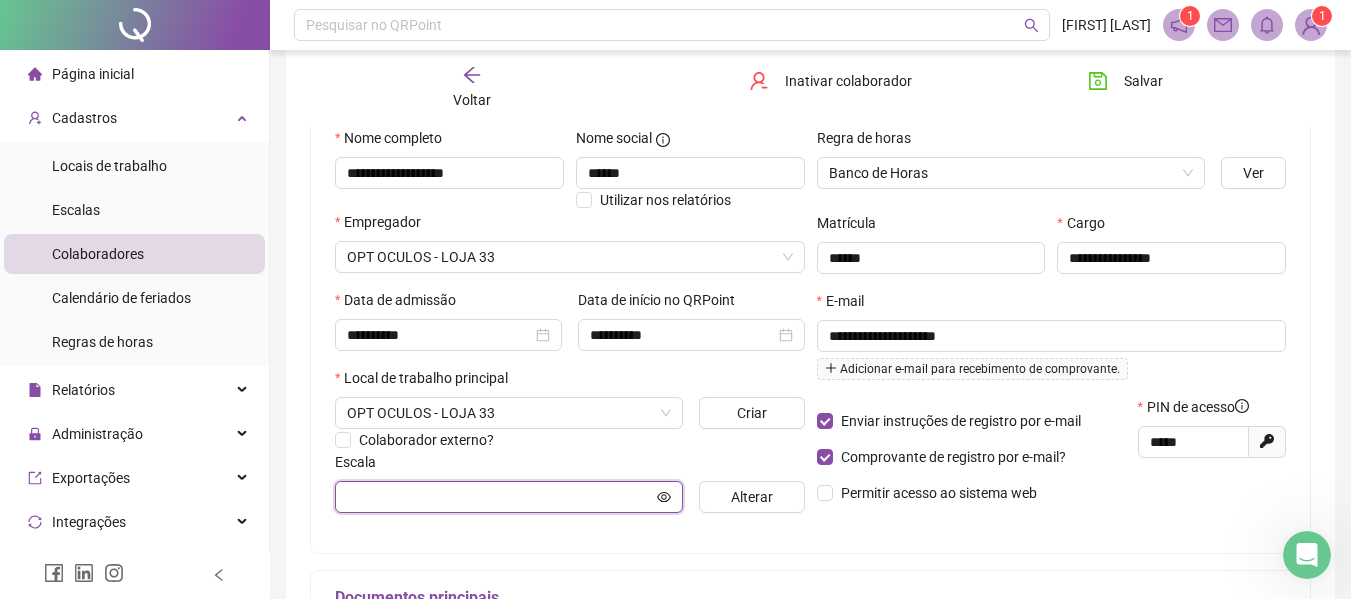 click at bounding box center (500, 497) 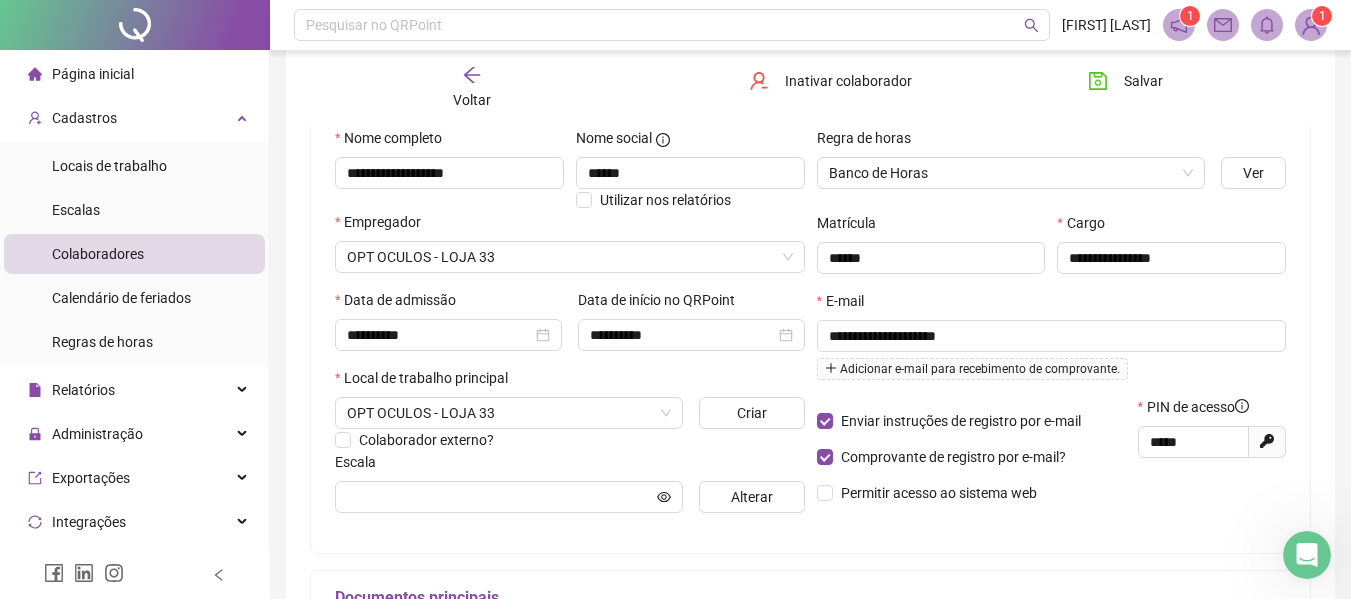 click on "**********" at bounding box center (810, 328) 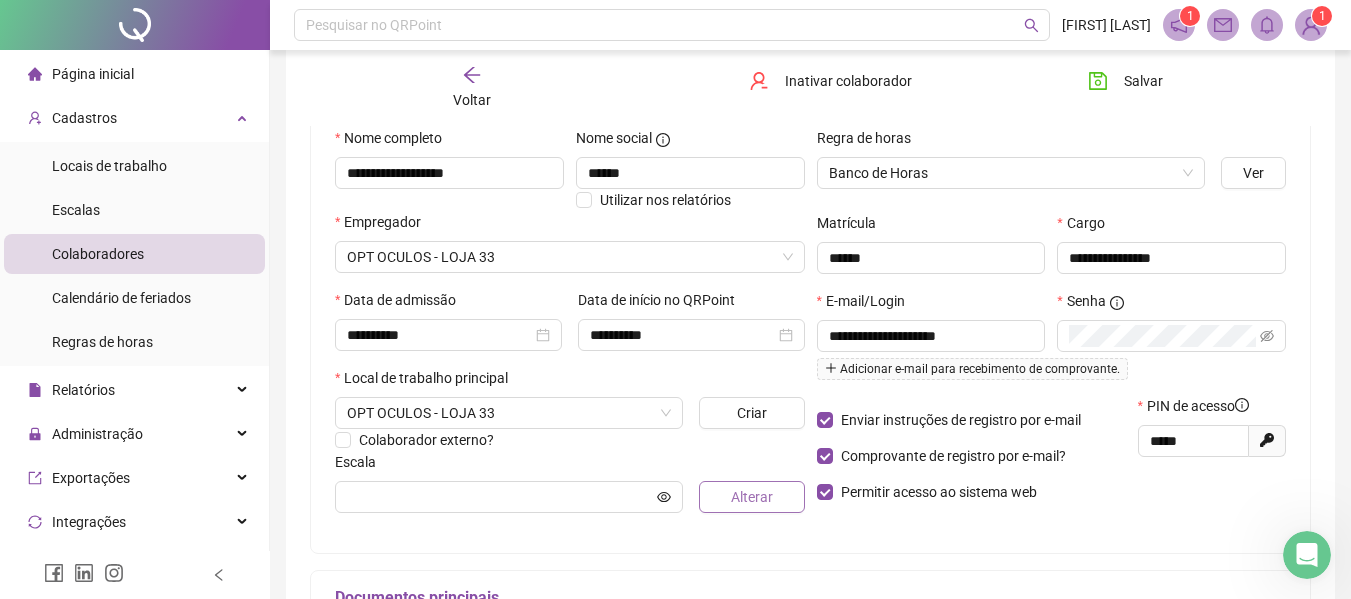 click on "Alterar" at bounding box center (752, 497) 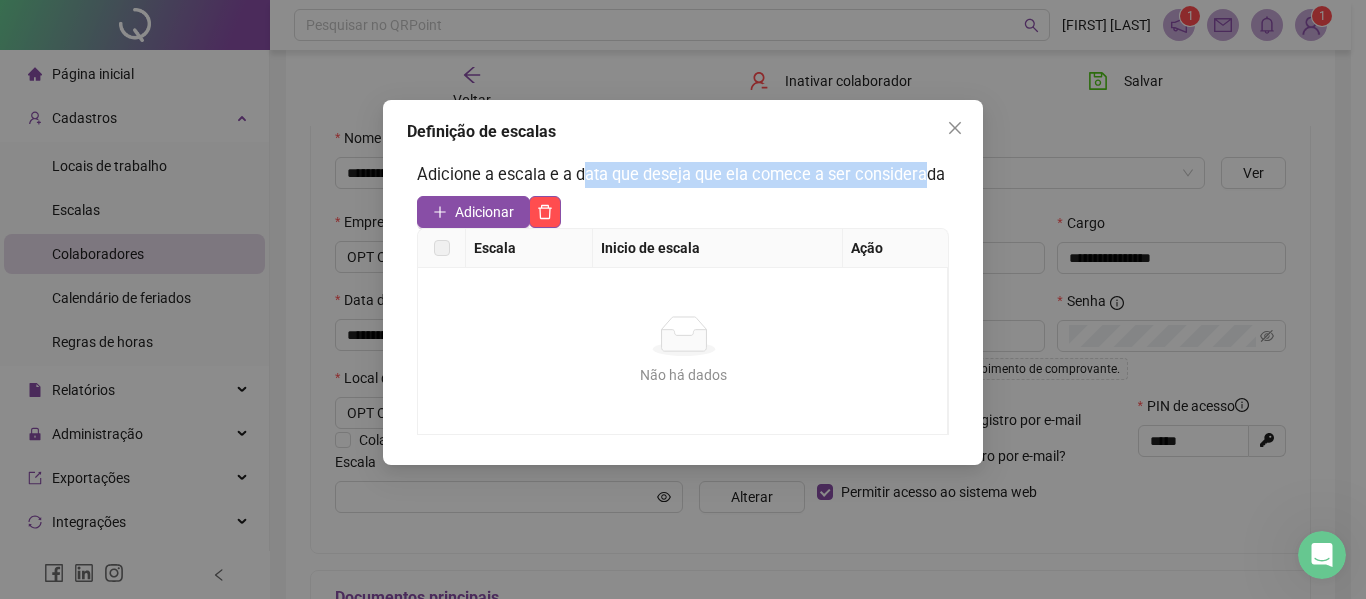 drag, startPoint x: 588, startPoint y: 178, endPoint x: 929, endPoint y: 183, distance: 341.03665 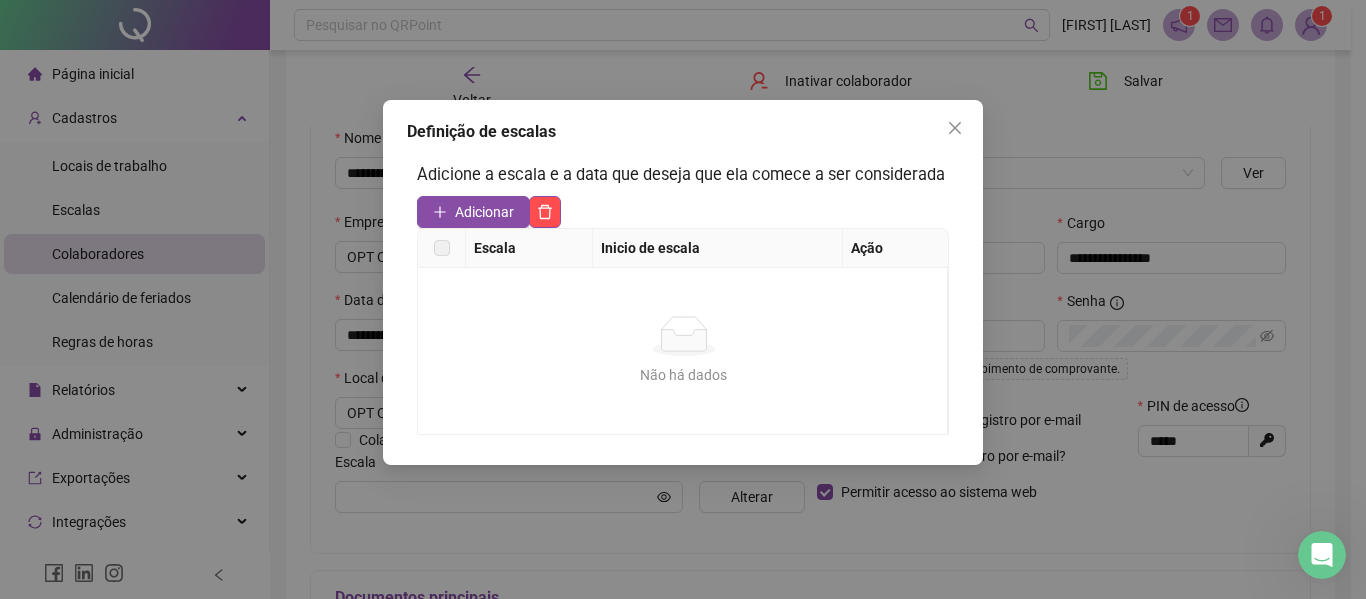 click on "Não há dados Não há dados" at bounding box center [683, 351] 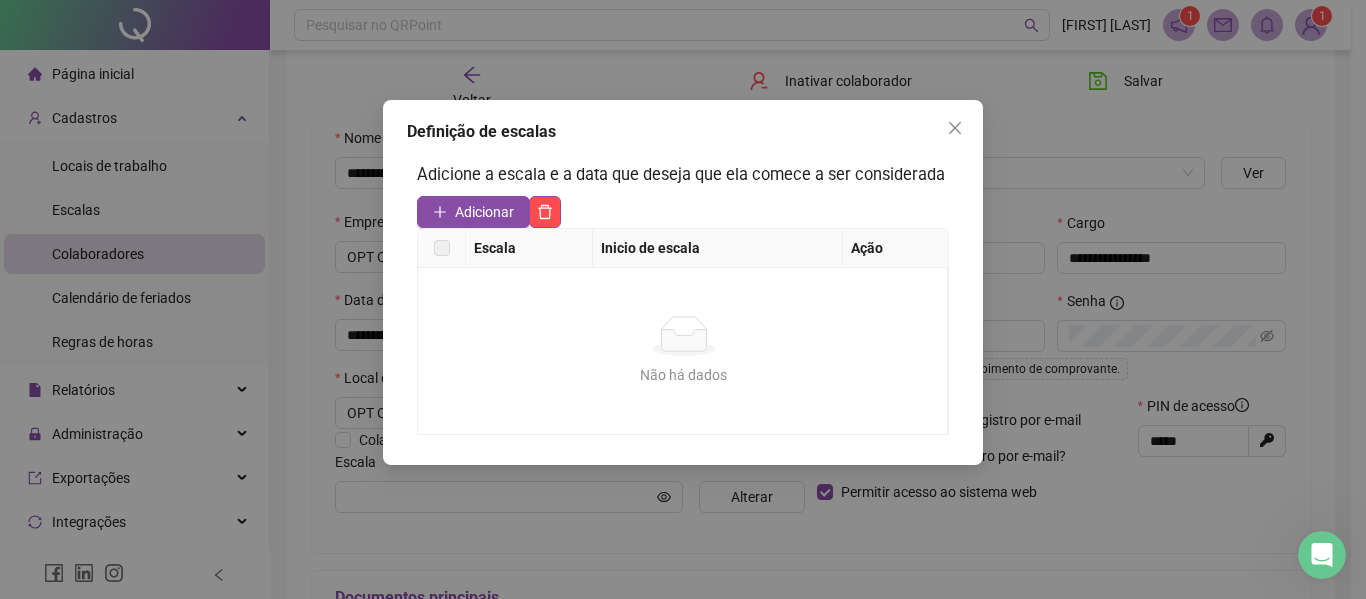 click on "Não há dados" at bounding box center (683, 336) 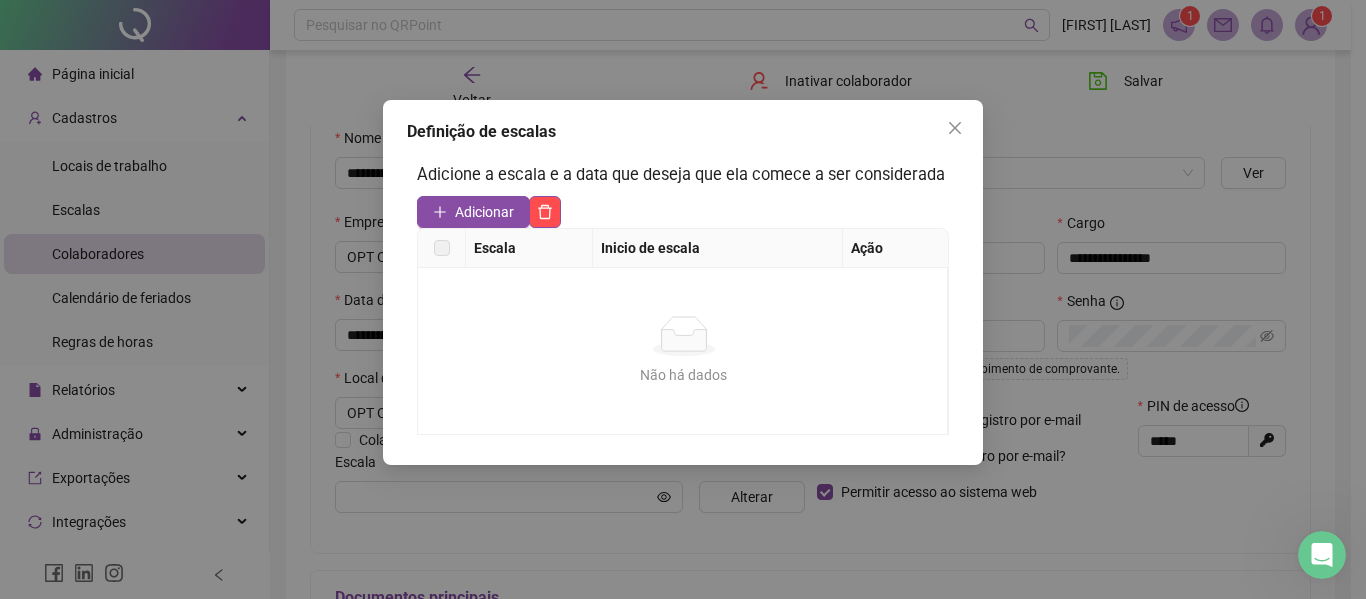 click on "Escala" at bounding box center (529, 248) 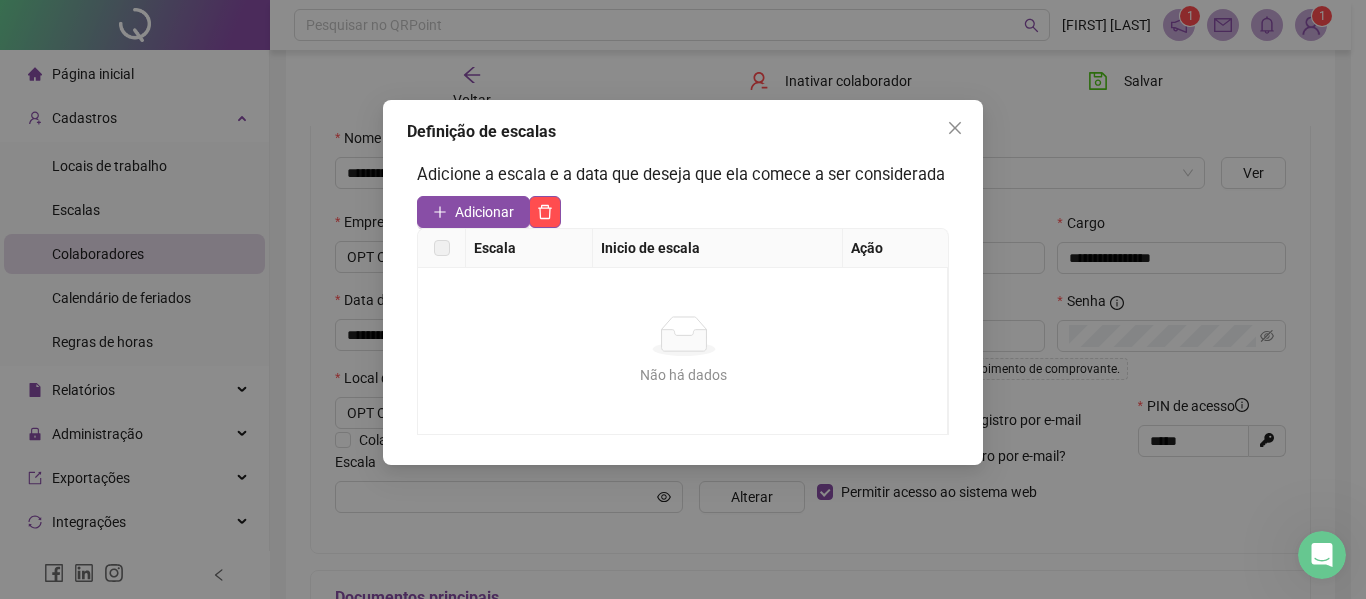 click on "Não há dados" at bounding box center (683, 336) 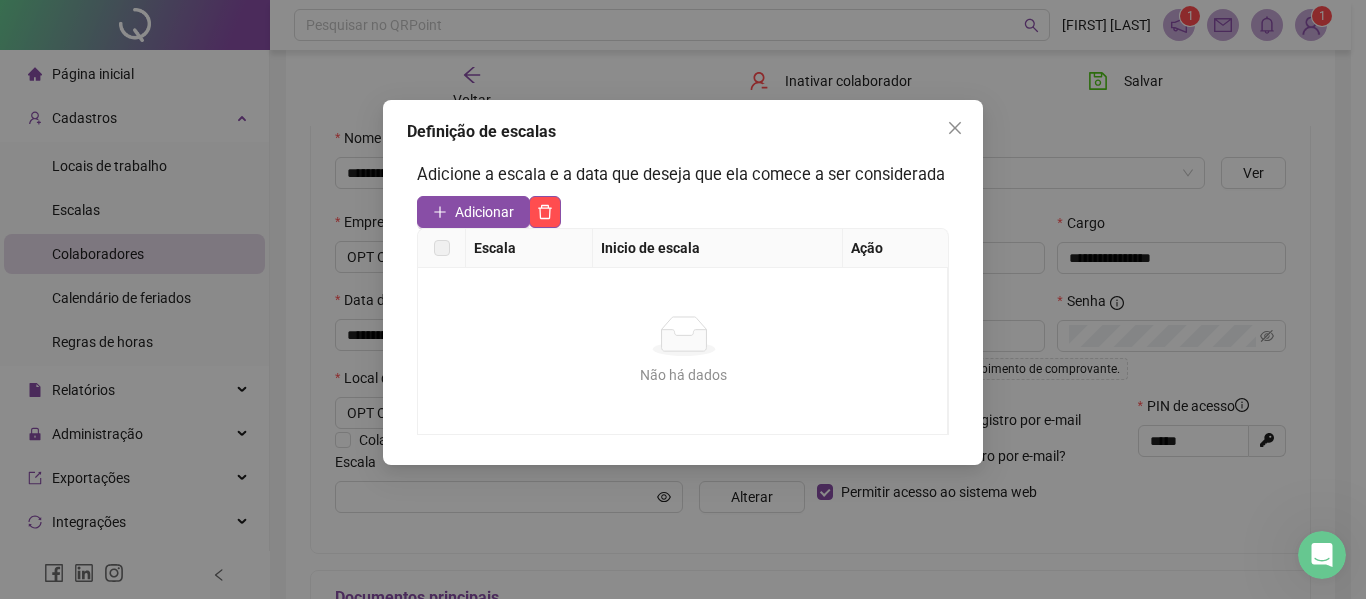 click on "Inicio de escala" at bounding box center (718, 248) 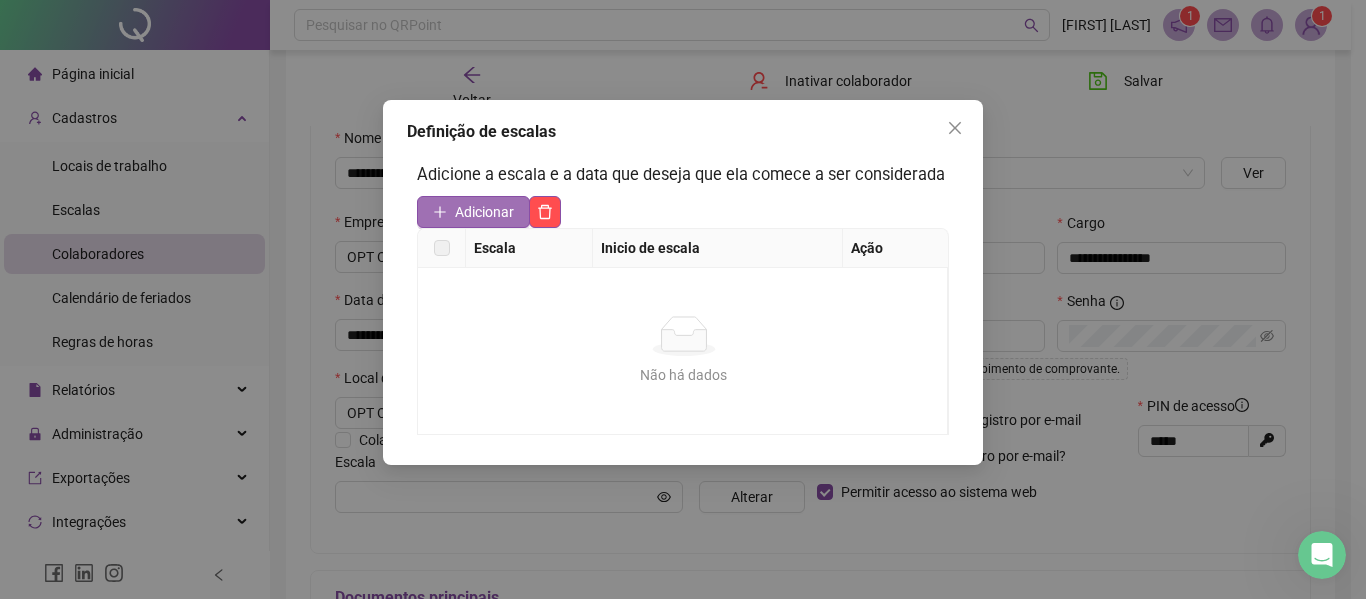 click on "Adicionar" at bounding box center (484, 212) 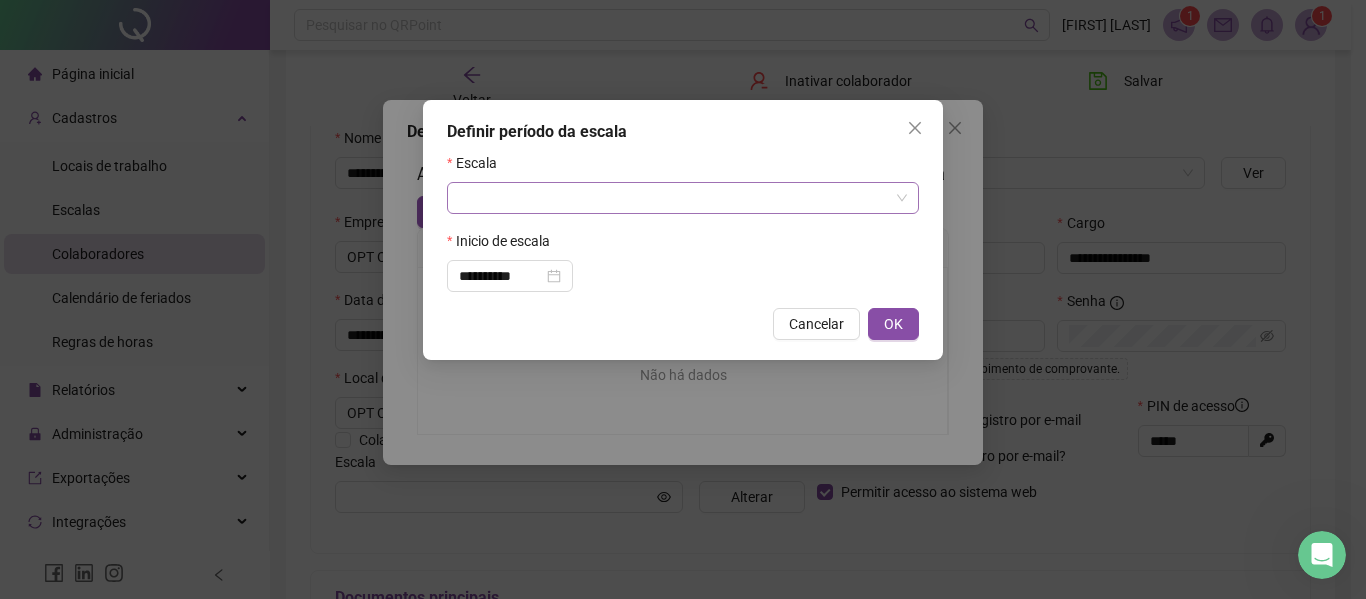 click at bounding box center (674, 198) 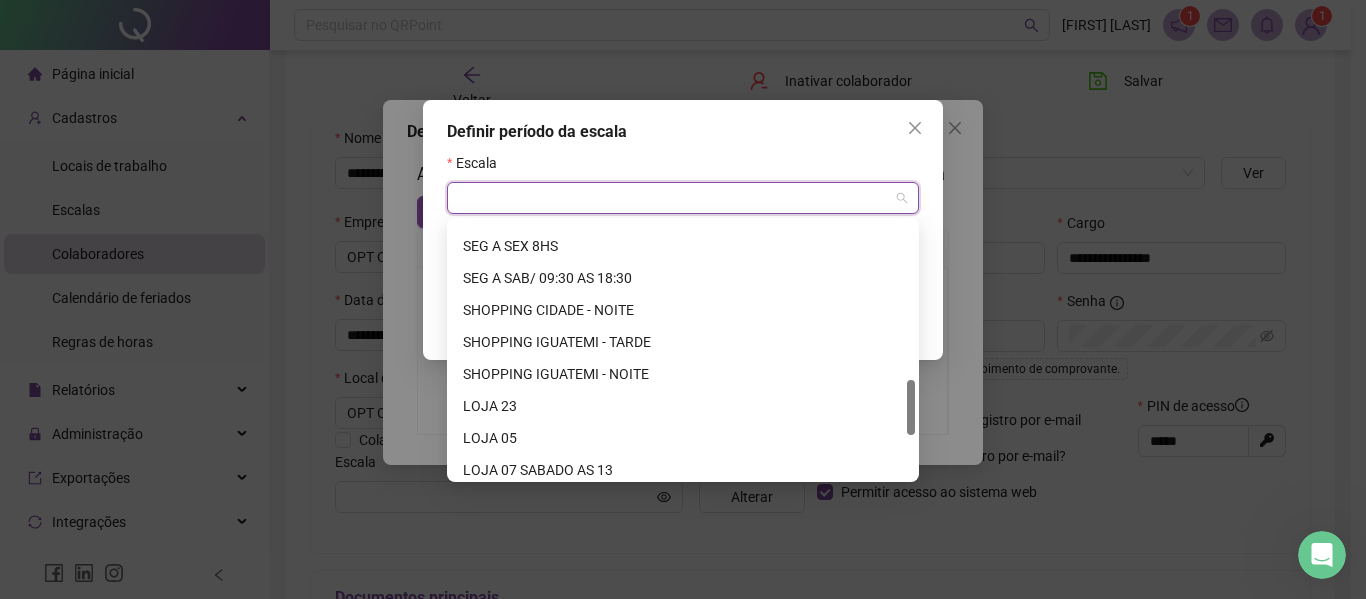 scroll, scrollTop: 628, scrollLeft: 0, axis: vertical 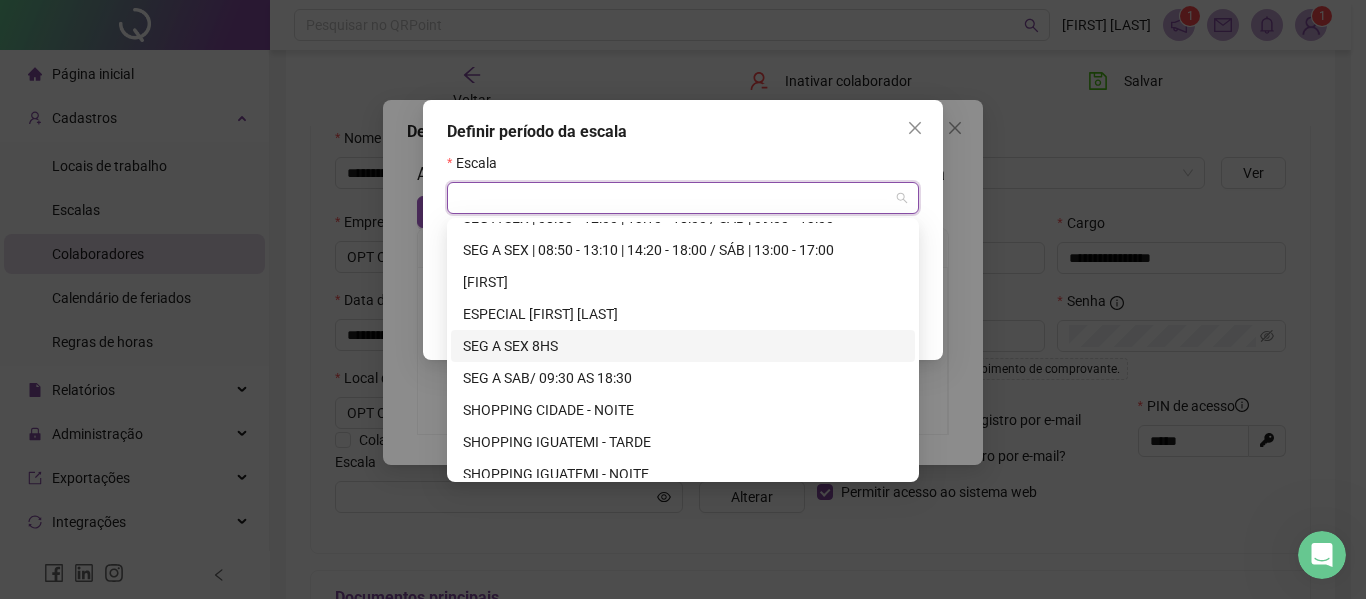 click on "SEG A SEX 8HS" at bounding box center [683, 346] 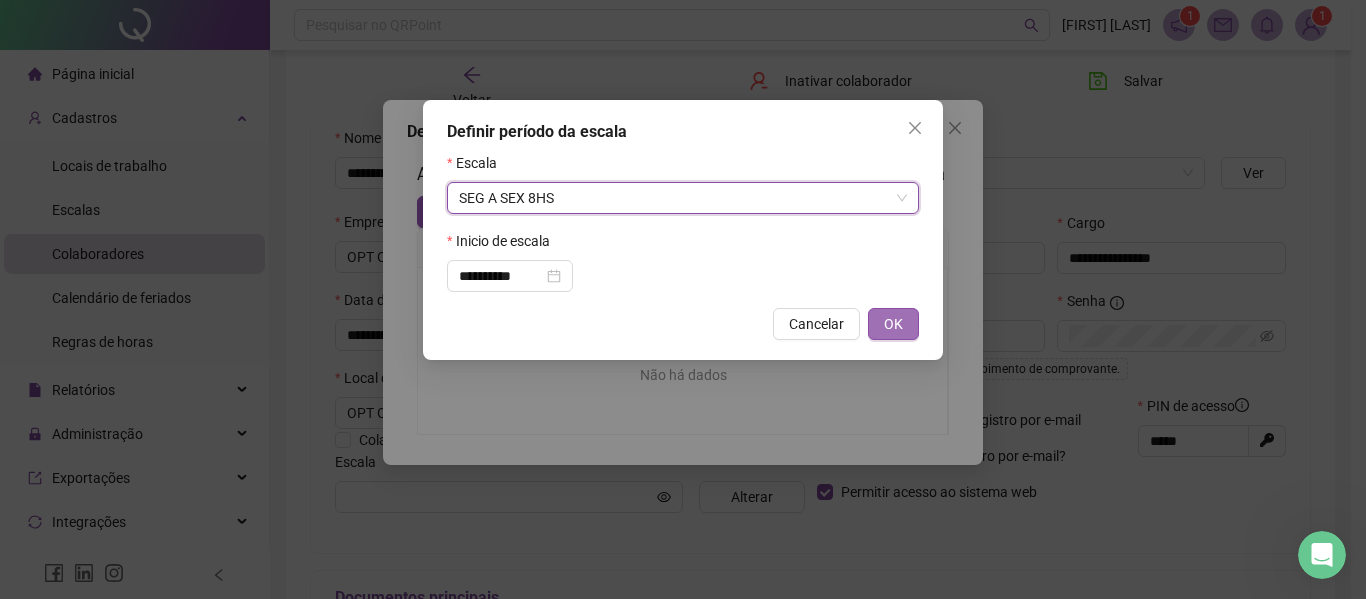click on "OK" at bounding box center (893, 324) 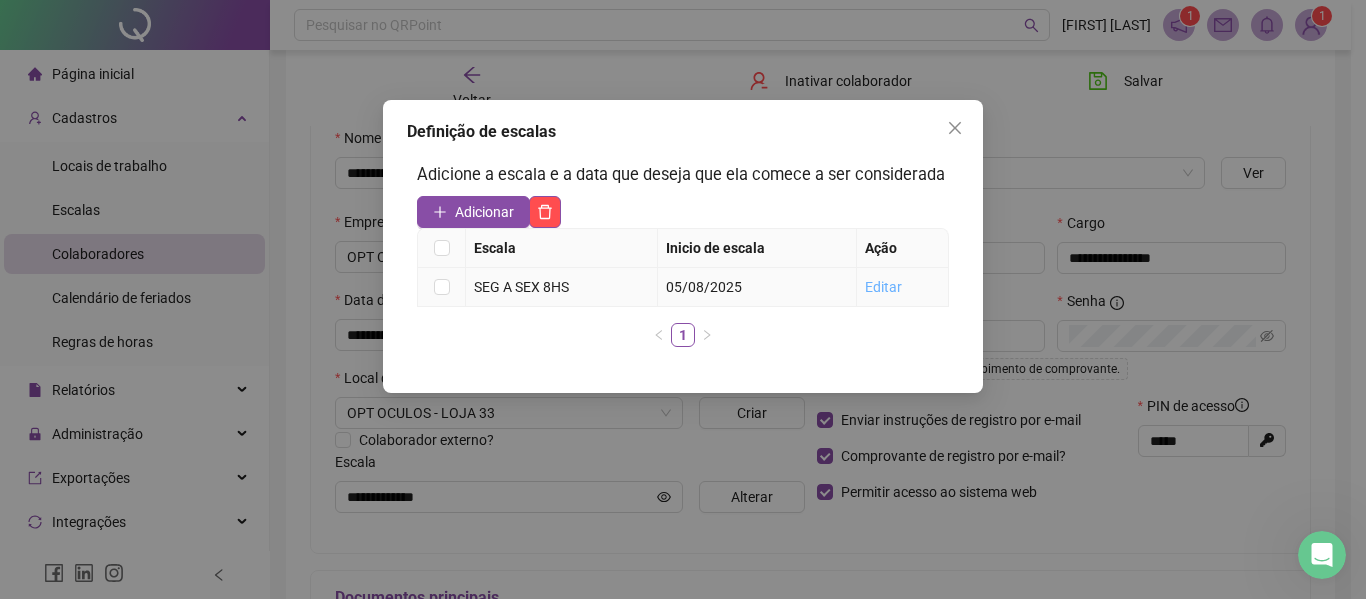 click on "Editar" at bounding box center (883, 287) 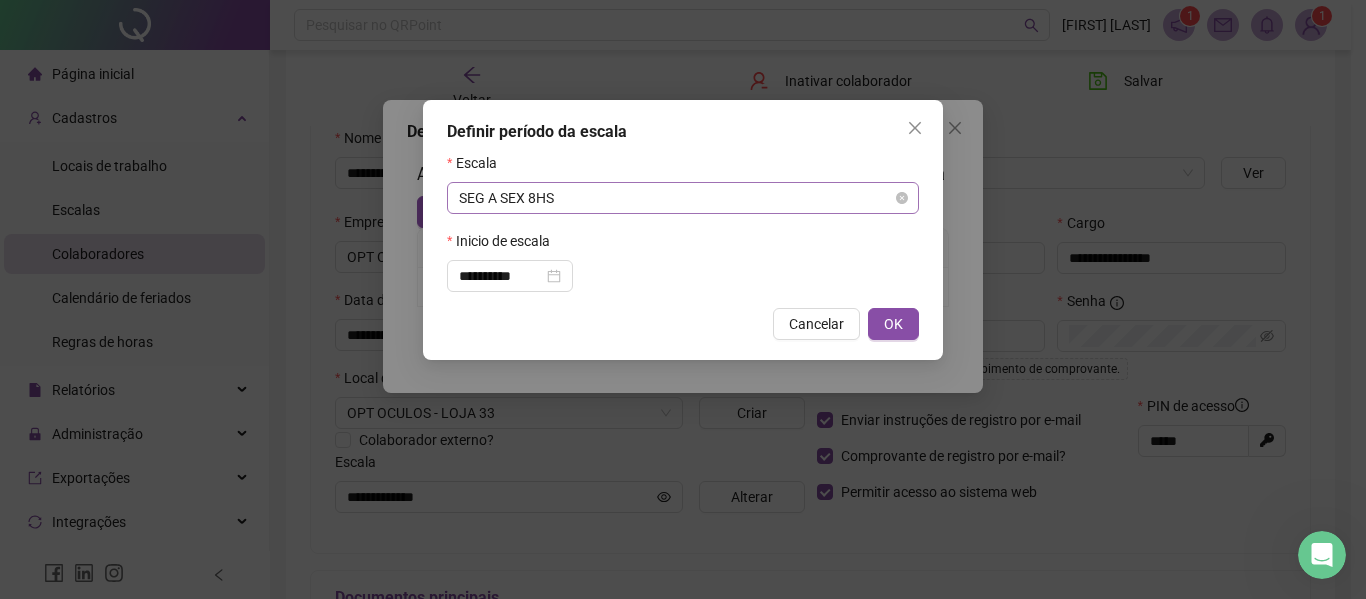click on "SEG A SEX 8HS" at bounding box center (683, 198) 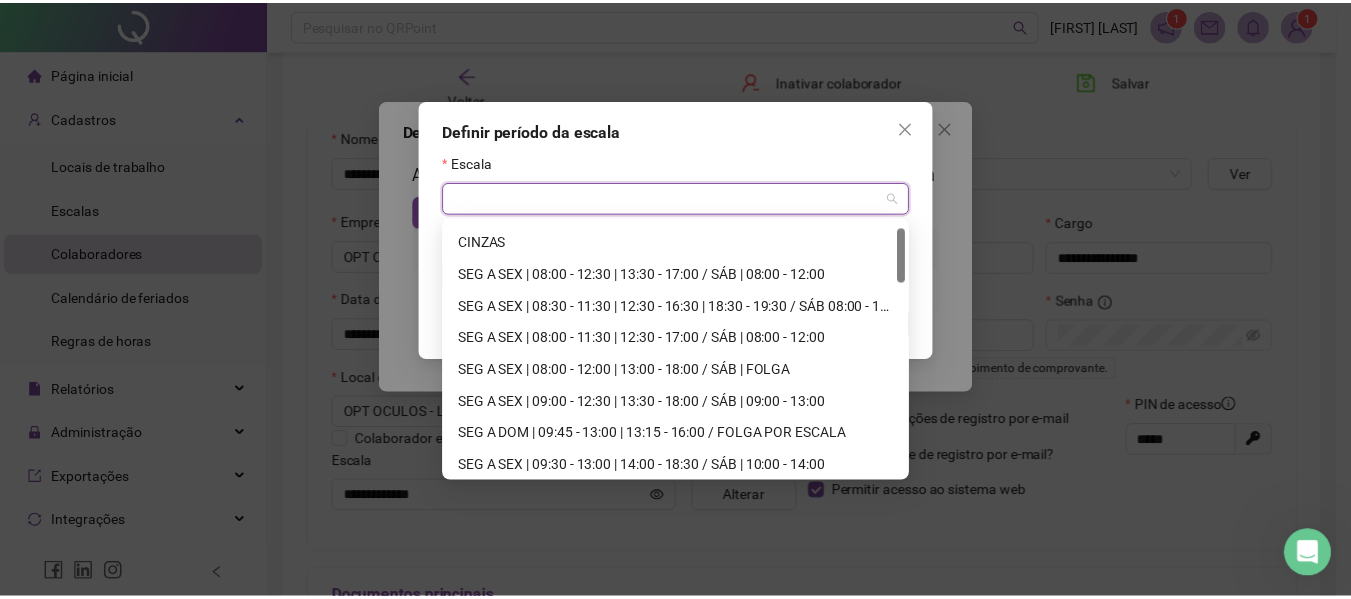 scroll, scrollTop: 0, scrollLeft: 0, axis: both 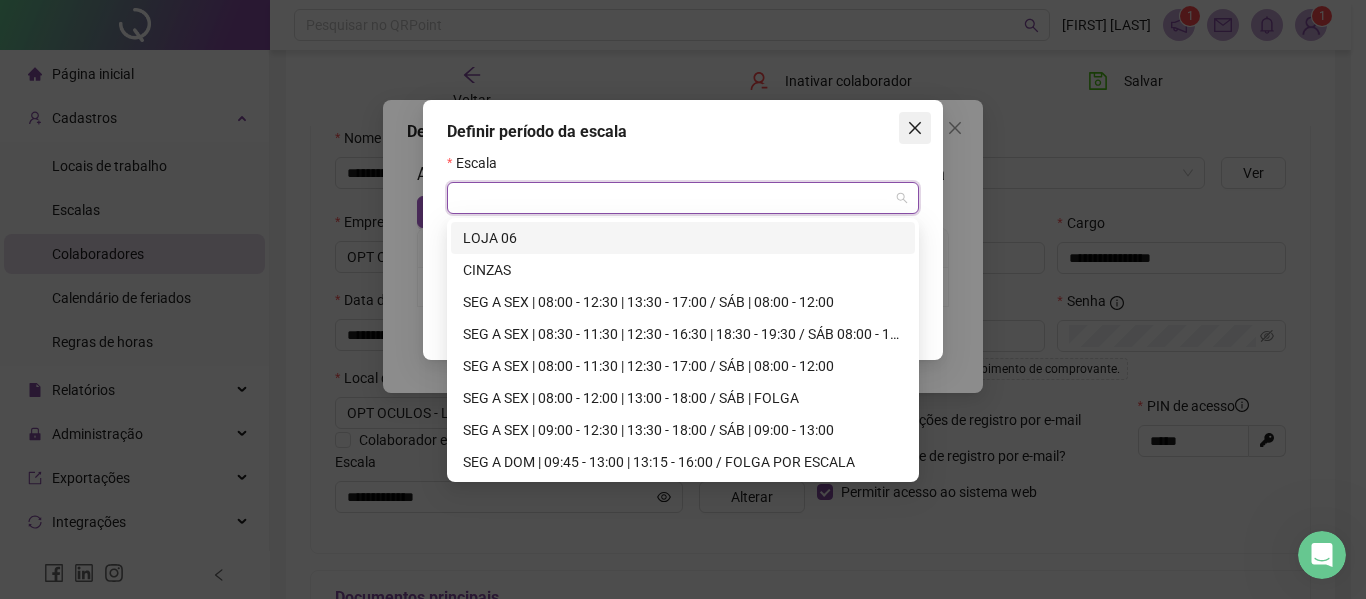 click 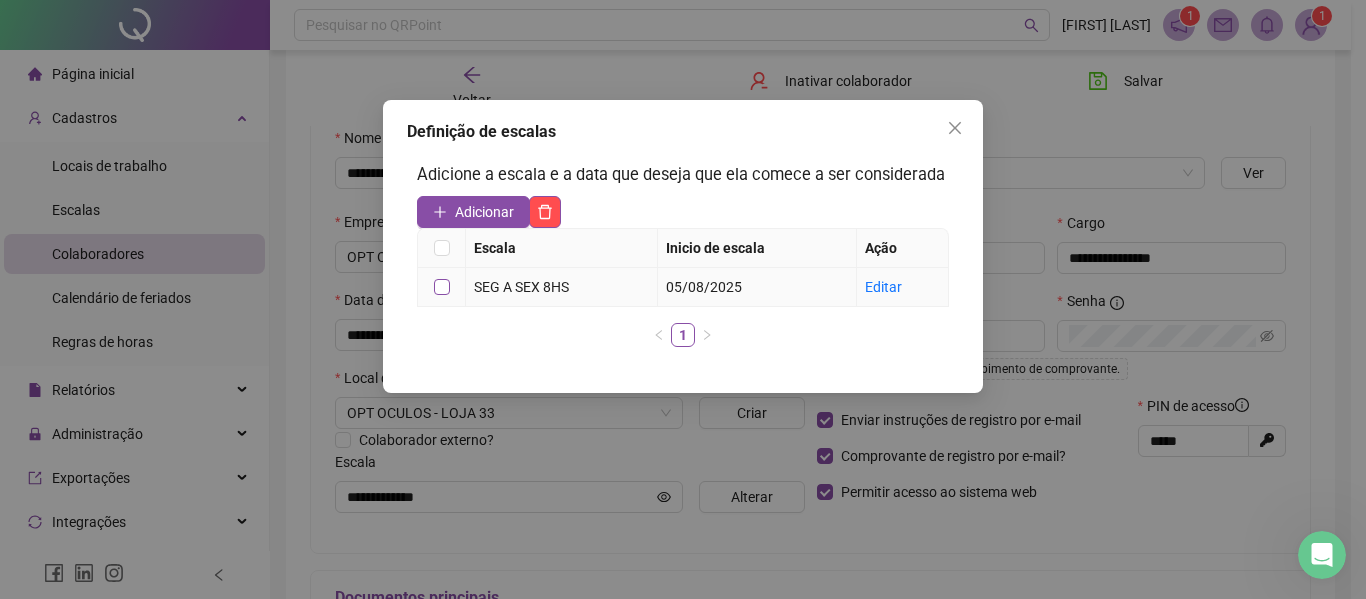 click at bounding box center [442, 287] 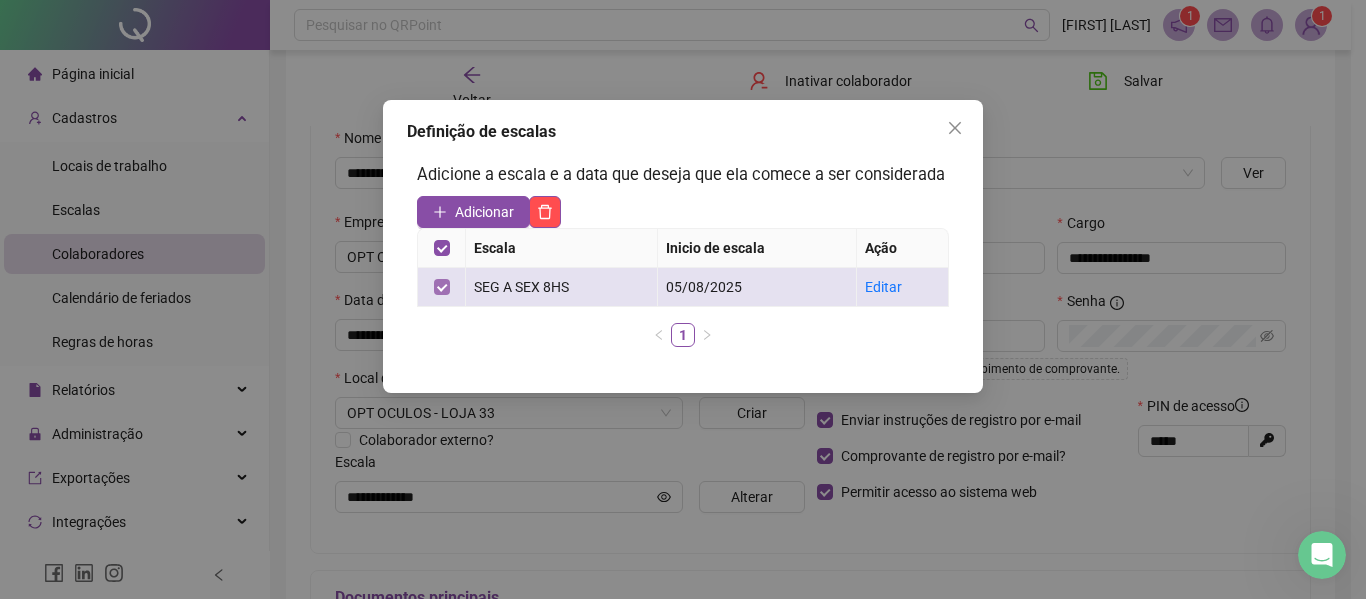 click at bounding box center [442, 287] 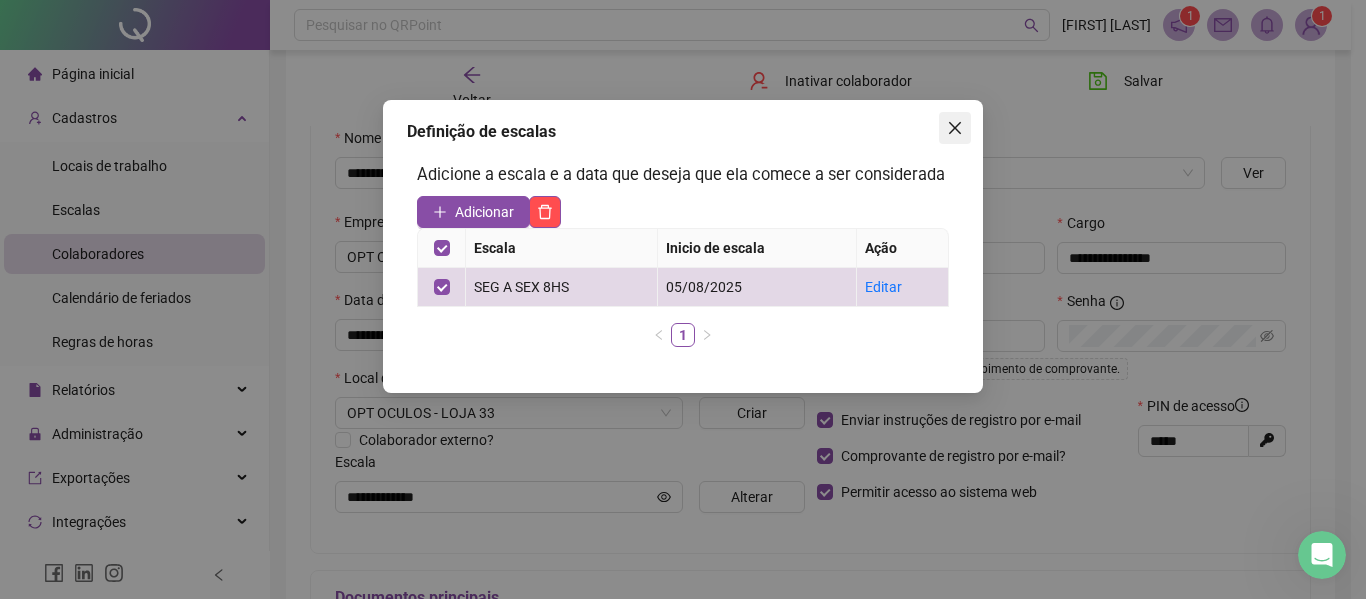 click 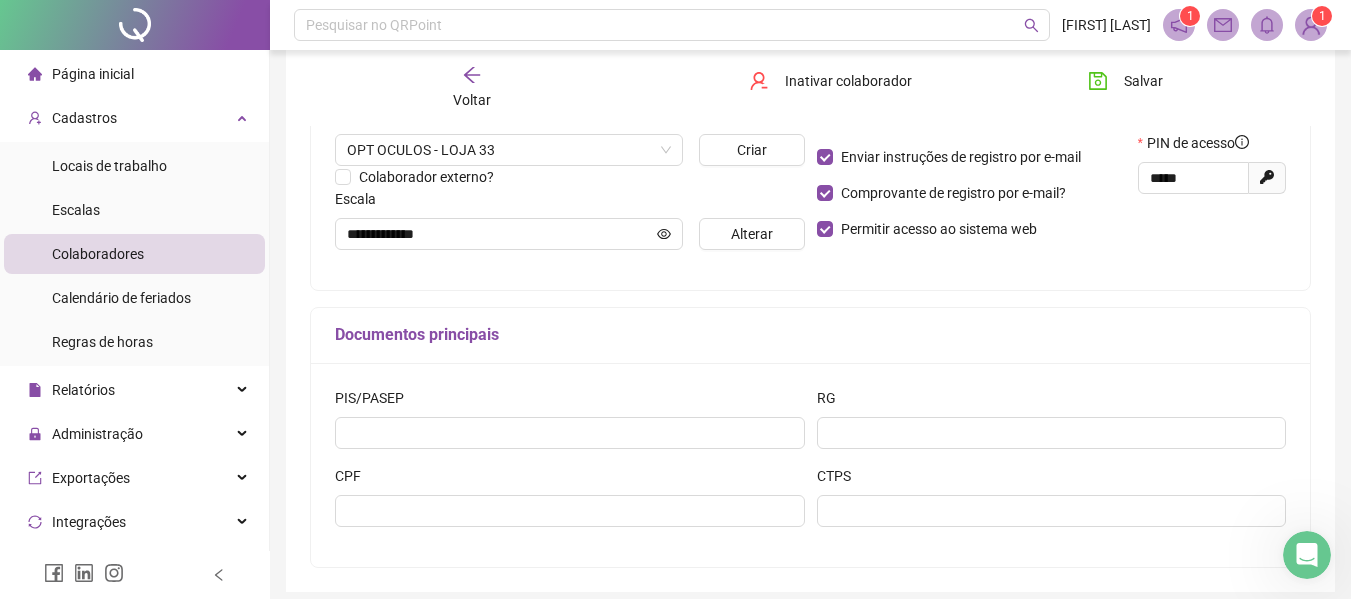 scroll, scrollTop: 542, scrollLeft: 0, axis: vertical 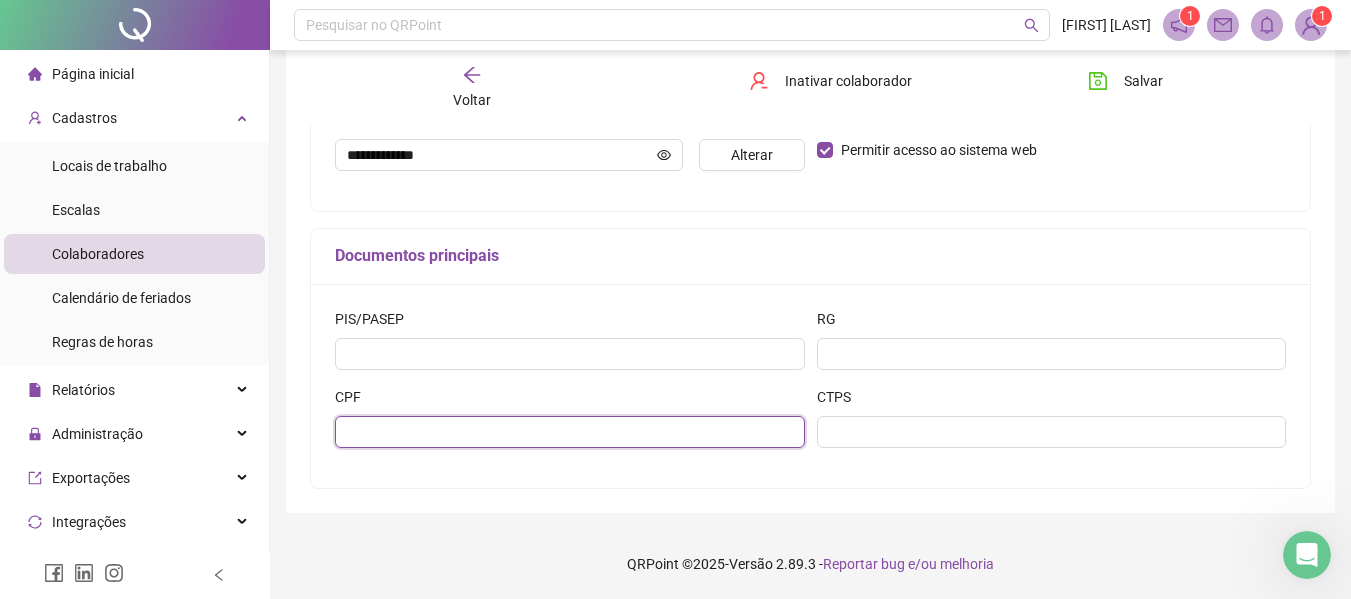 click at bounding box center [570, 432] 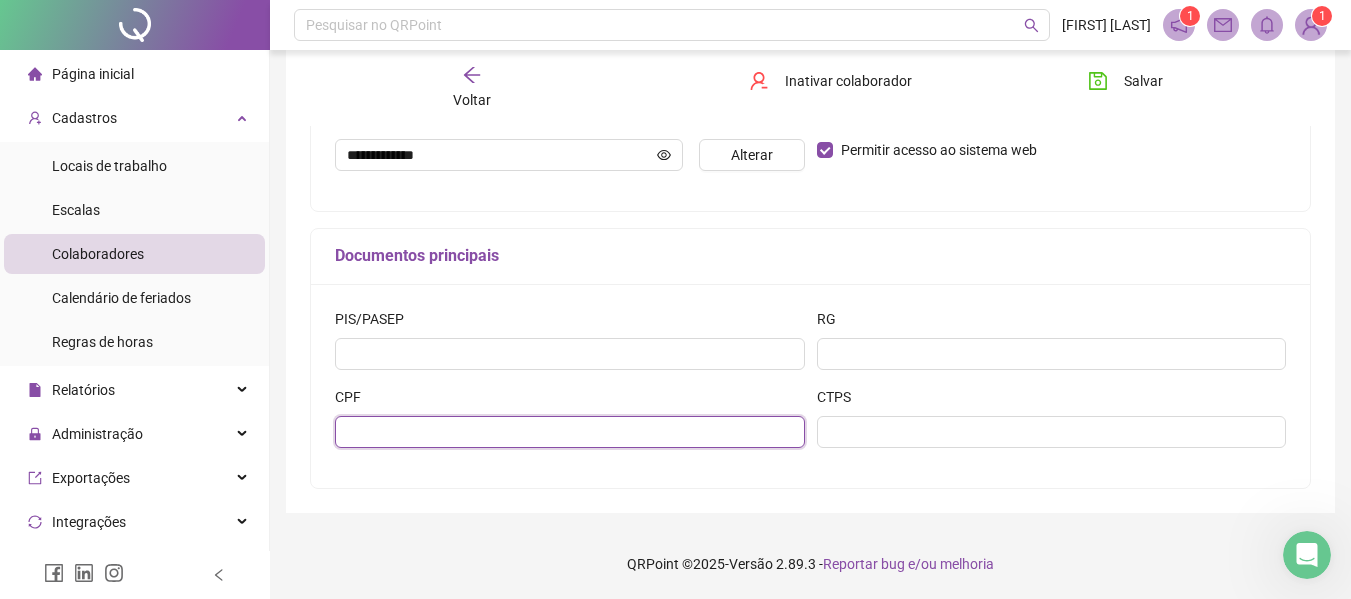 paste on "**********" 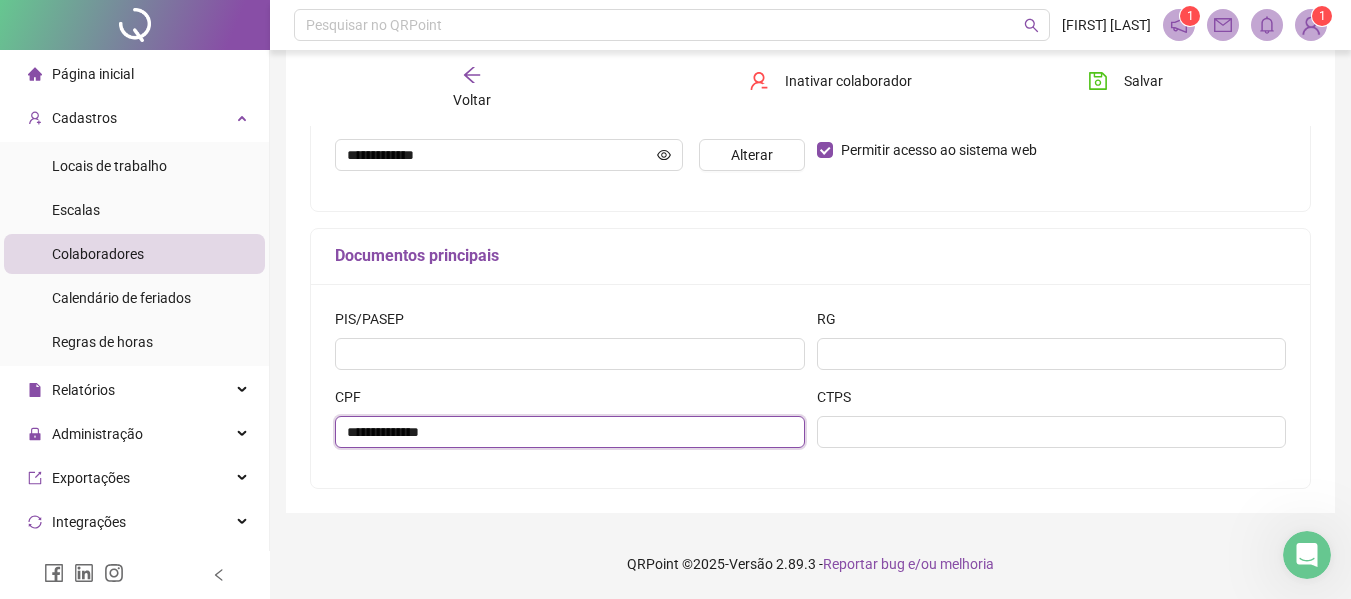 type on "**********" 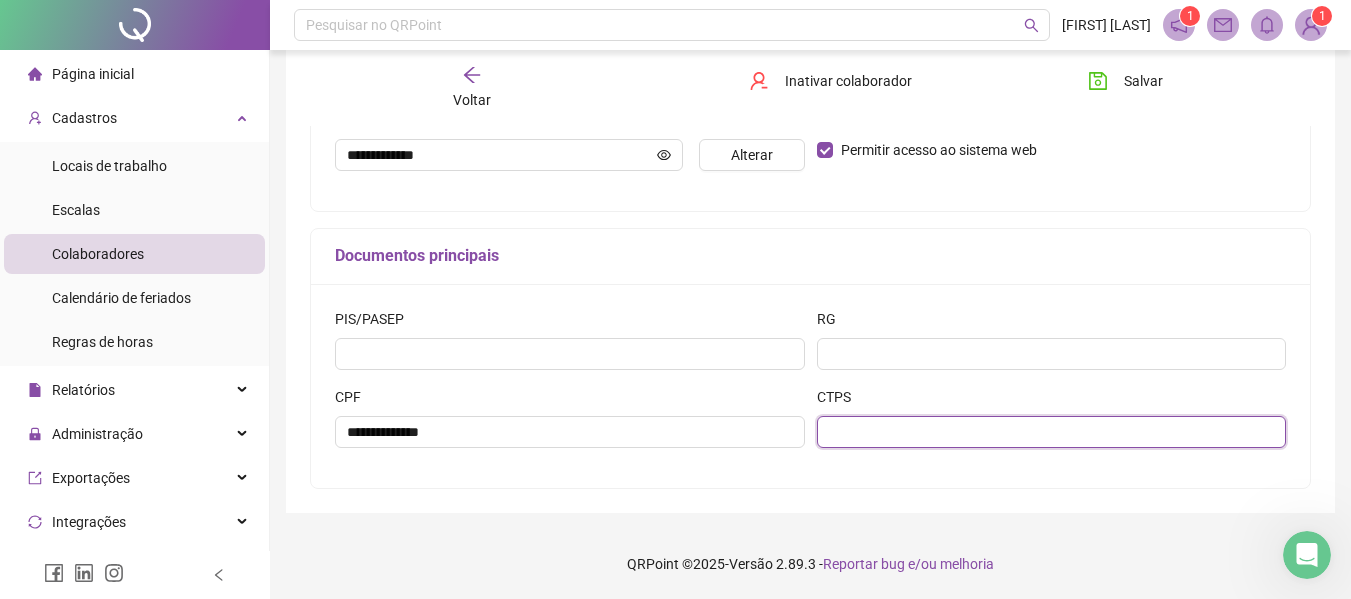 paste on "**********" 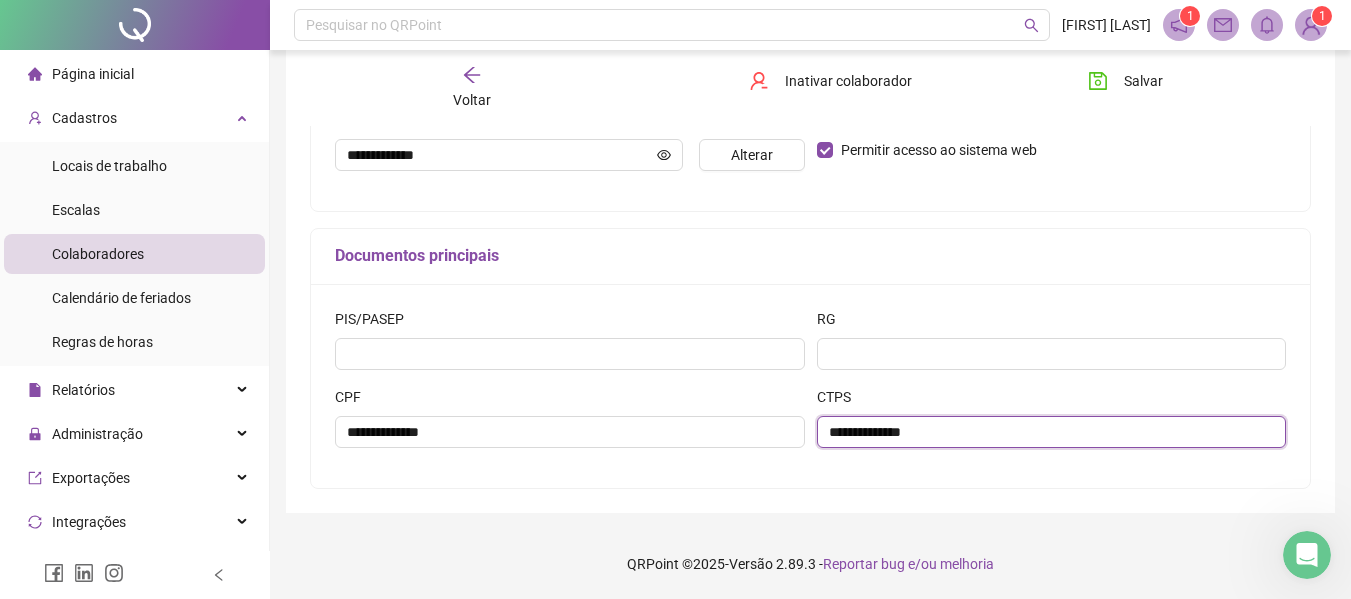 type on "**********" 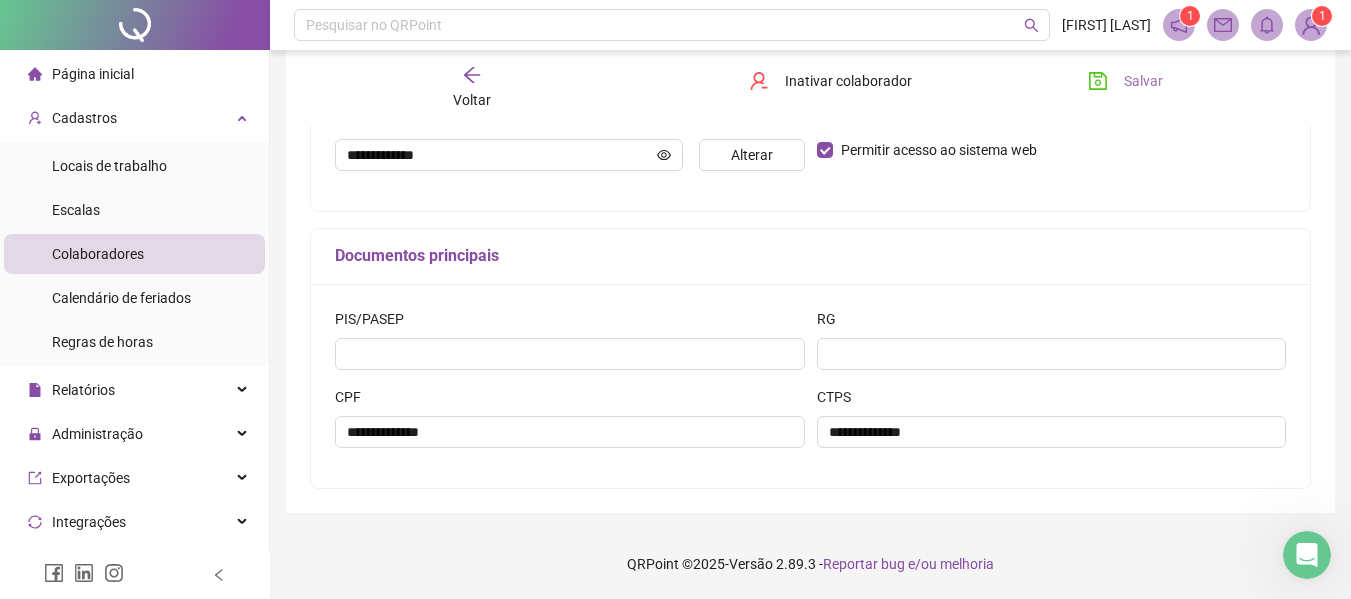 click on "Salvar" at bounding box center (1125, 81) 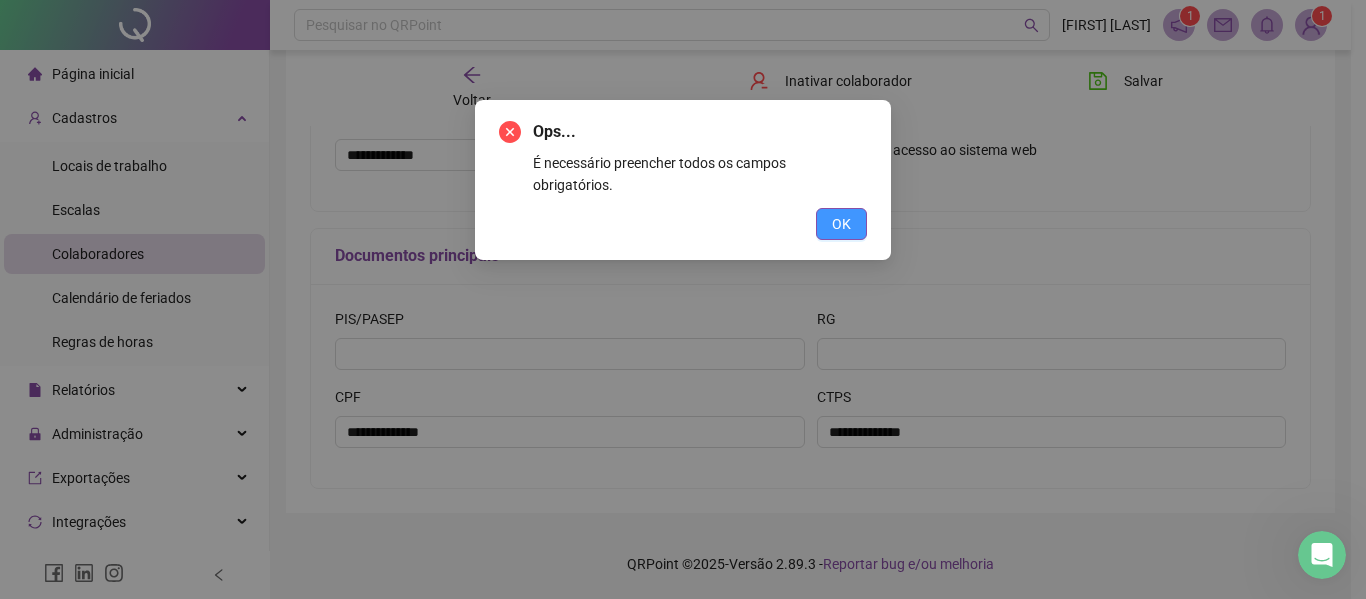 click on "OK" at bounding box center (841, 224) 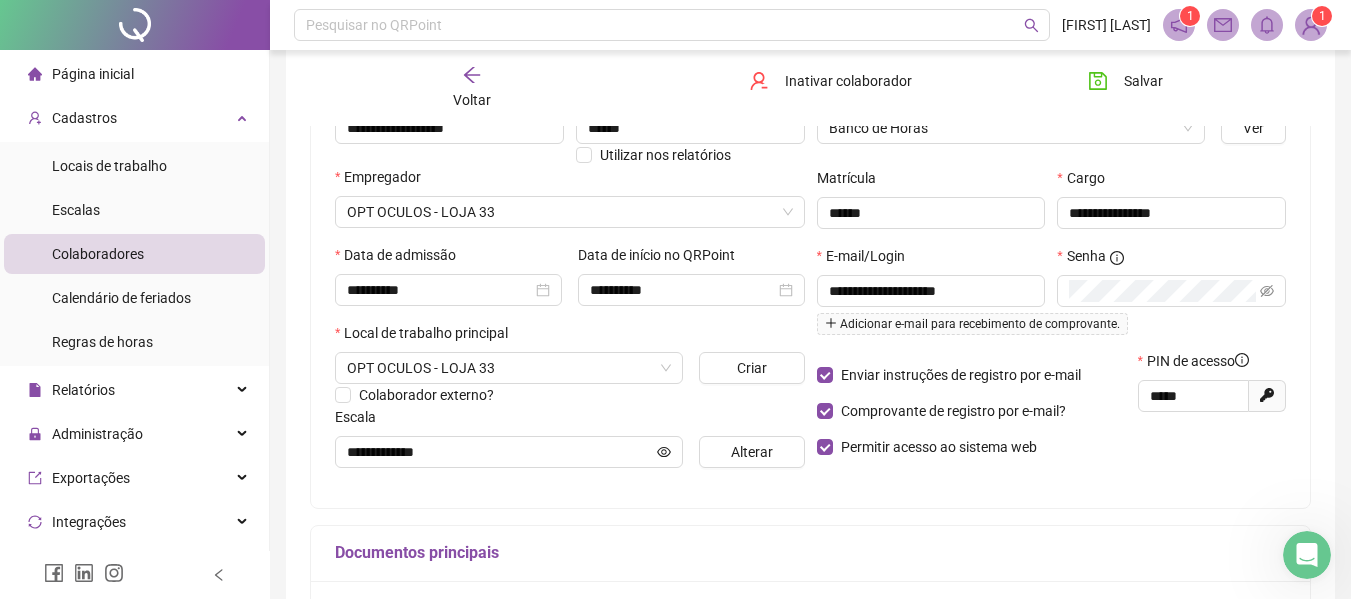 scroll, scrollTop: 242, scrollLeft: 0, axis: vertical 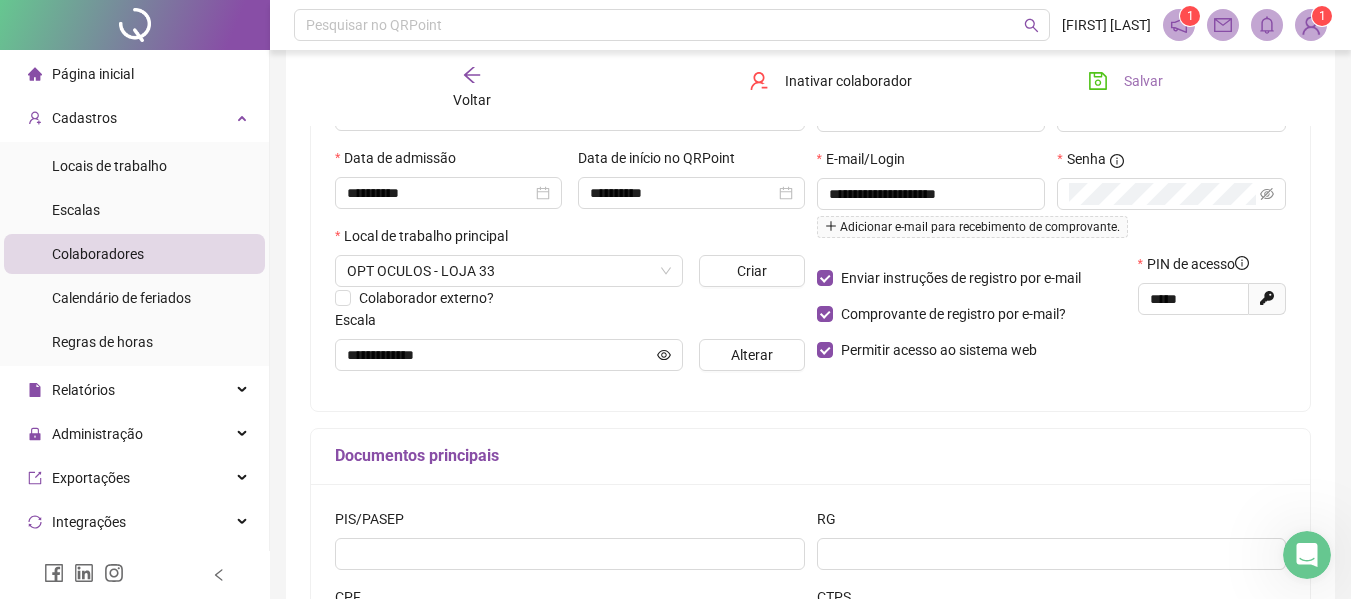 click on "Salvar" at bounding box center [1125, 81] 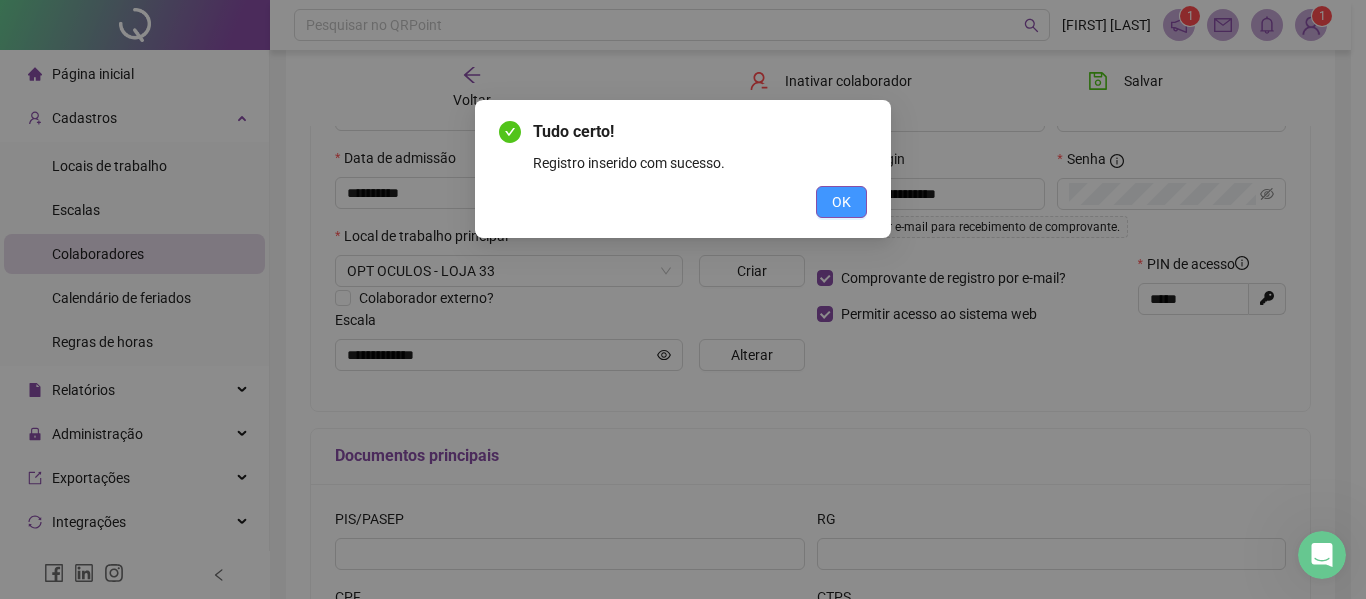 click on "OK" at bounding box center (841, 202) 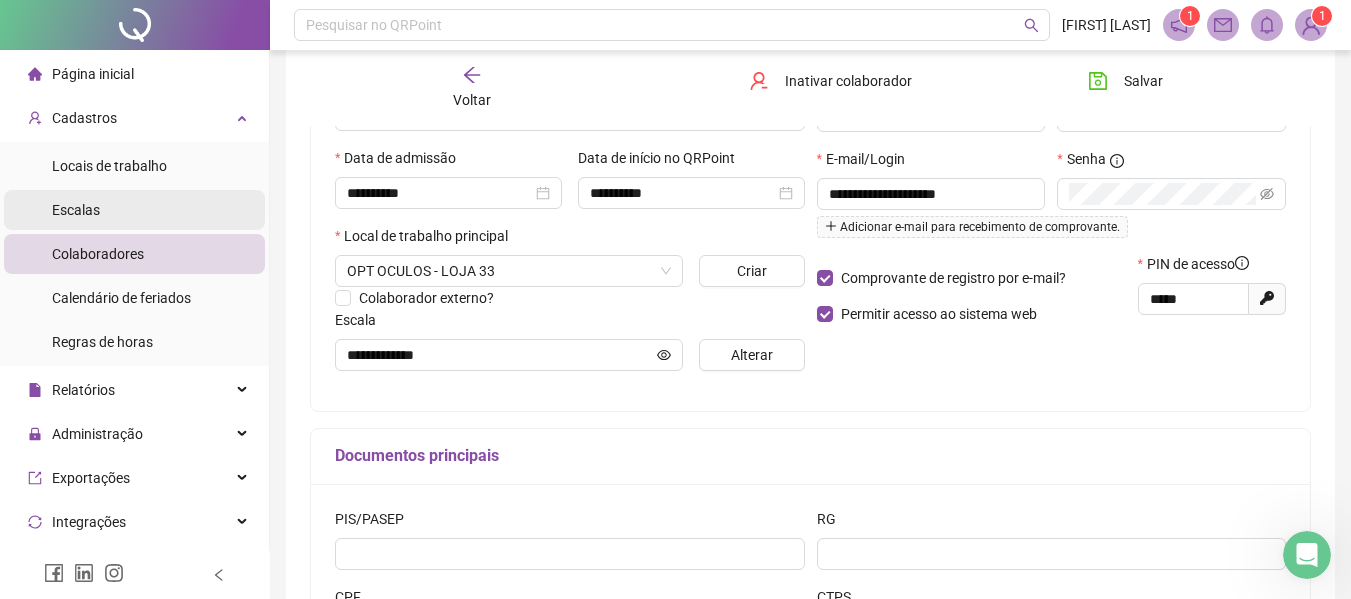 click on "Escalas" at bounding box center (76, 210) 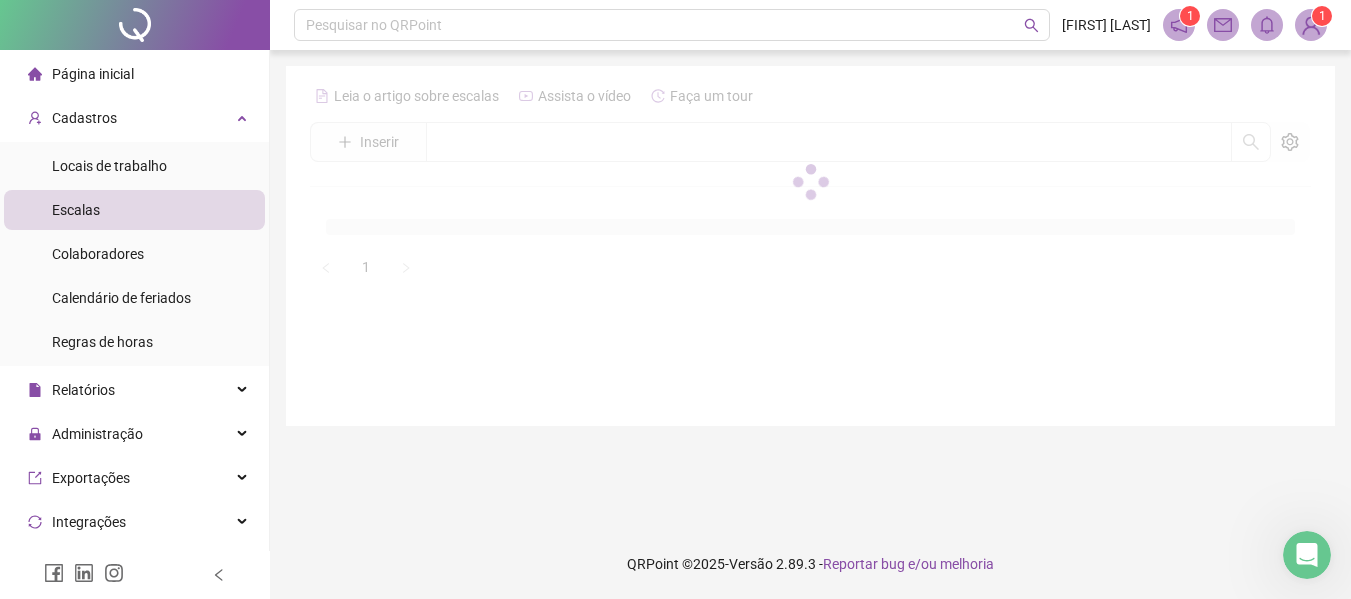 scroll, scrollTop: 0, scrollLeft: 0, axis: both 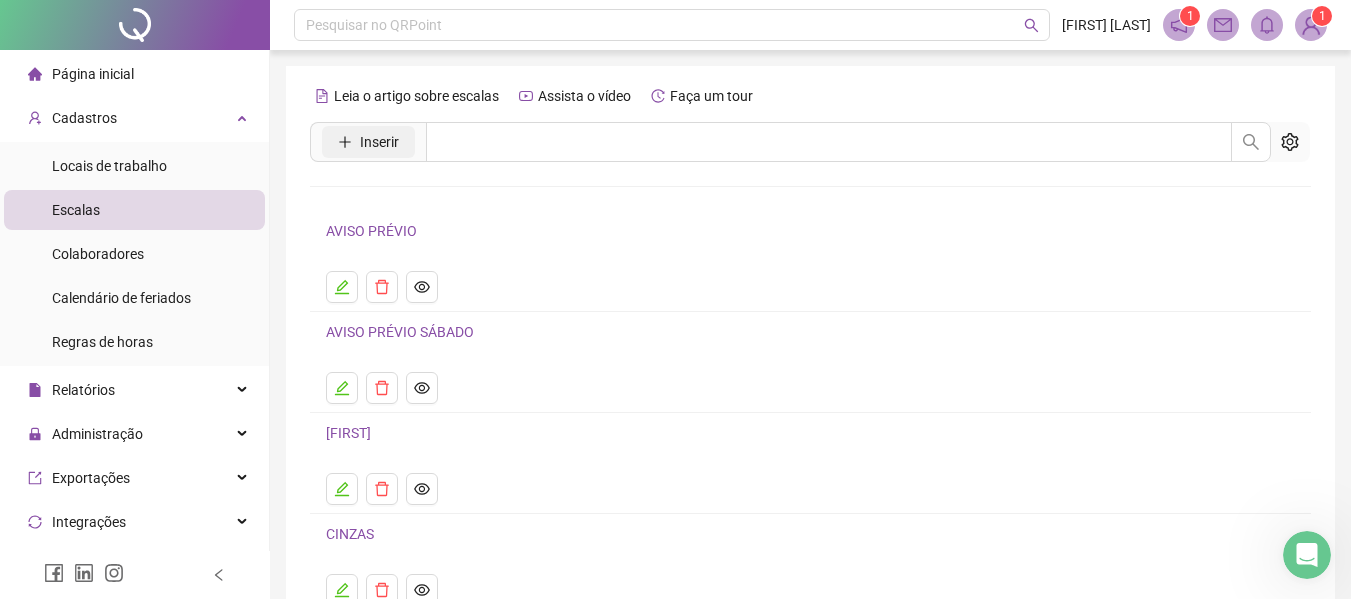 click on "Inserir" at bounding box center [379, 142] 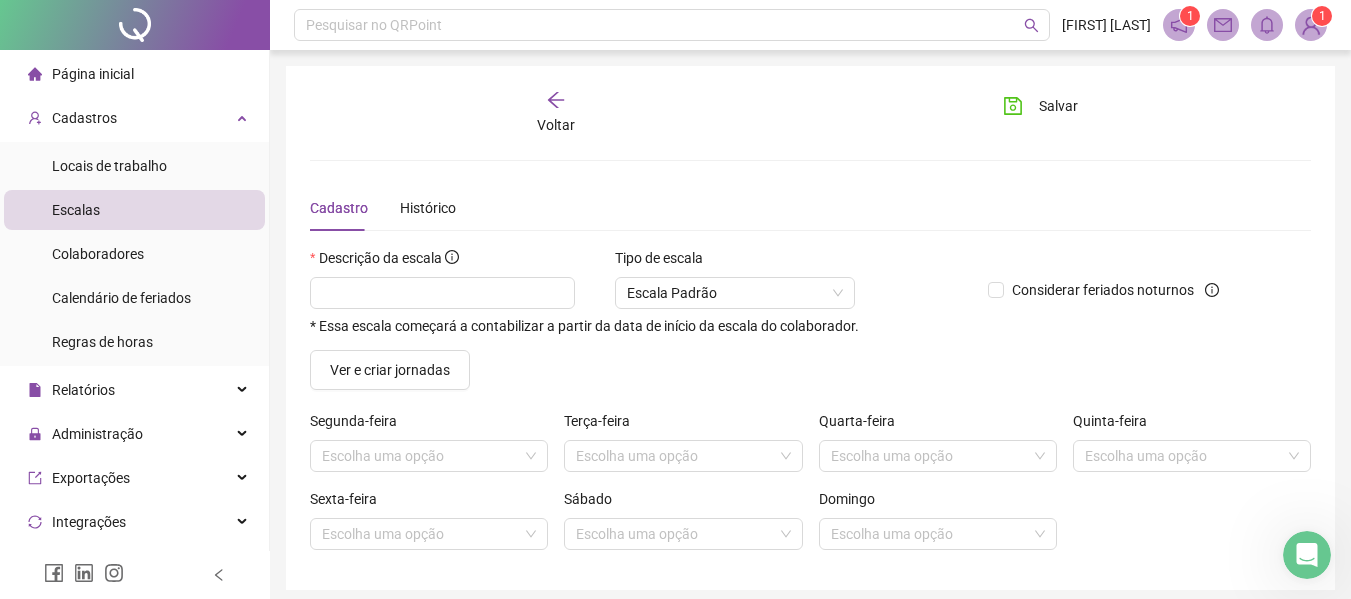 click on "Voltar" at bounding box center (557, 113) 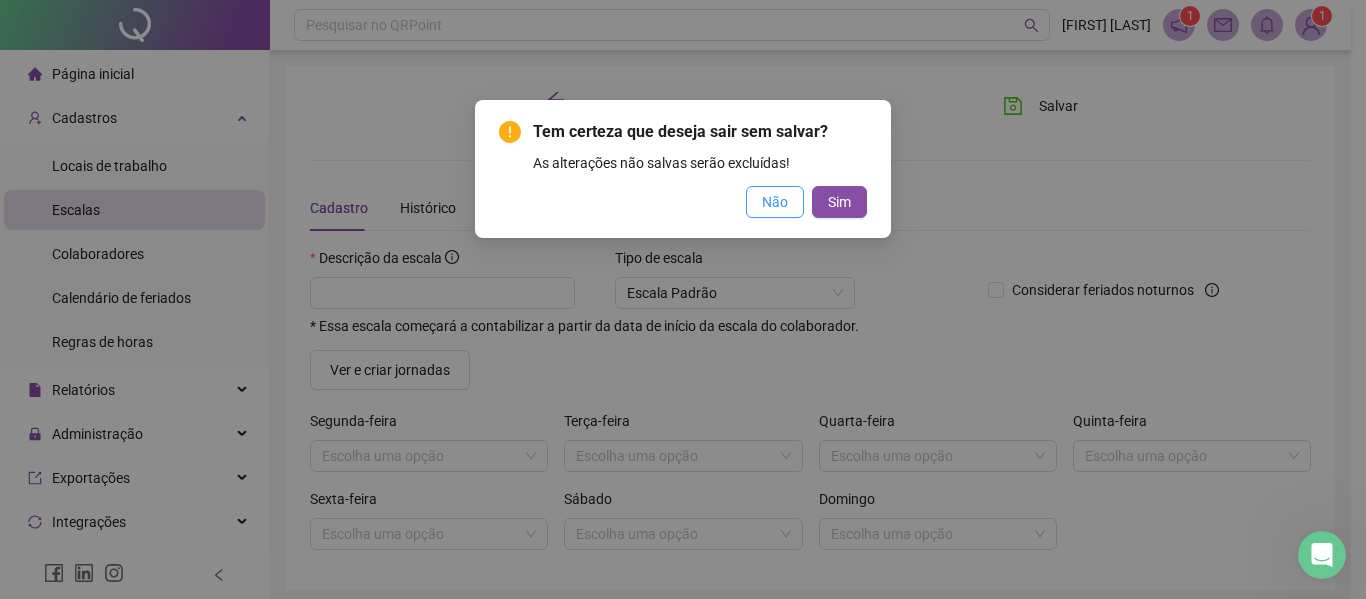 click on "Não" at bounding box center [775, 202] 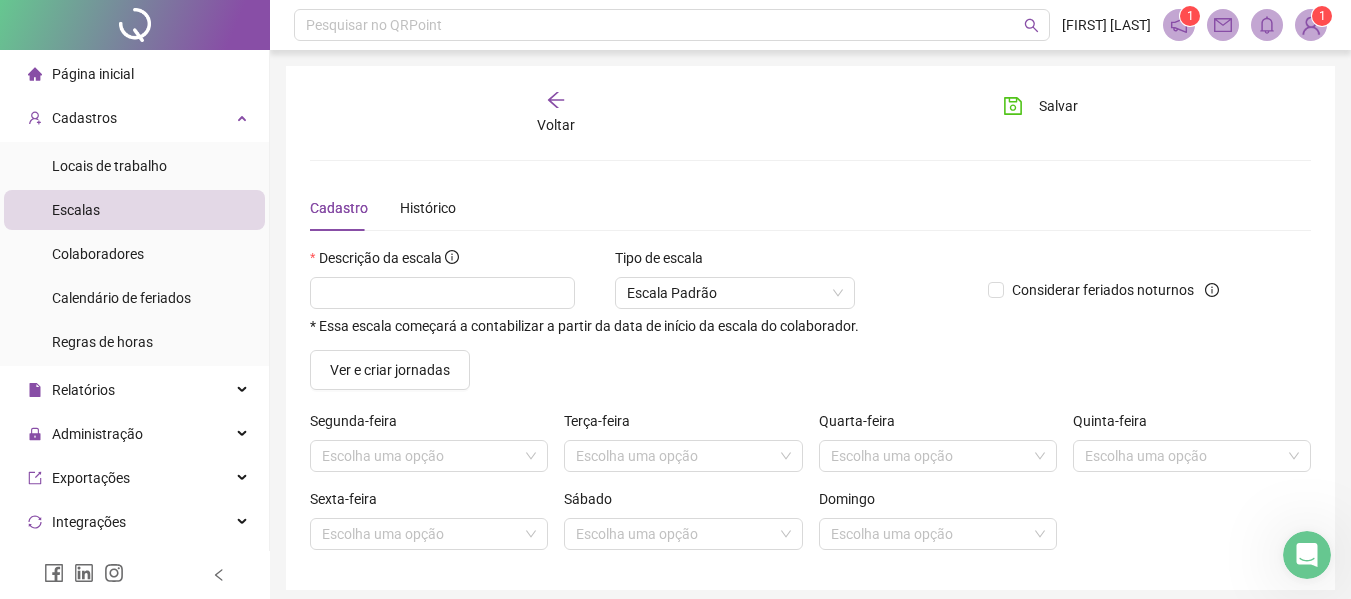 click on "Voltar" at bounding box center [556, 125] 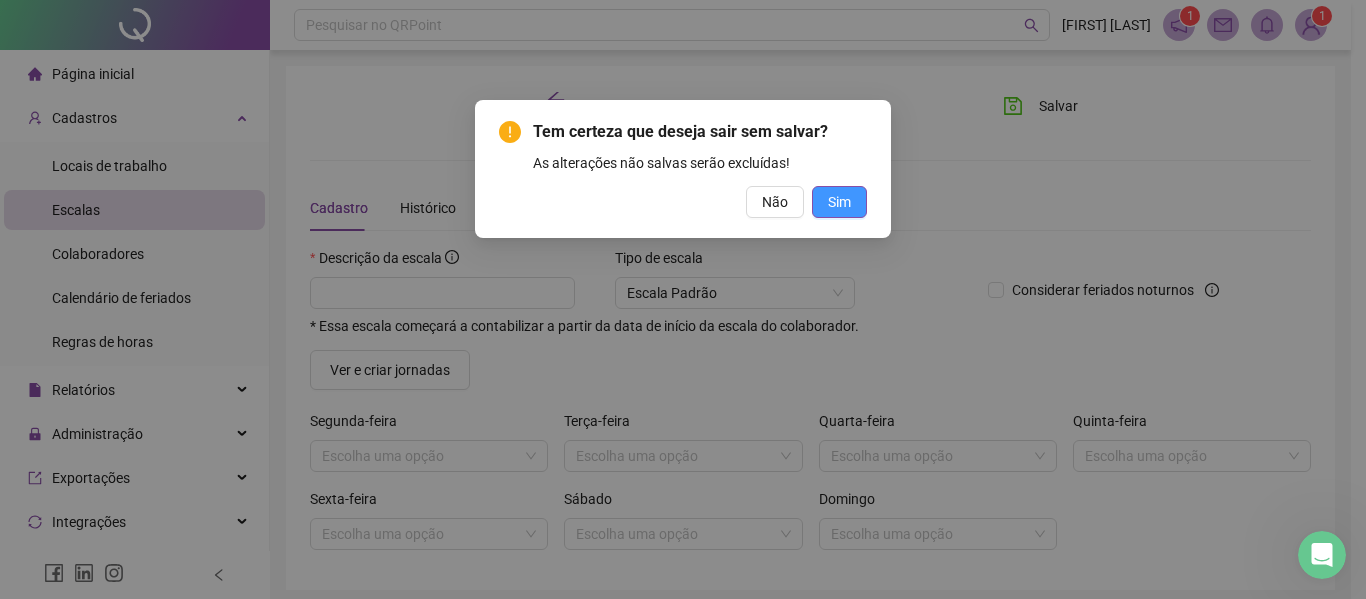 click on "Sim" at bounding box center [839, 202] 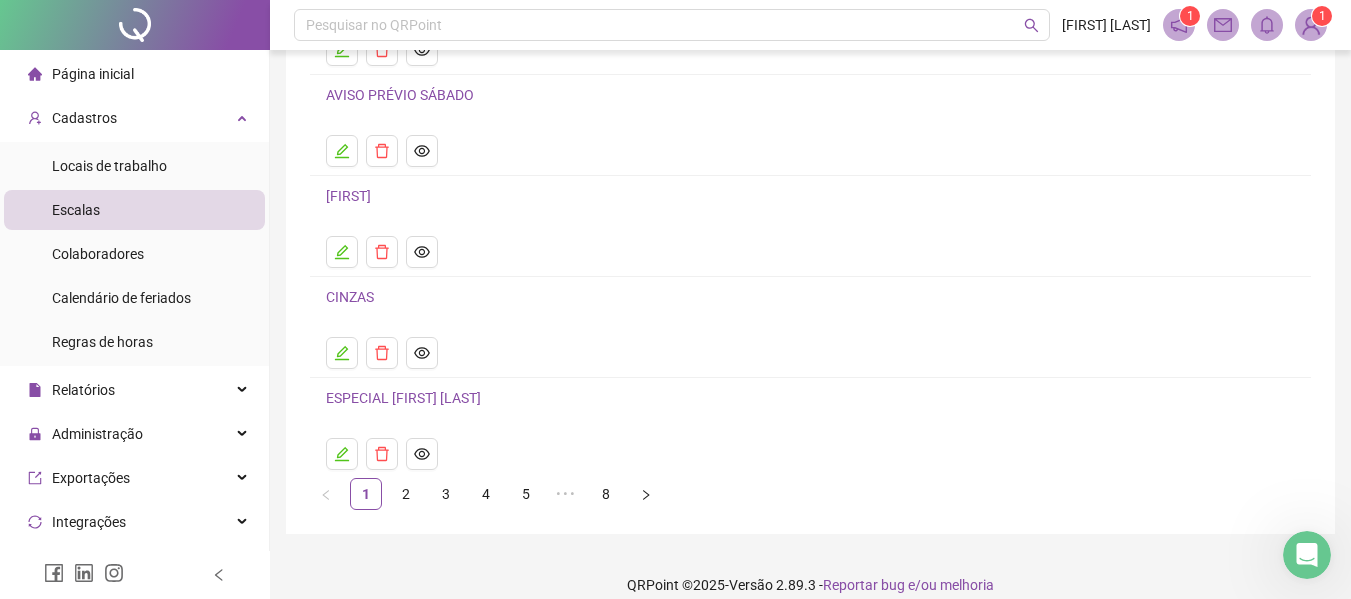 scroll, scrollTop: 258, scrollLeft: 0, axis: vertical 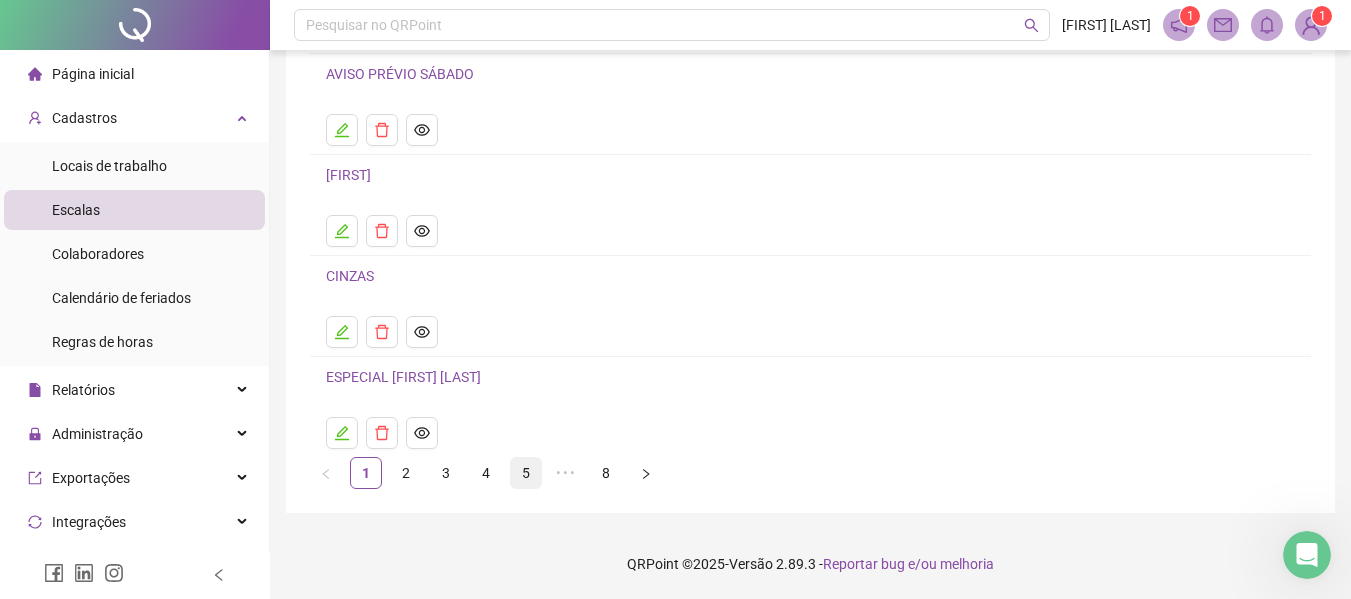 click on "5" at bounding box center (526, 473) 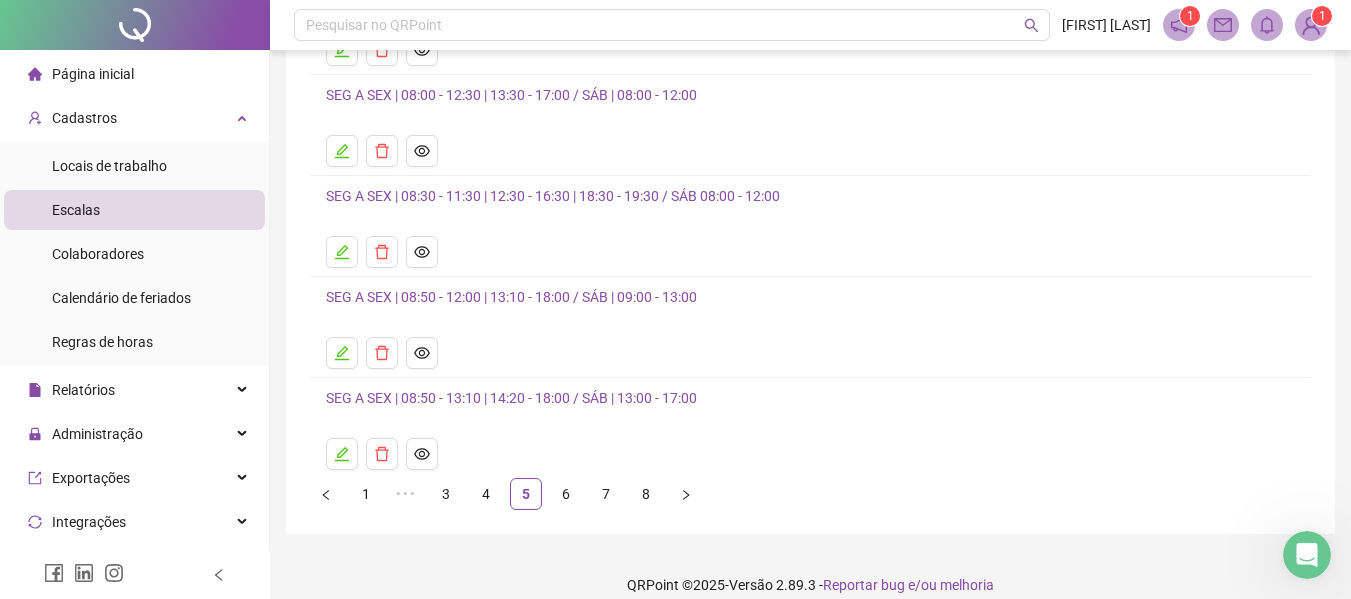 scroll, scrollTop: 258, scrollLeft: 0, axis: vertical 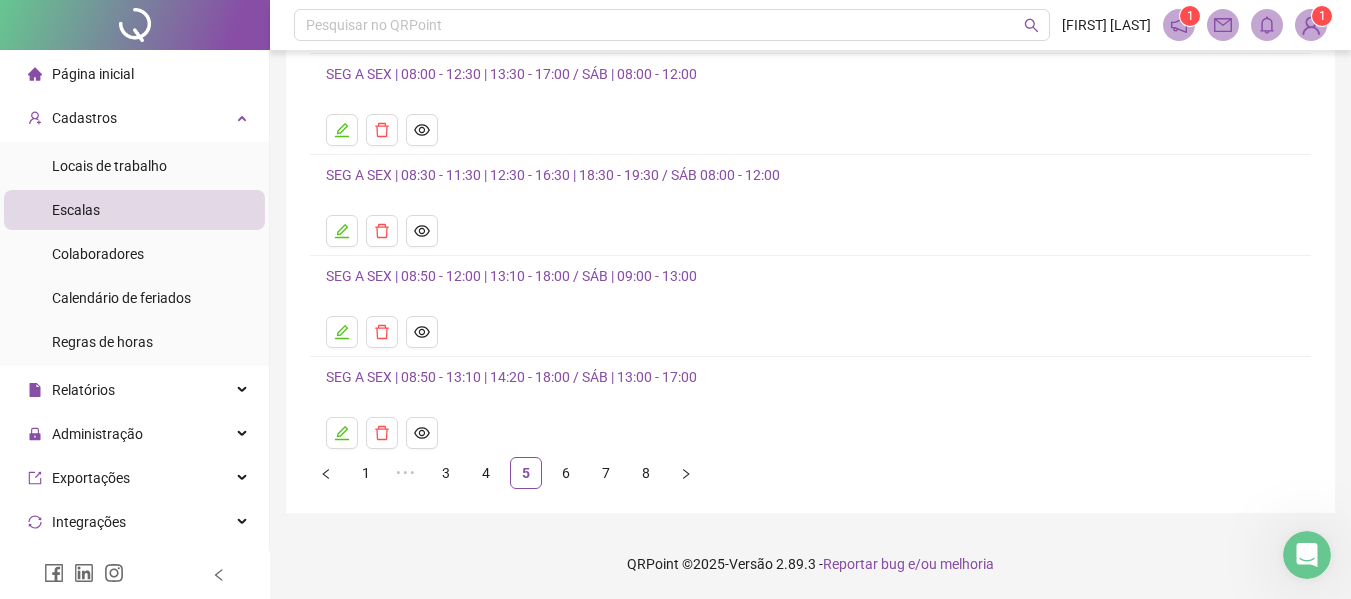 click on "SEG A SEX | 08:50 - 12:00 | 13:10 - 18:00 / SÁB | 09:00 - 13:00" at bounding box center (511, 276) 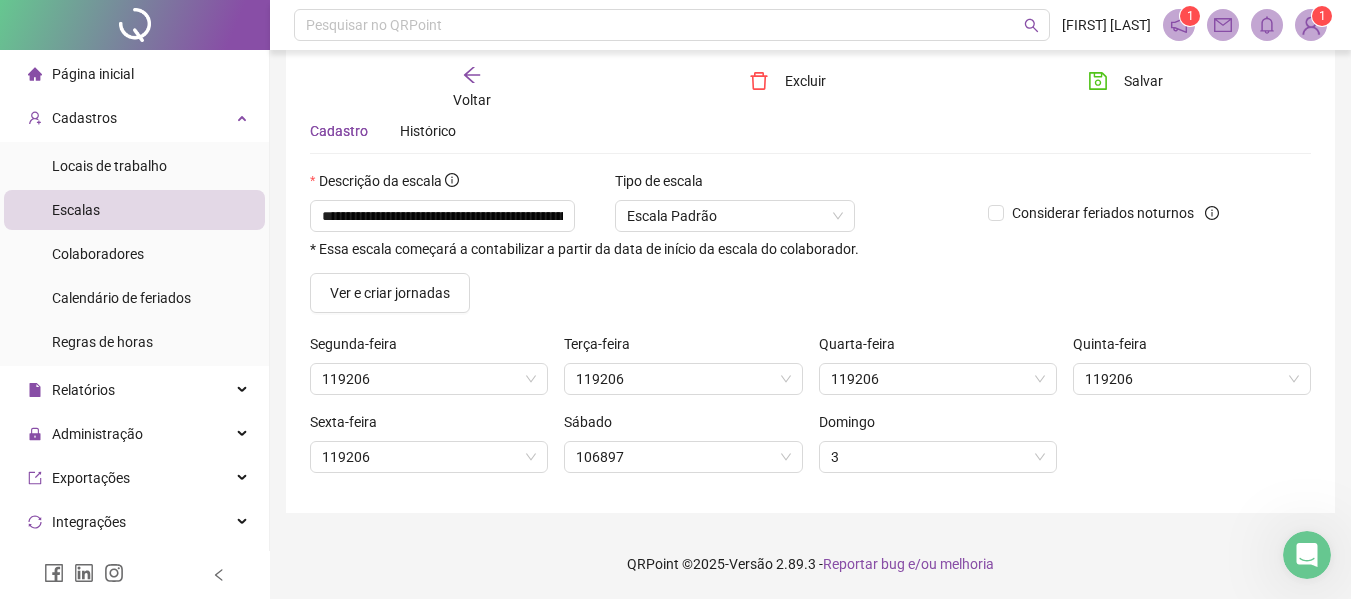 scroll, scrollTop: 77, scrollLeft: 0, axis: vertical 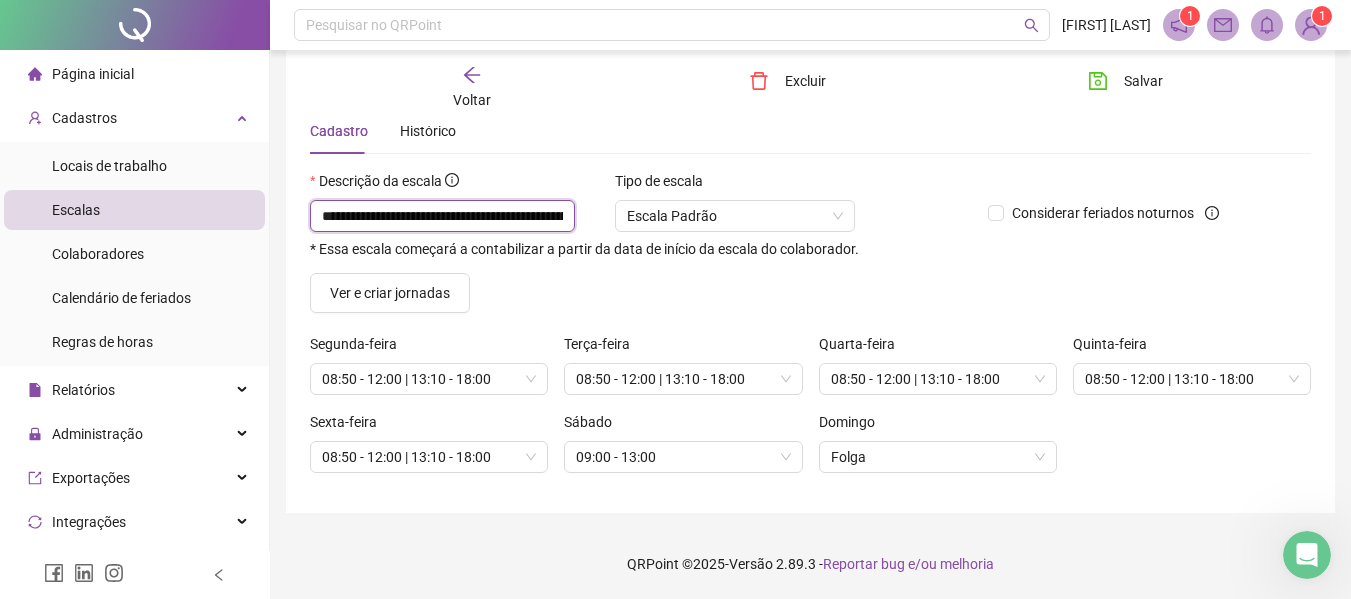 click on "**********" at bounding box center [442, 216] 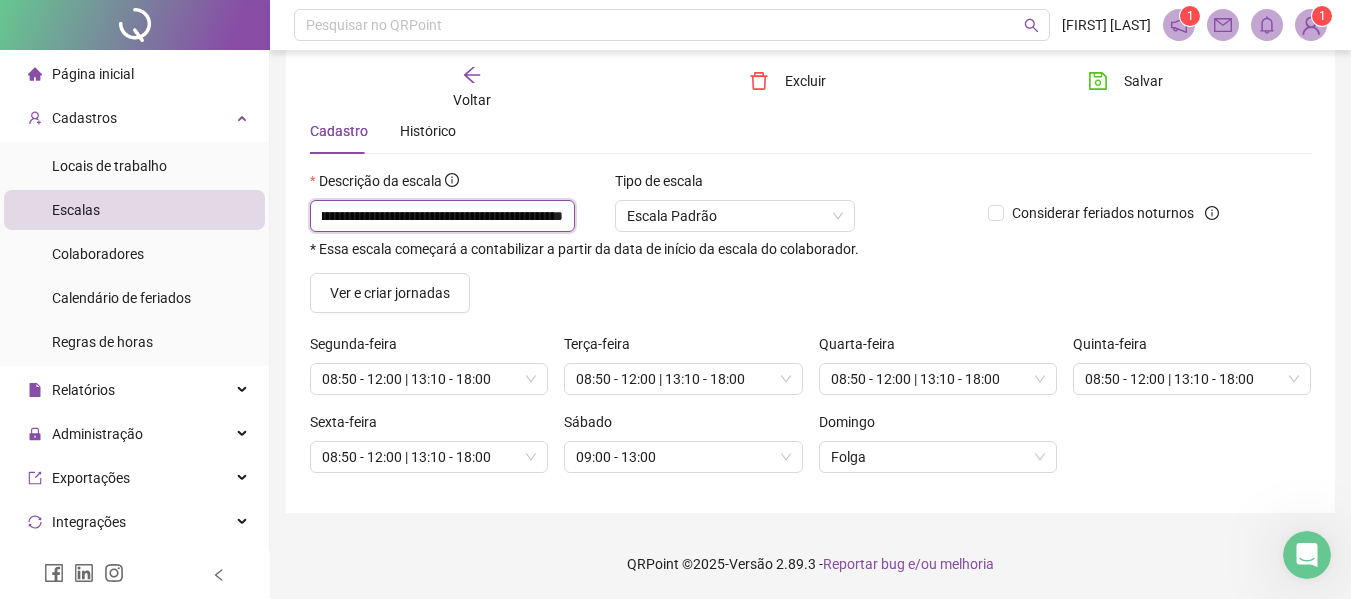 scroll, scrollTop: 0, scrollLeft: 132, axis: horizontal 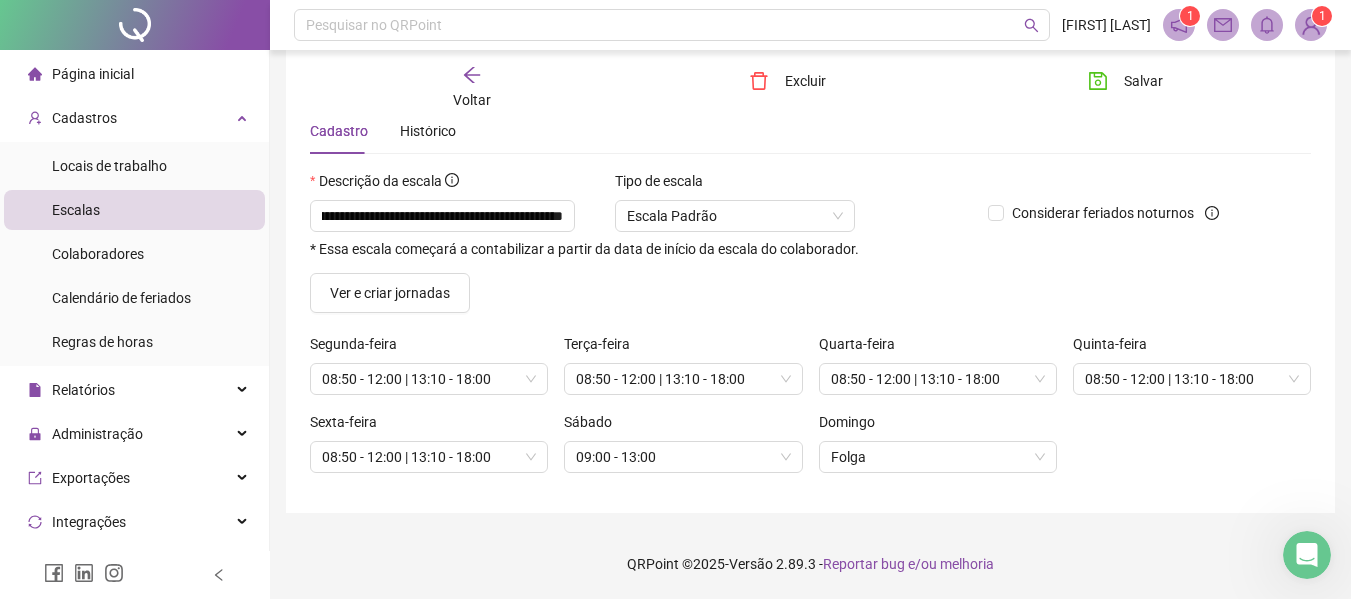 click on "Ver e criar jornadas" at bounding box center [810, 293] 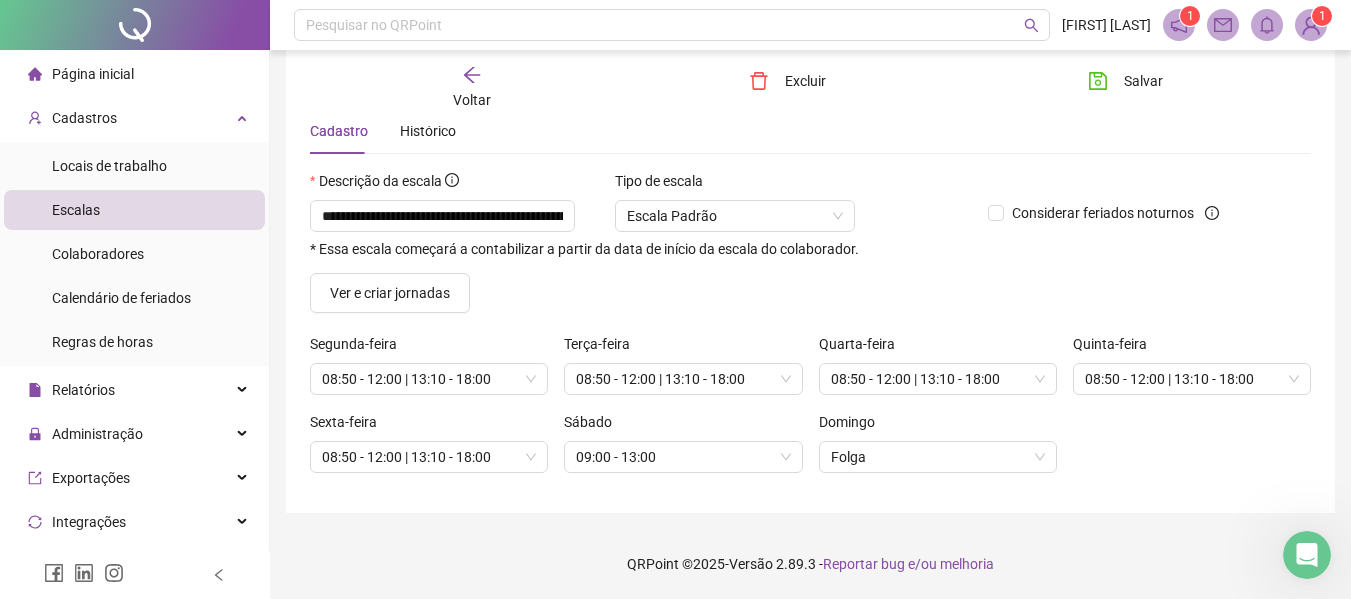 click on "Voltar" at bounding box center [472, 100] 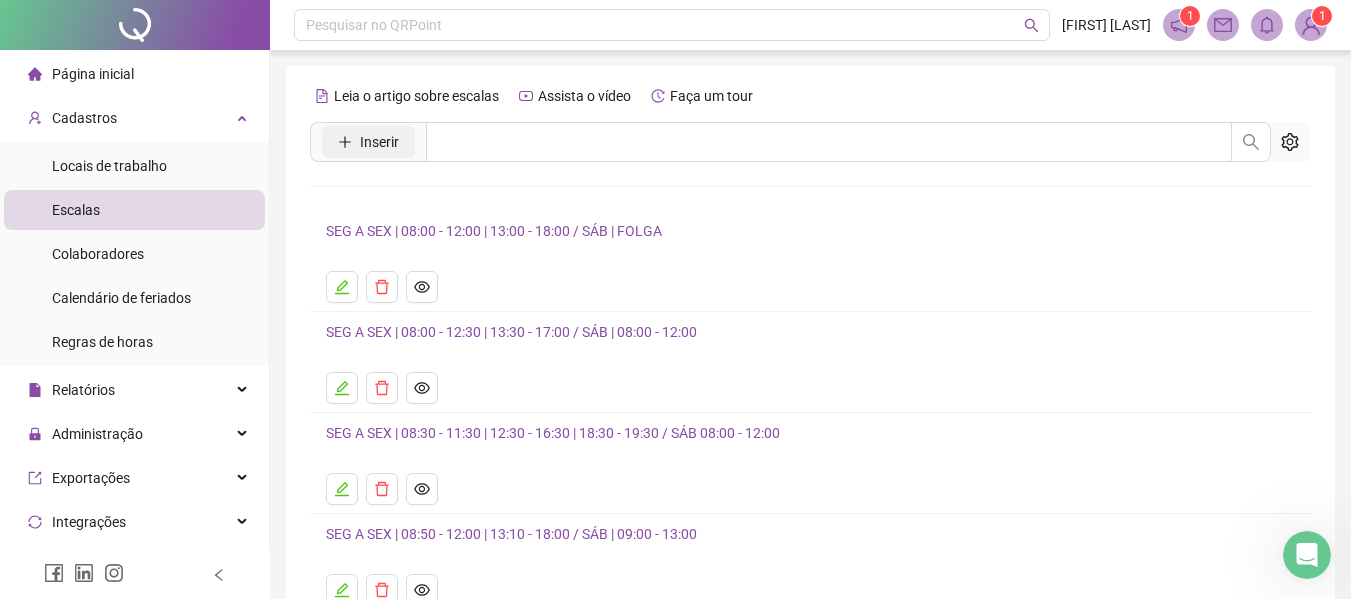 click on "Inserir" at bounding box center (379, 142) 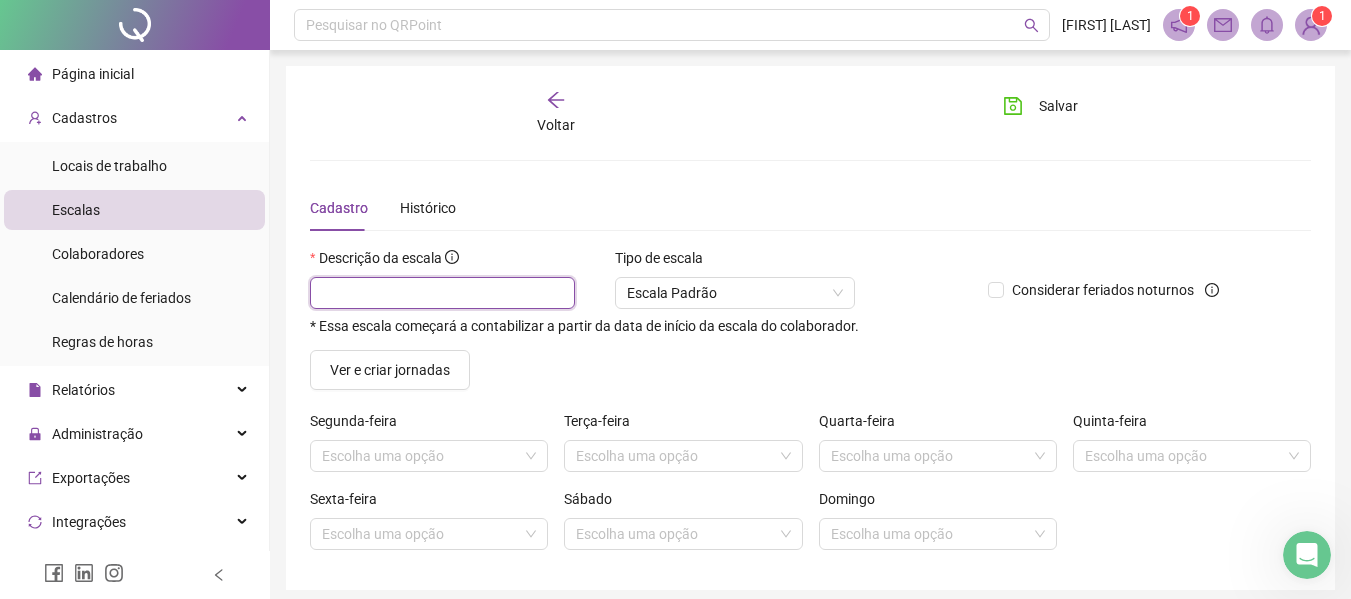 click at bounding box center [442, 293] 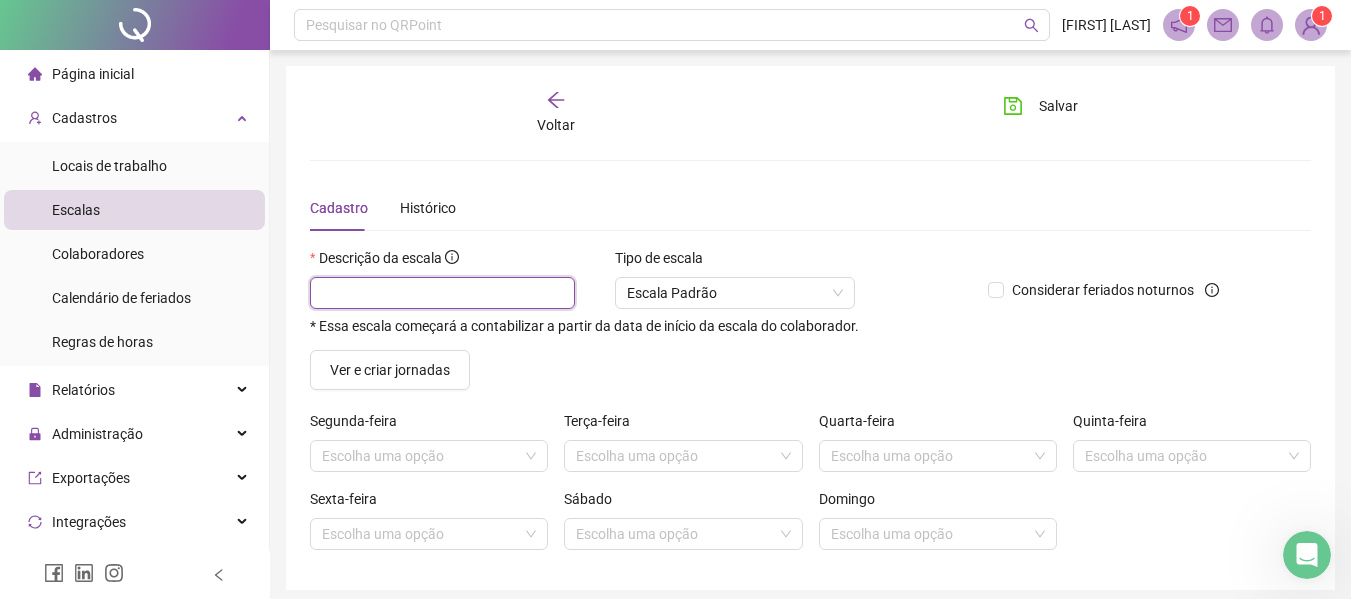 scroll, scrollTop: 77, scrollLeft: 0, axis: vertical 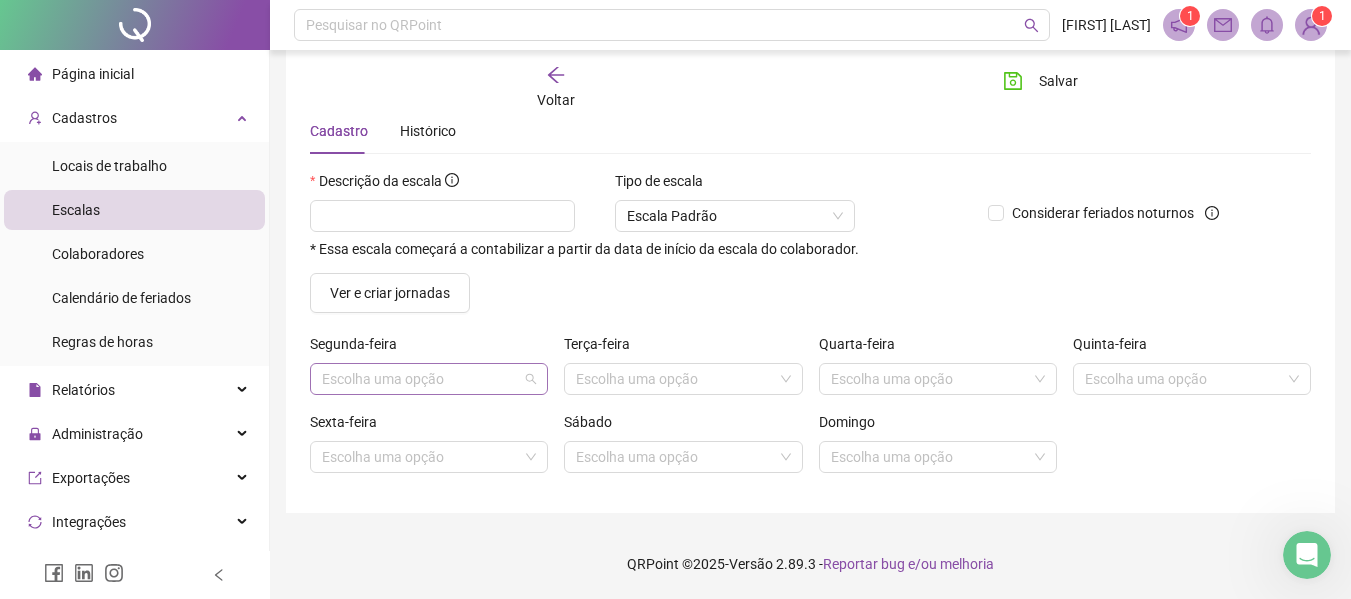 click at bounding box center (420, 379) 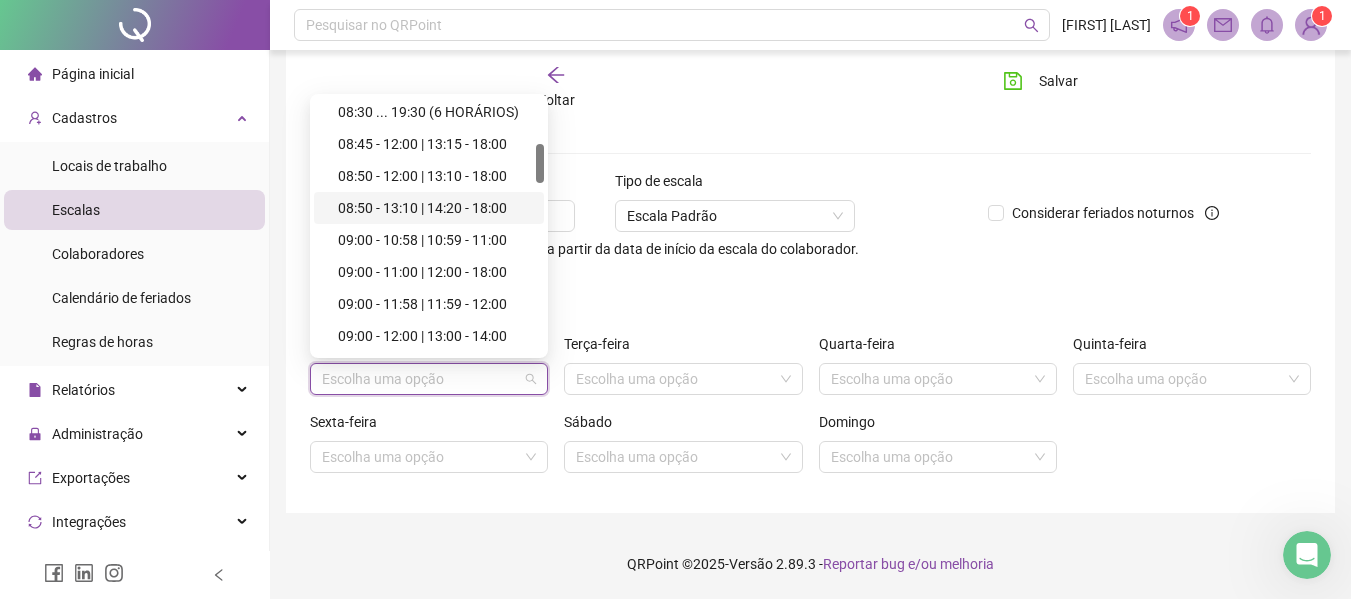 scroll, scrollTop: 200, scrollLeft: 0, axis: vertical 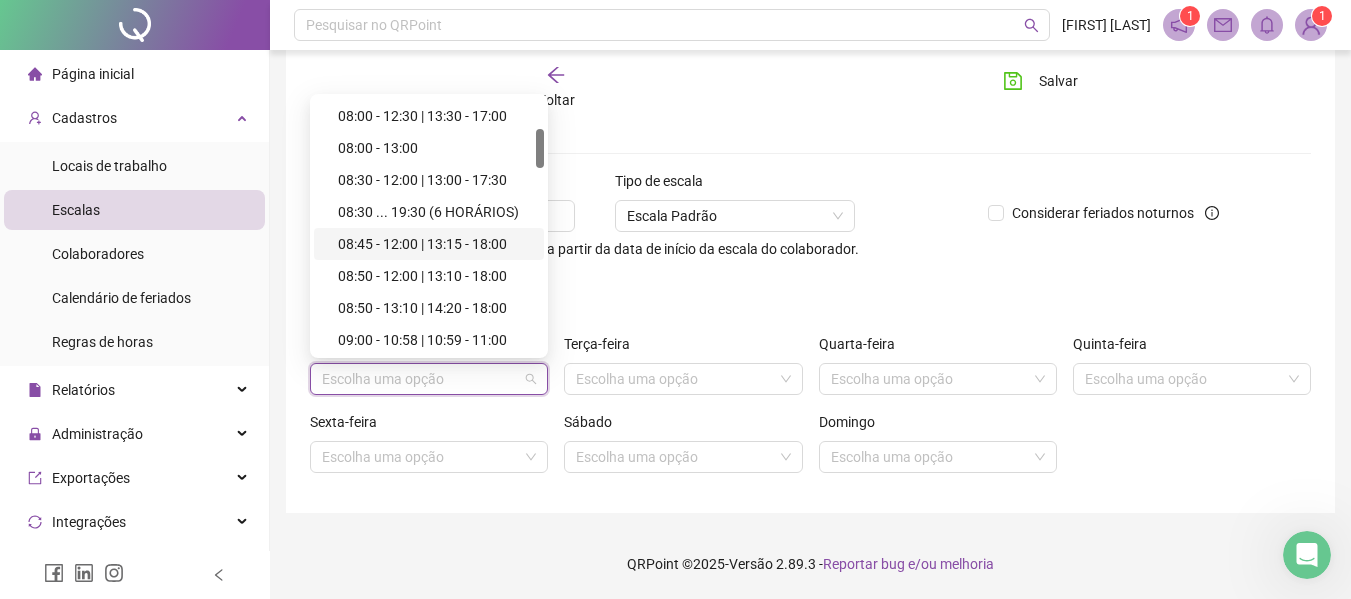 click on "08:45 - 12:00 | 13:15 - 18:00" at bounding box center [435, 244] 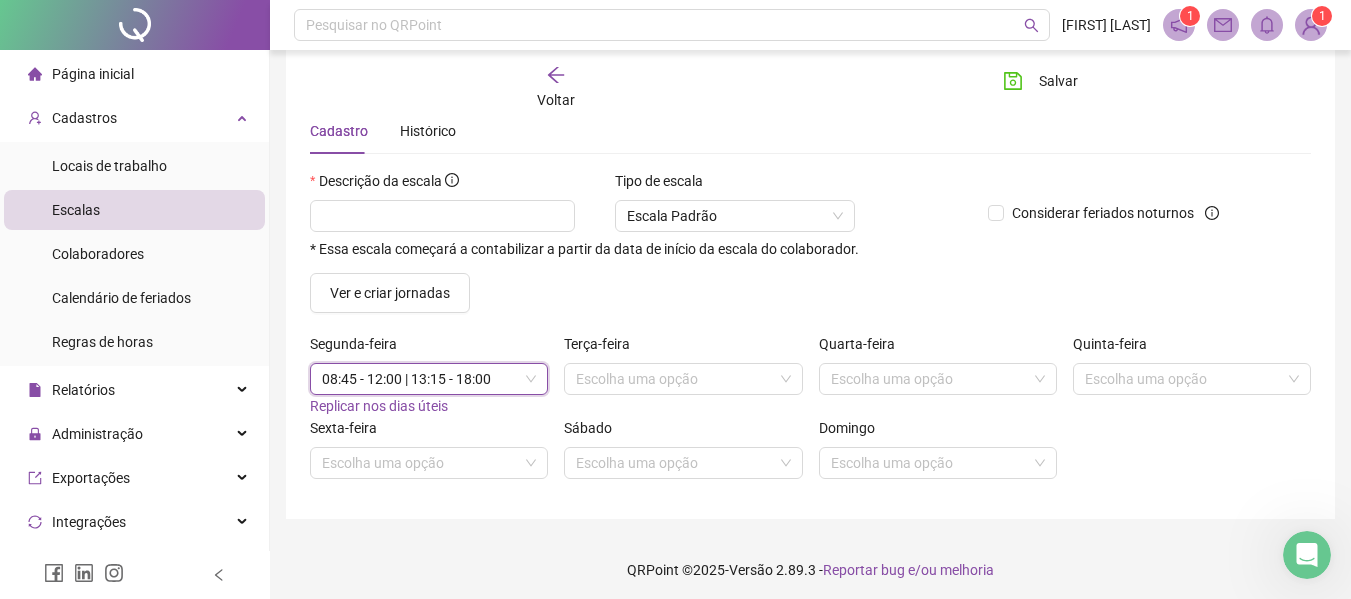 click on "08:45 - 12:00 | 13:15 - 18:00" at bounding box center [429, 379] 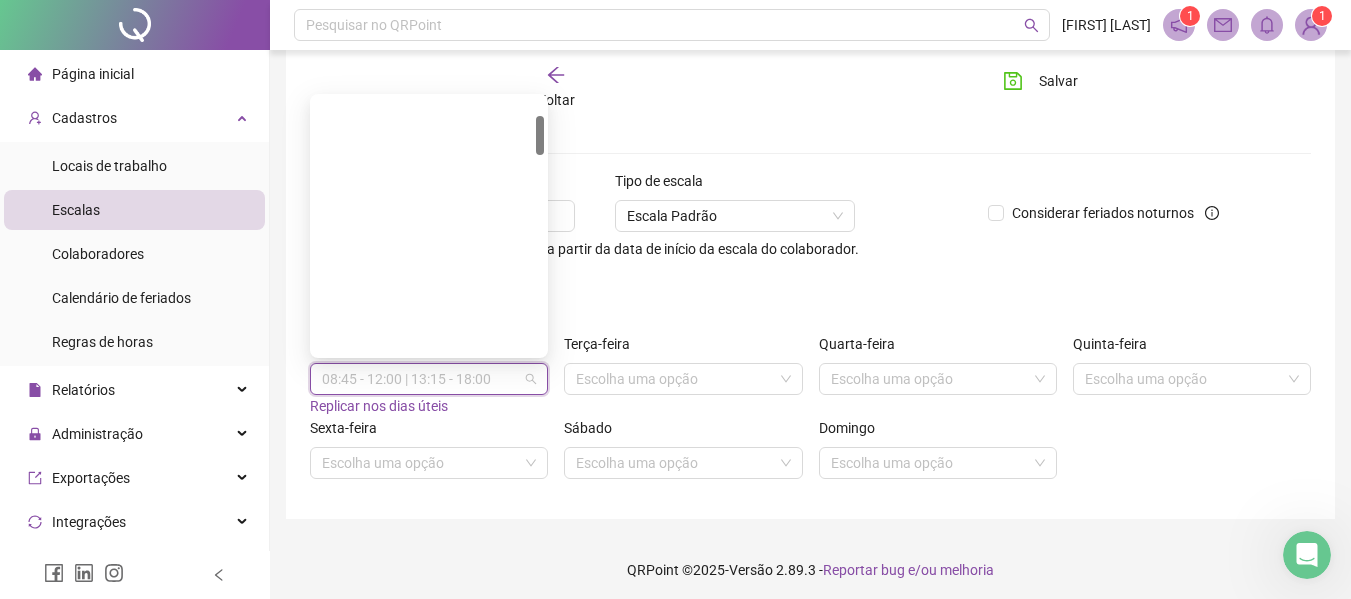 scroll, scrollTop: 118, scrollLeft: 0, axis: vertical 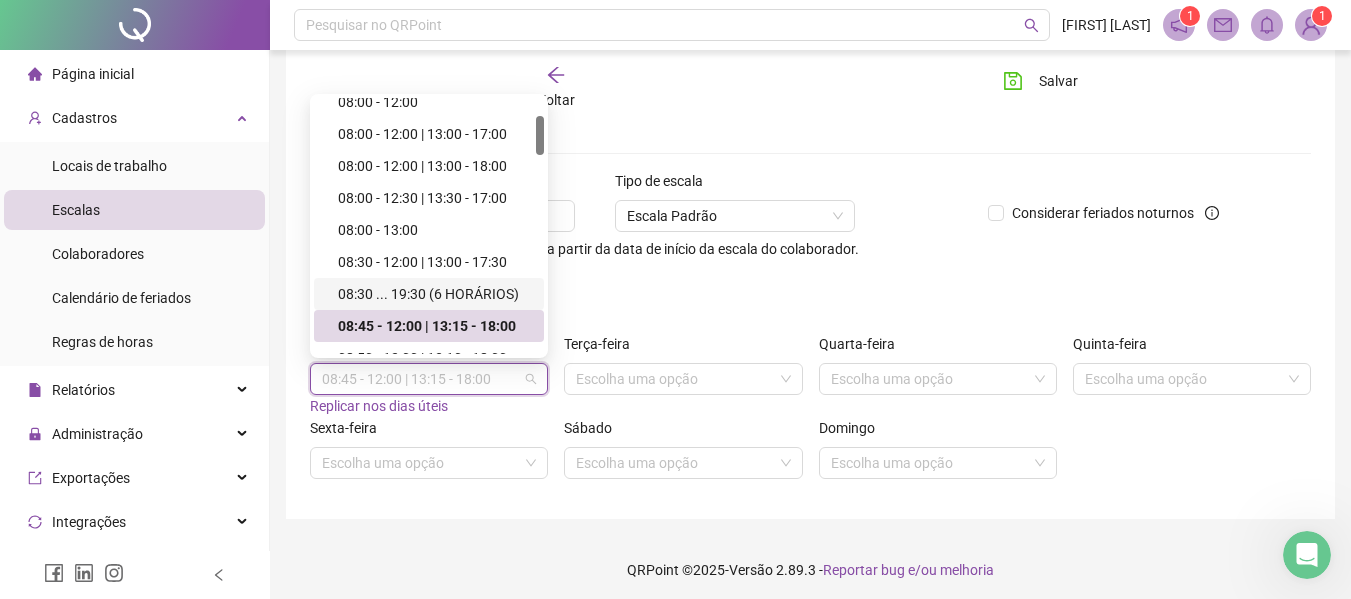 click on "Ver e criar jornadas" at bounding box center [810, 293] 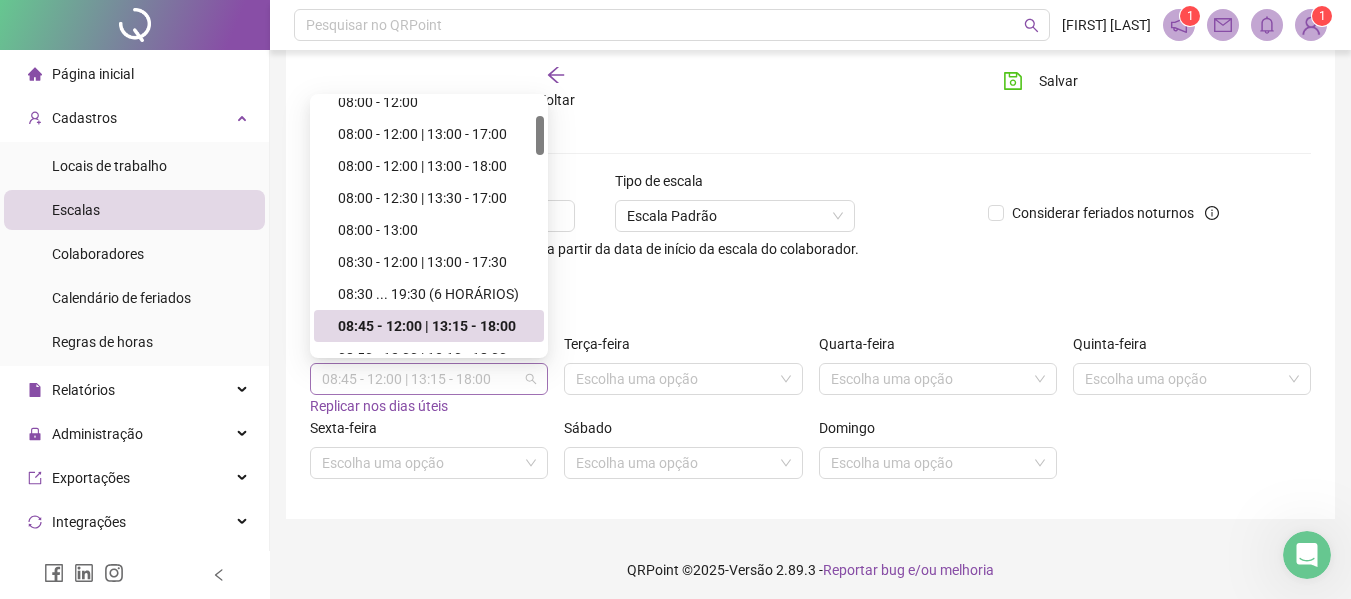 drag, startPoint x: 502, startPoint y: 382, endPoint x: 343, endPoint y: 376, distance: 159.11317 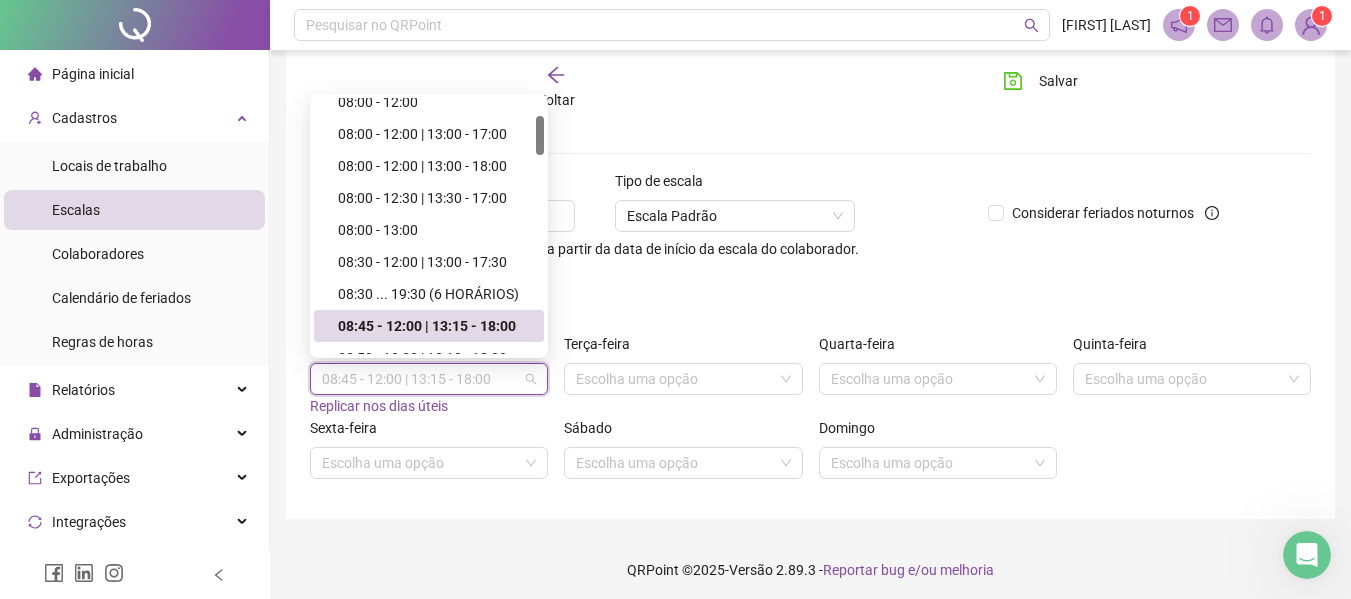 click on "Ver e criar jornadas" at bounding box center (810, 293) 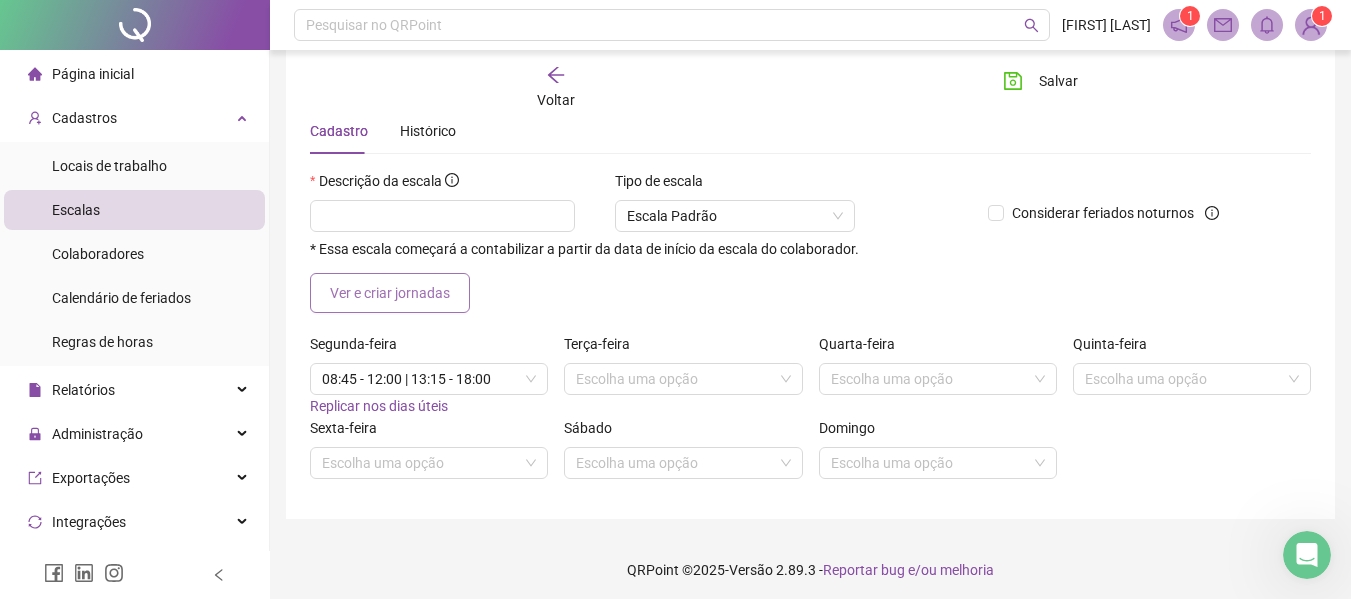 click on "Ver e criar jornadas" at bounding box center [390, 293] 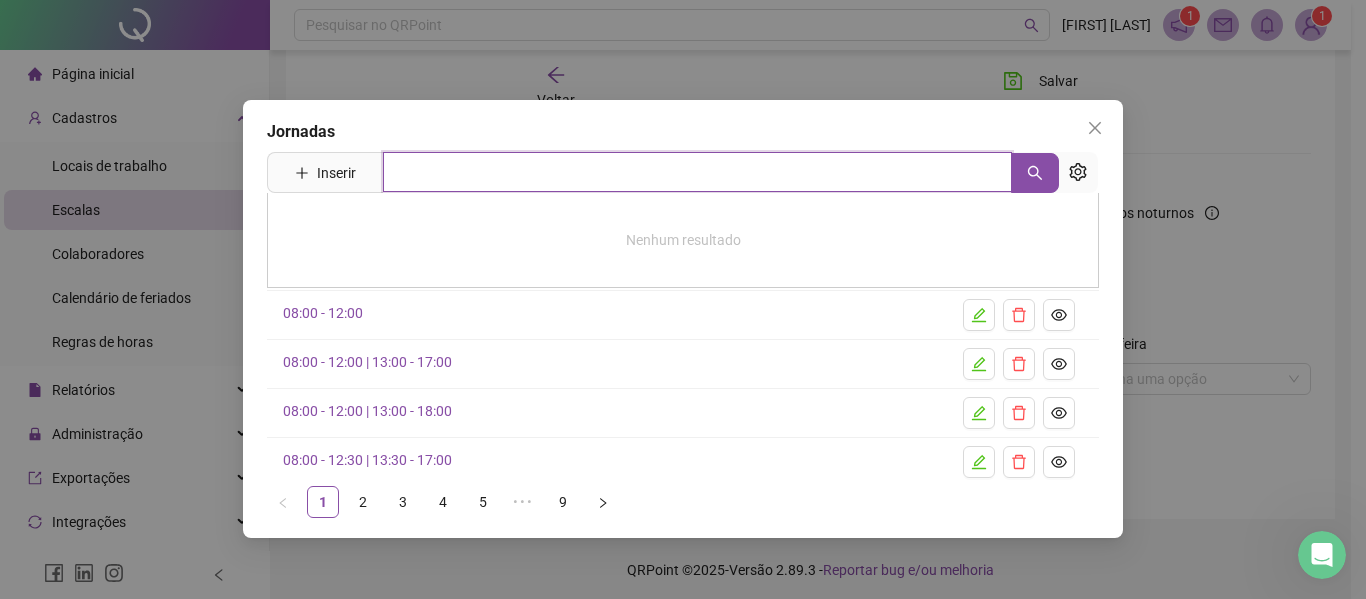 click at bounding box center (697, 172) 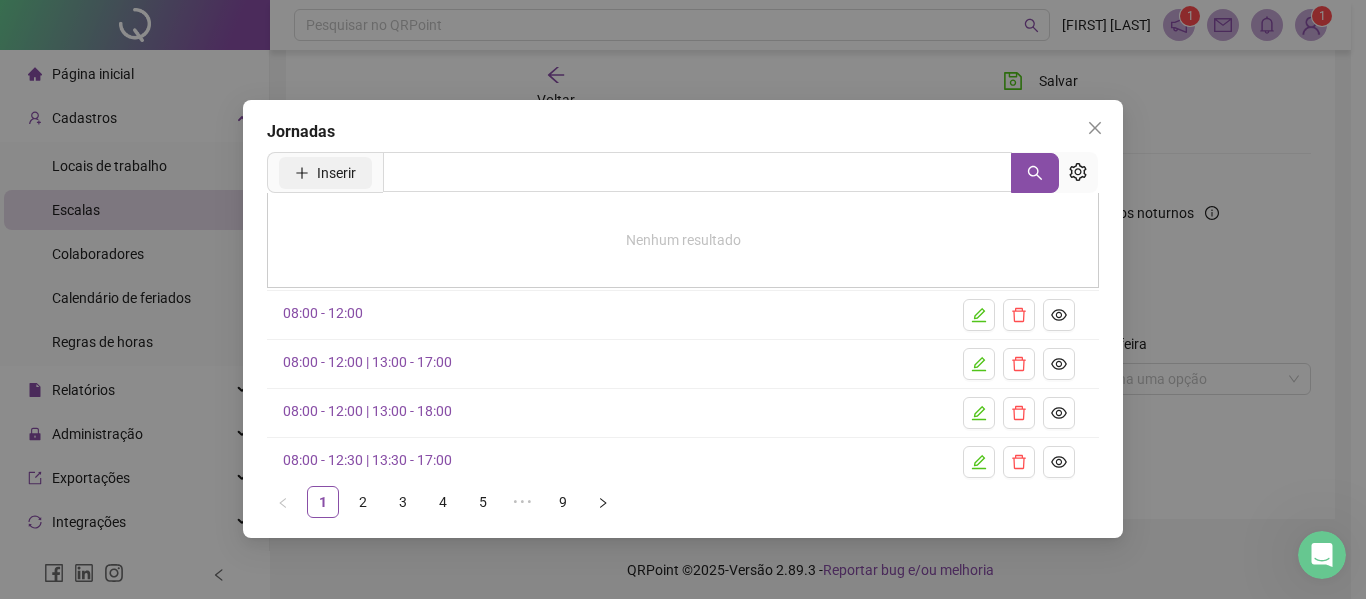 click on "Inserir" at bounding box center [336, 173] 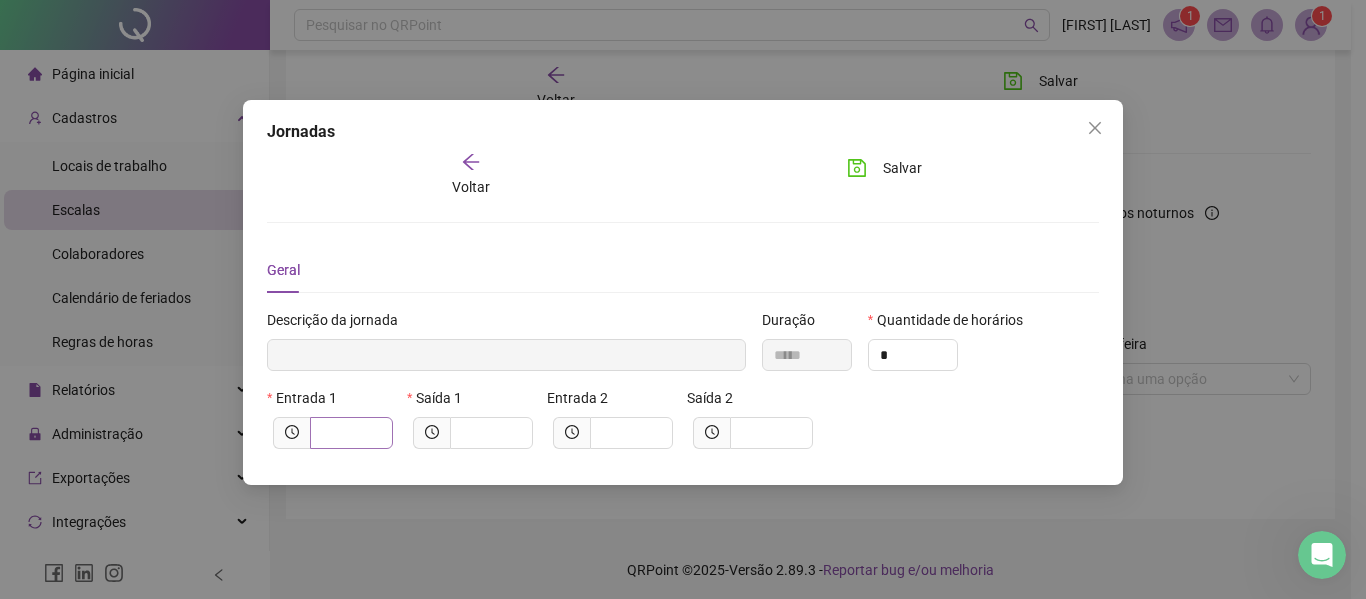 type 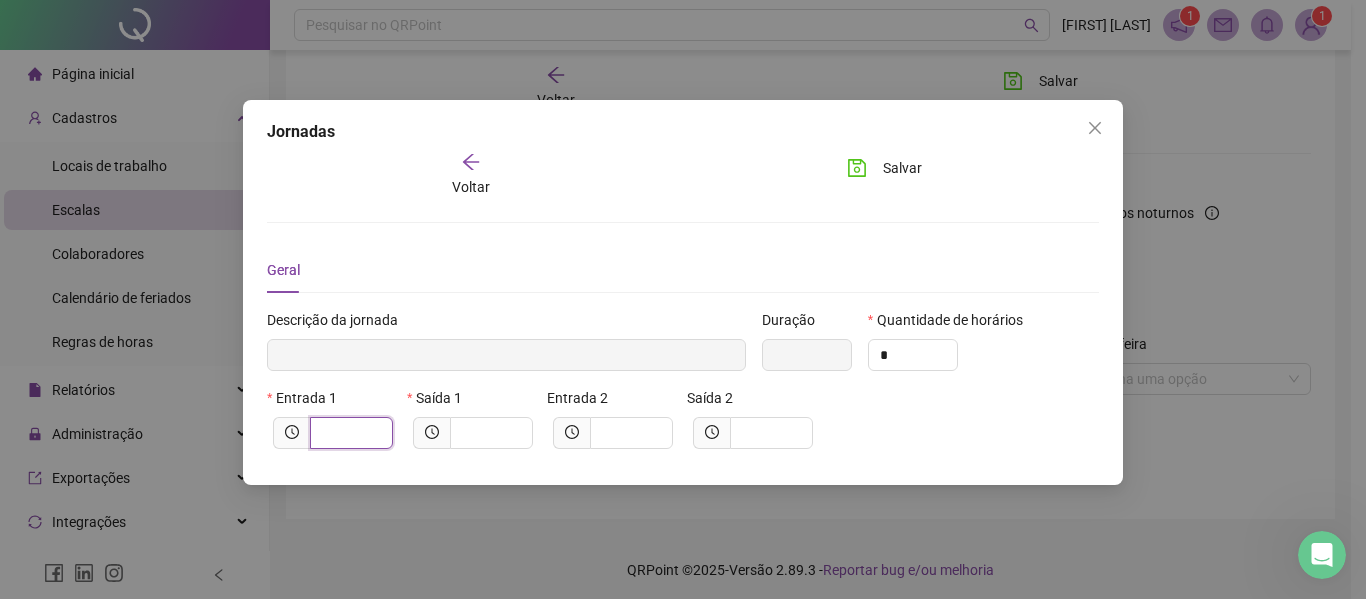 click at bounding box center (349, 433) 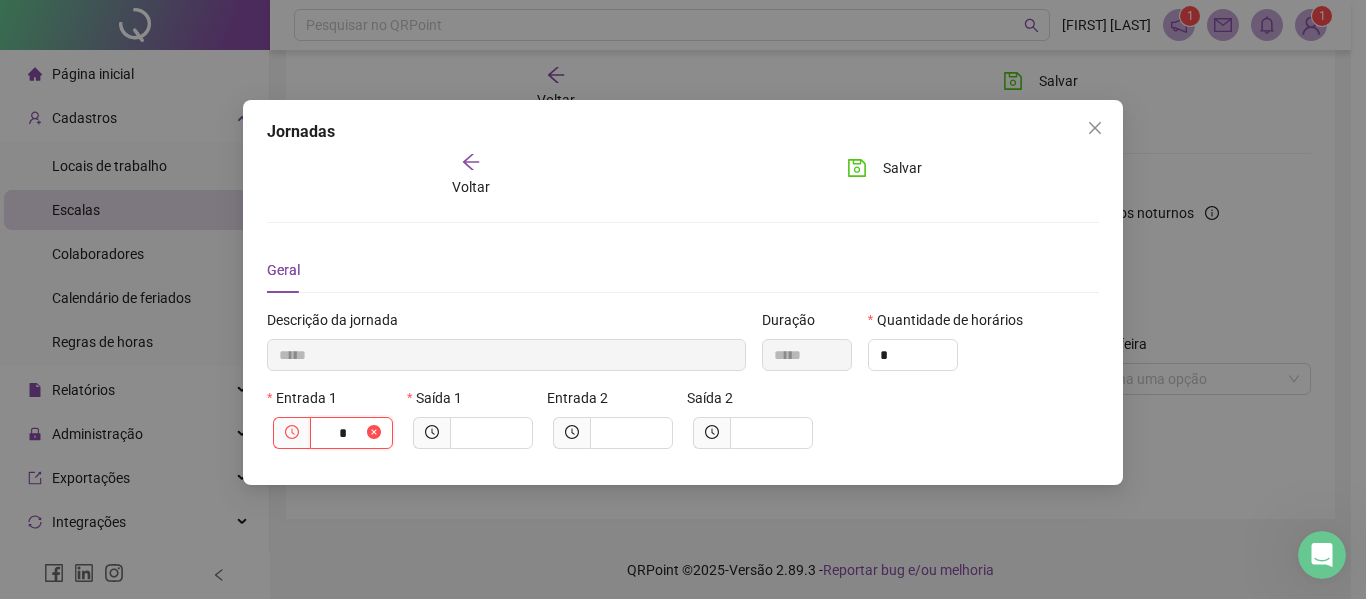 type on "******" 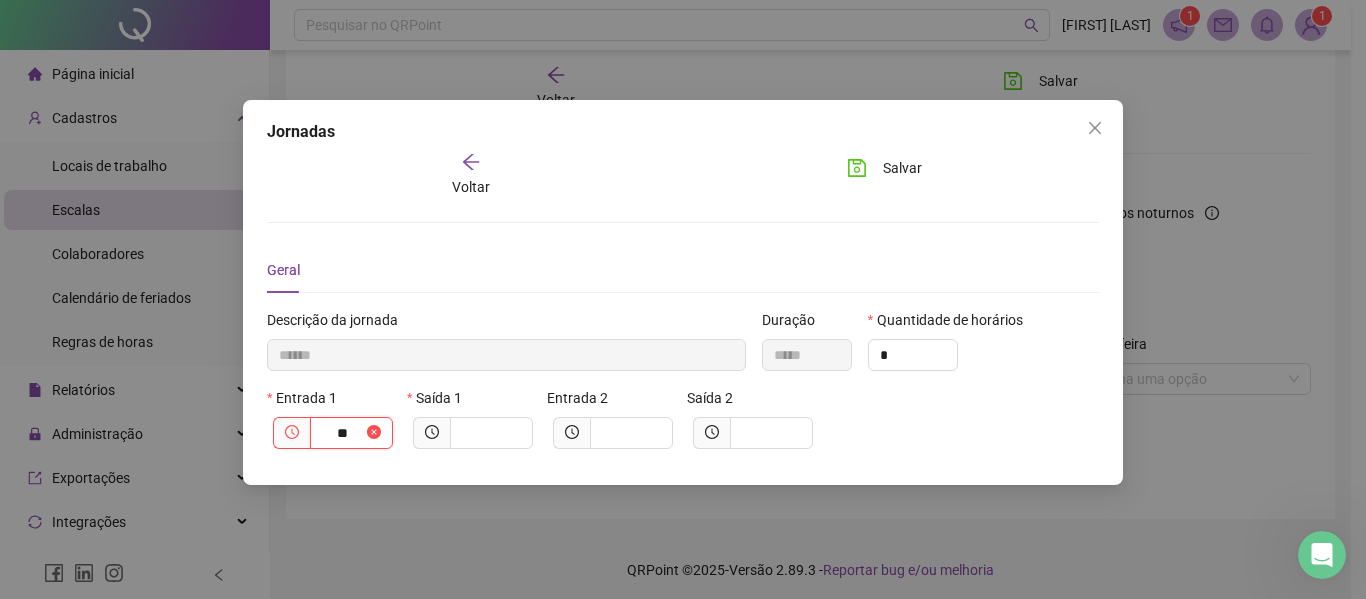 type on "***" 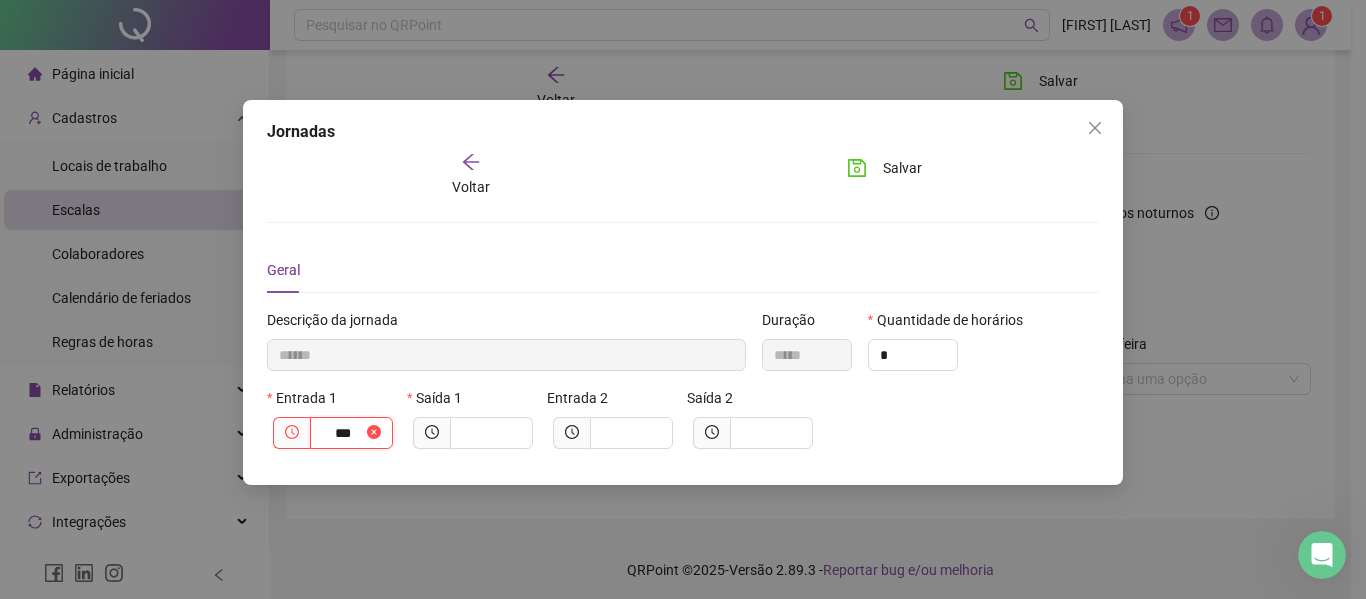 type on "********" 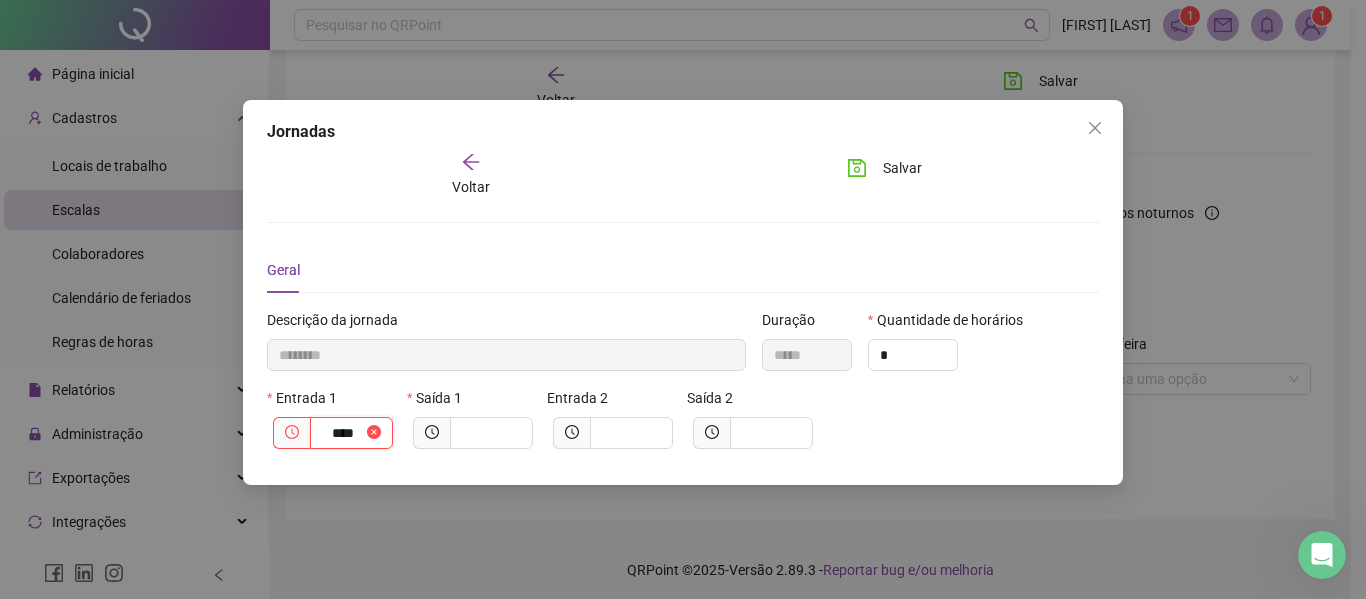 type on "*********" 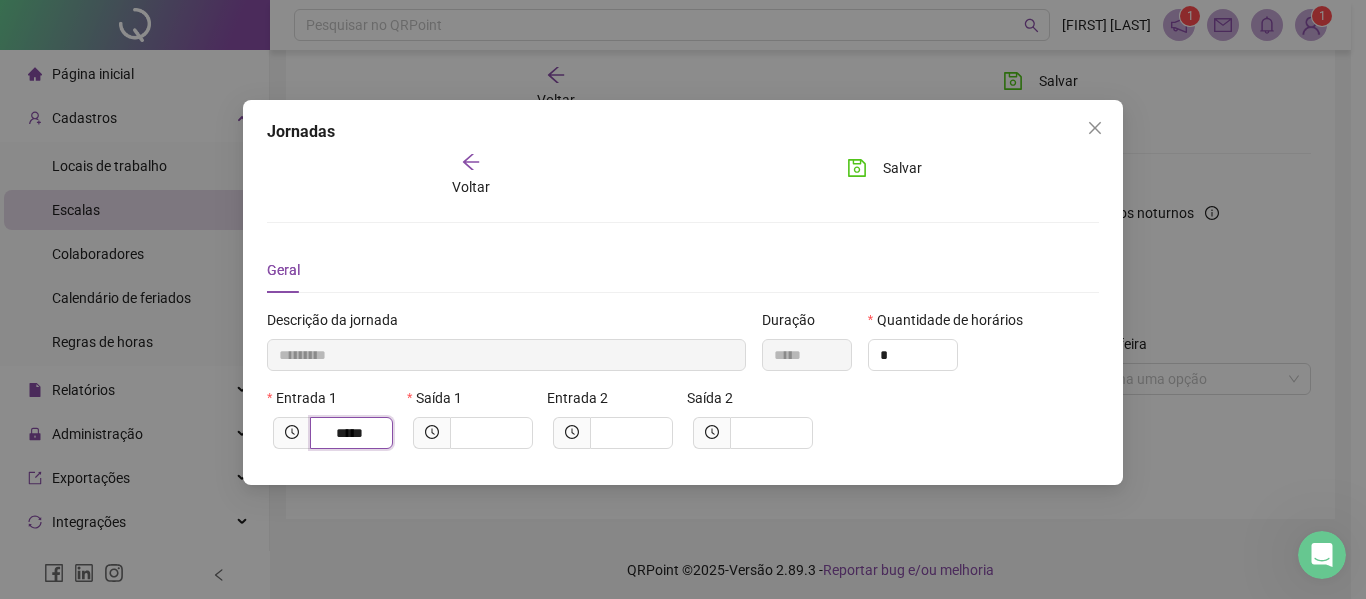 type on "*****" 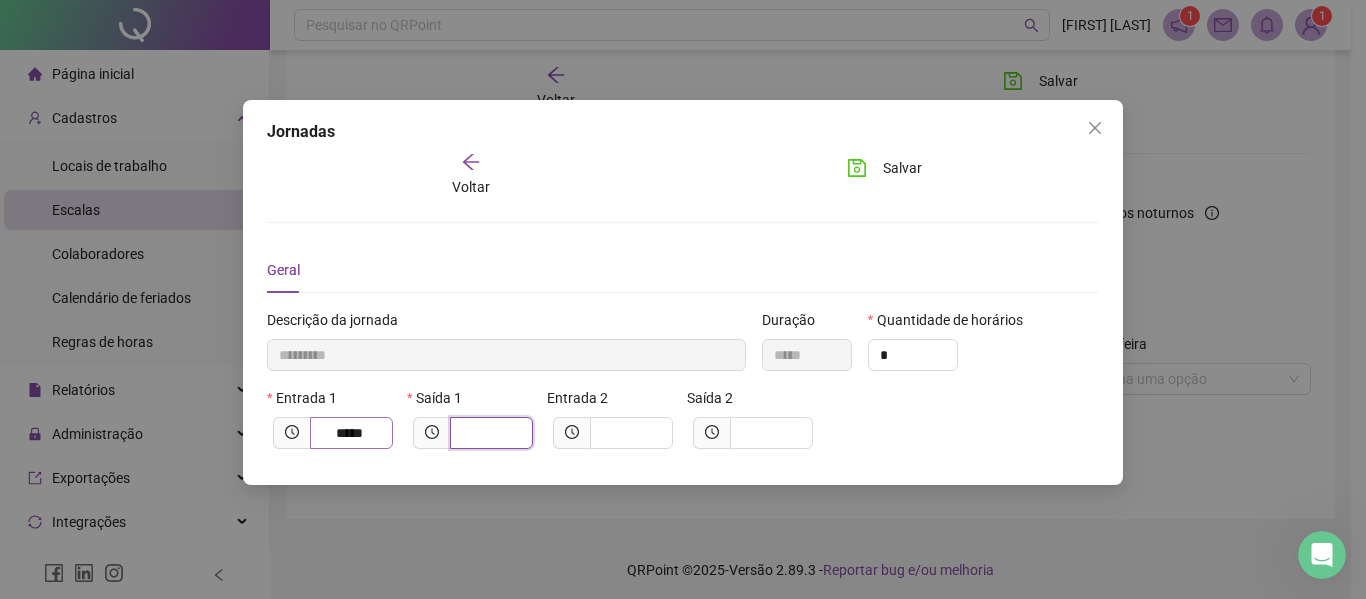 type on "*********" 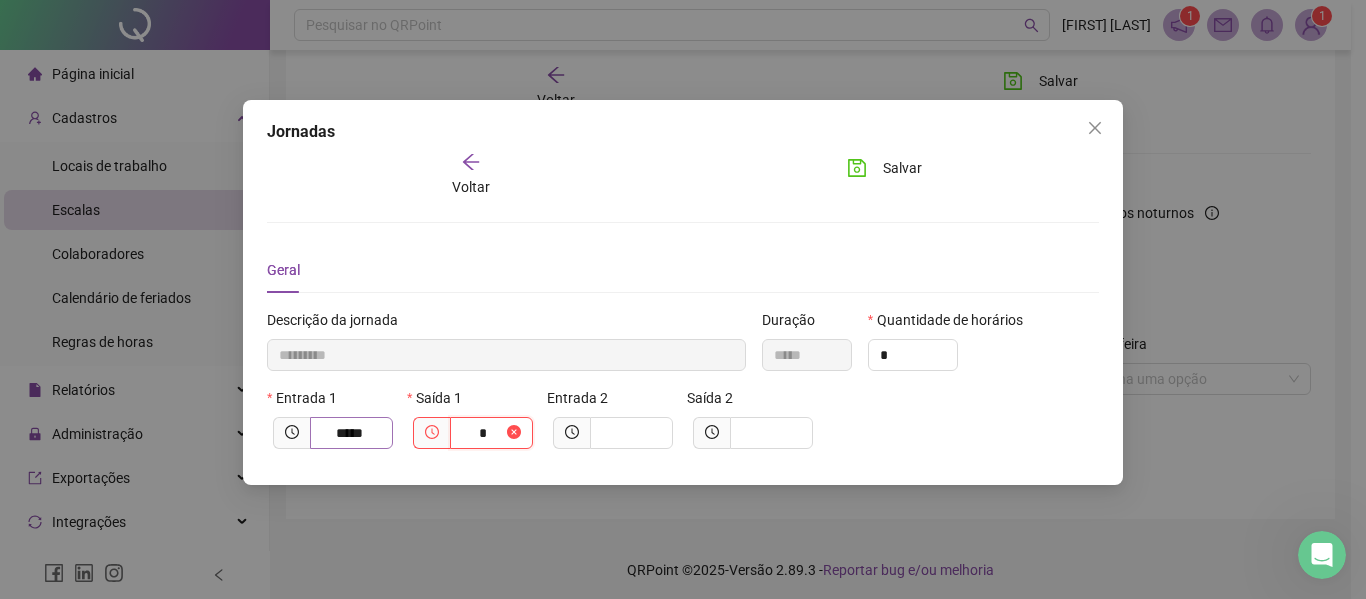 type on "**********" 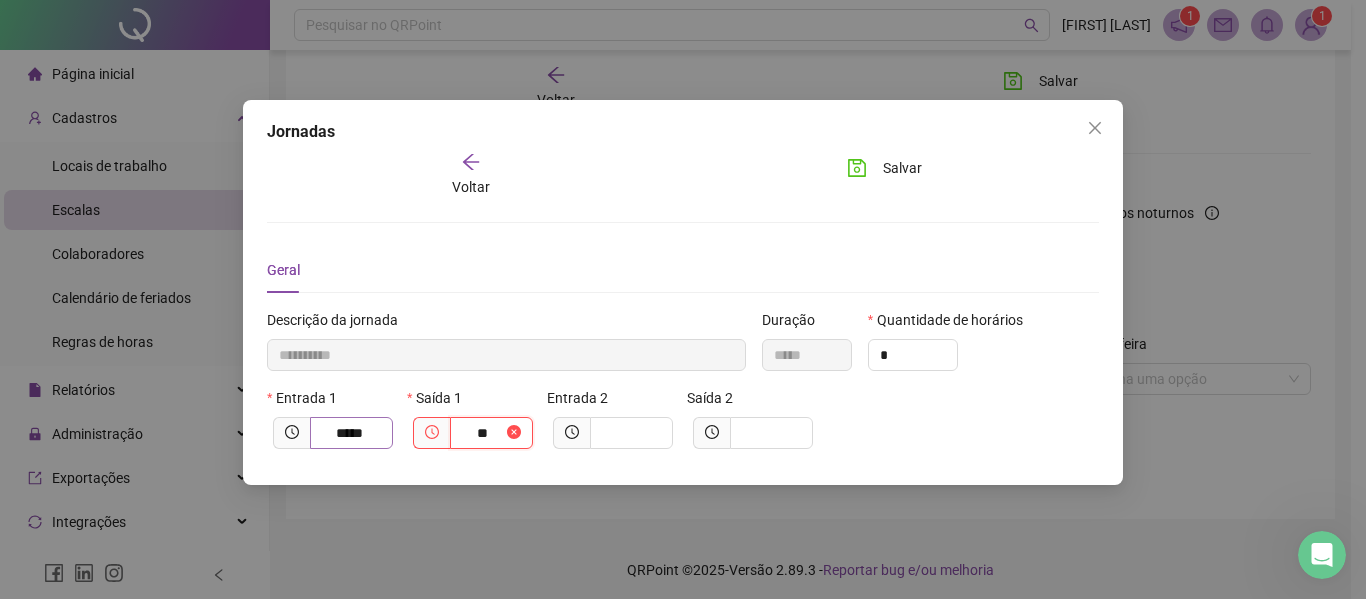 type on "***" 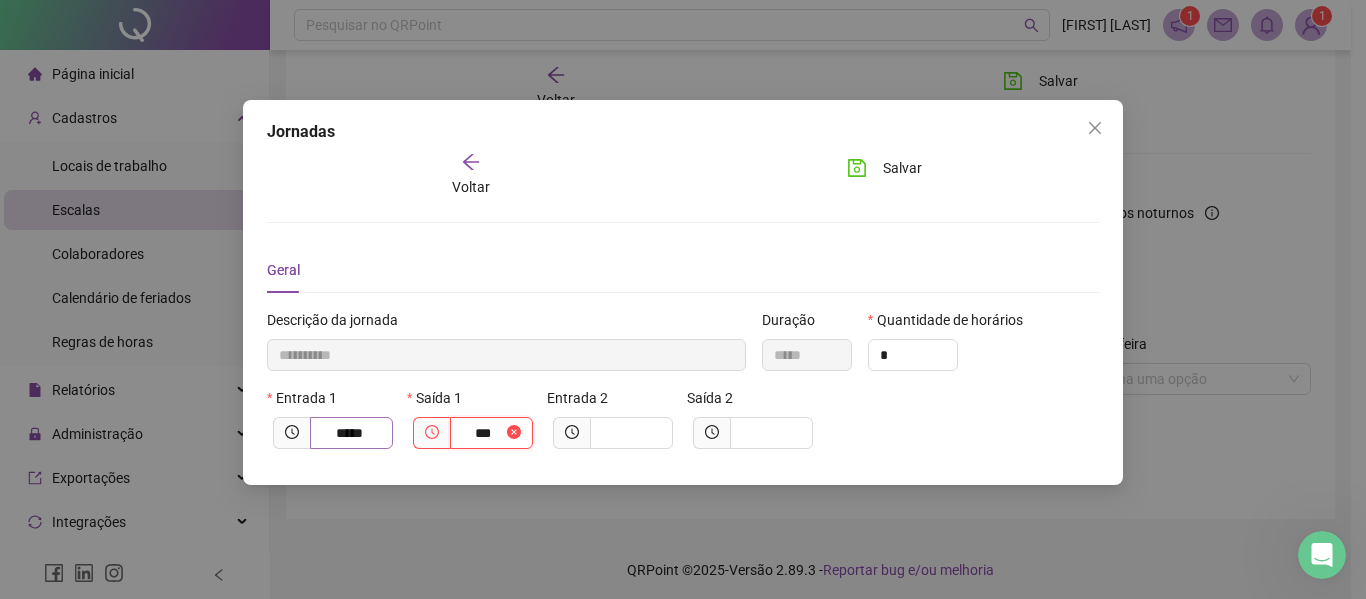 type on "**********" 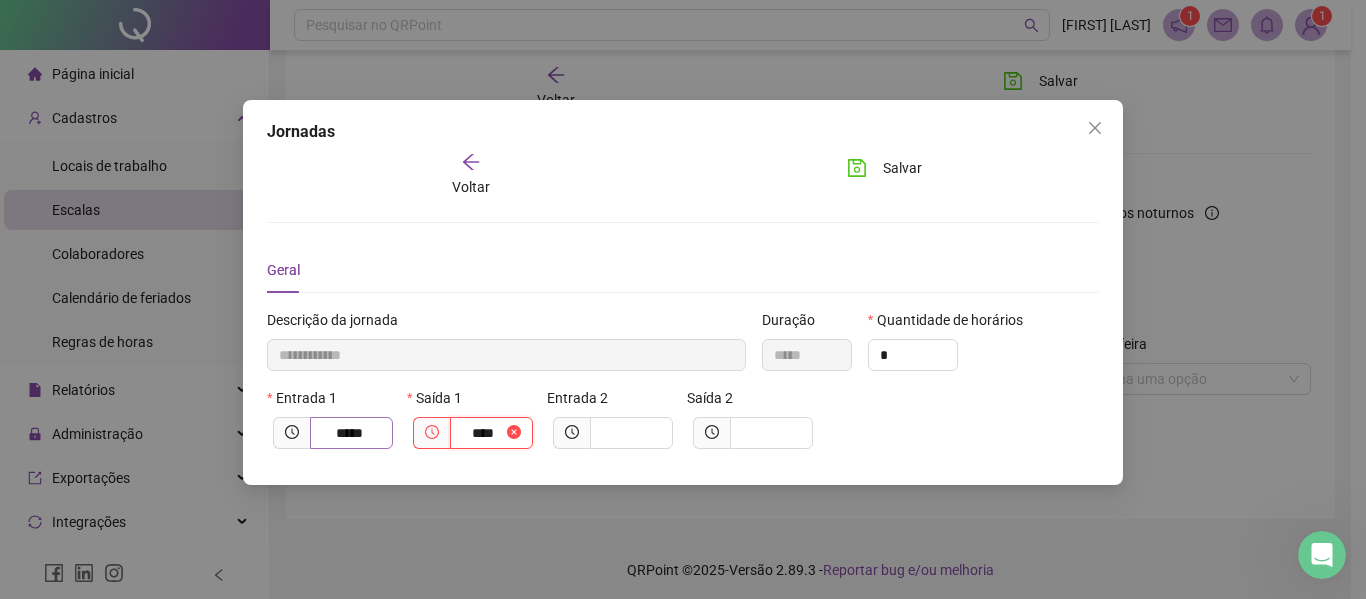 type on "**********" 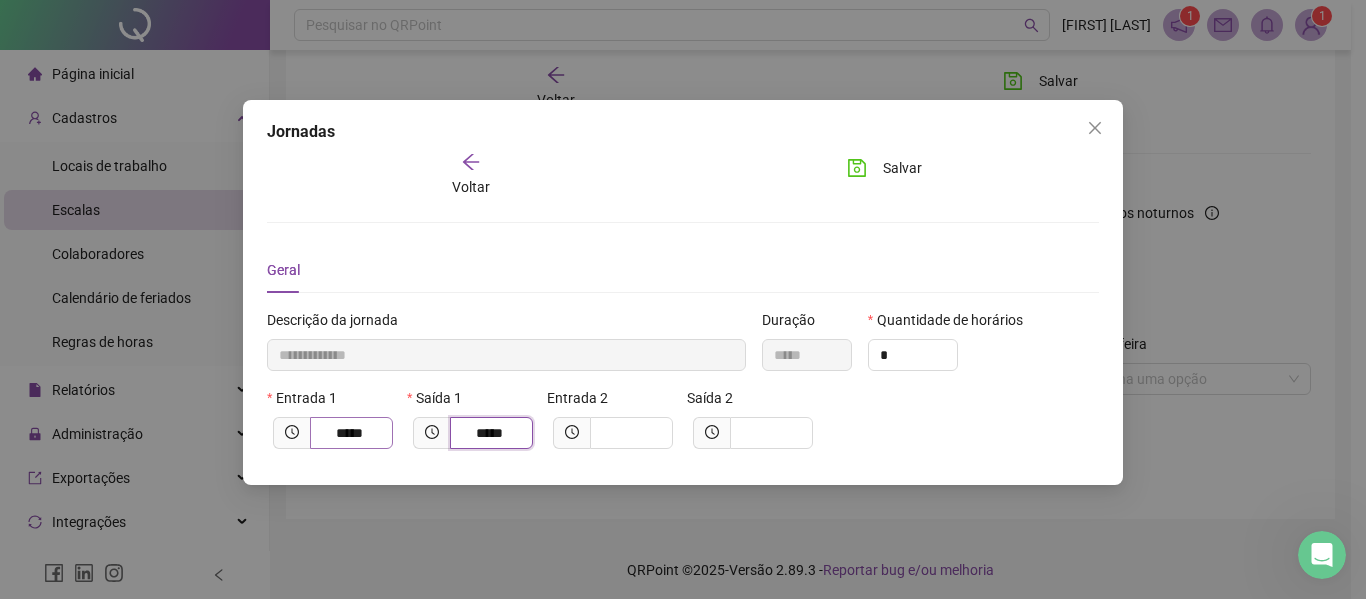 type on "*****" 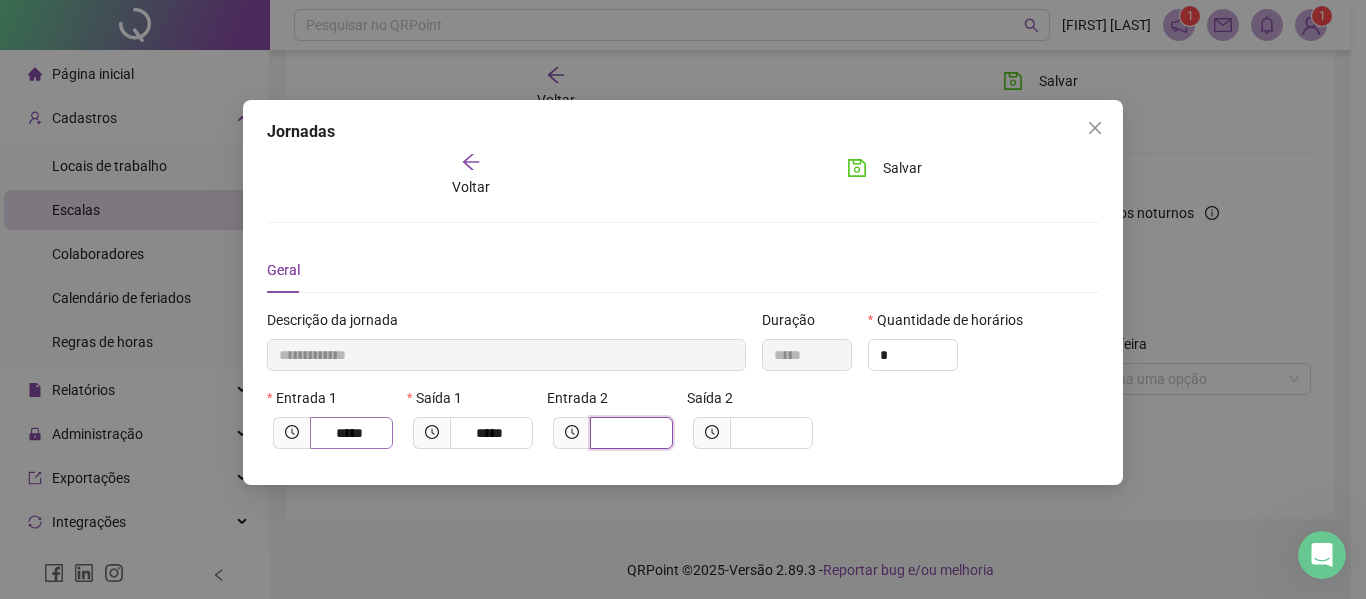 type on "**********" 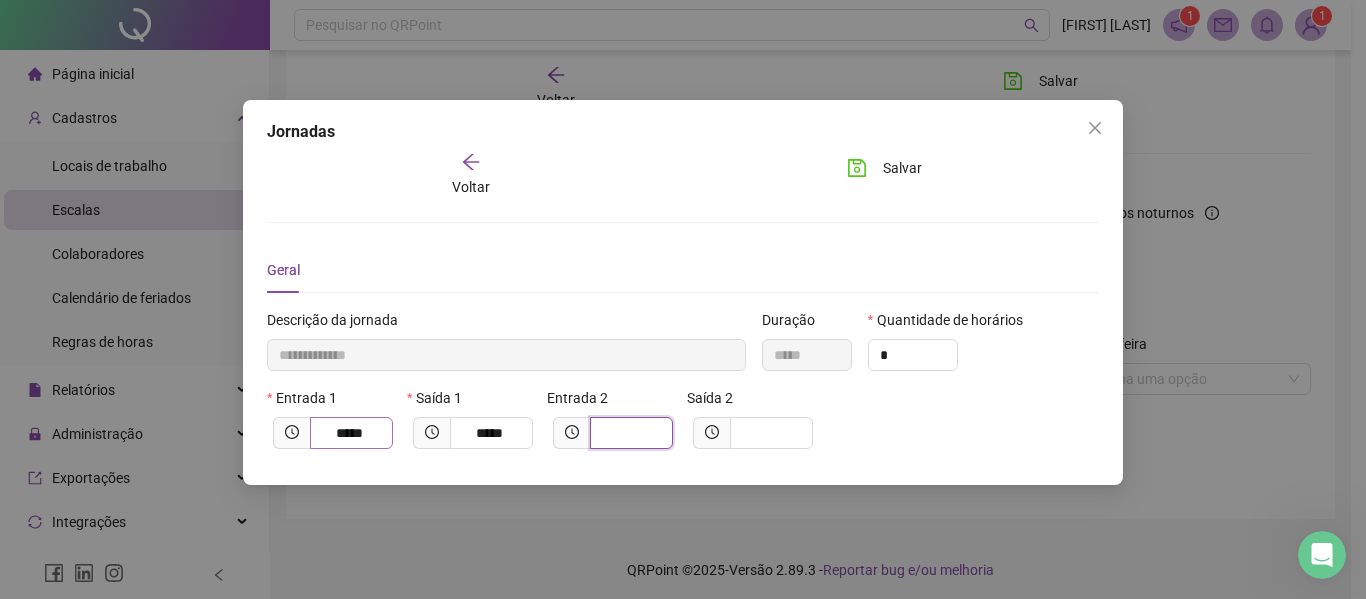 type on "*" 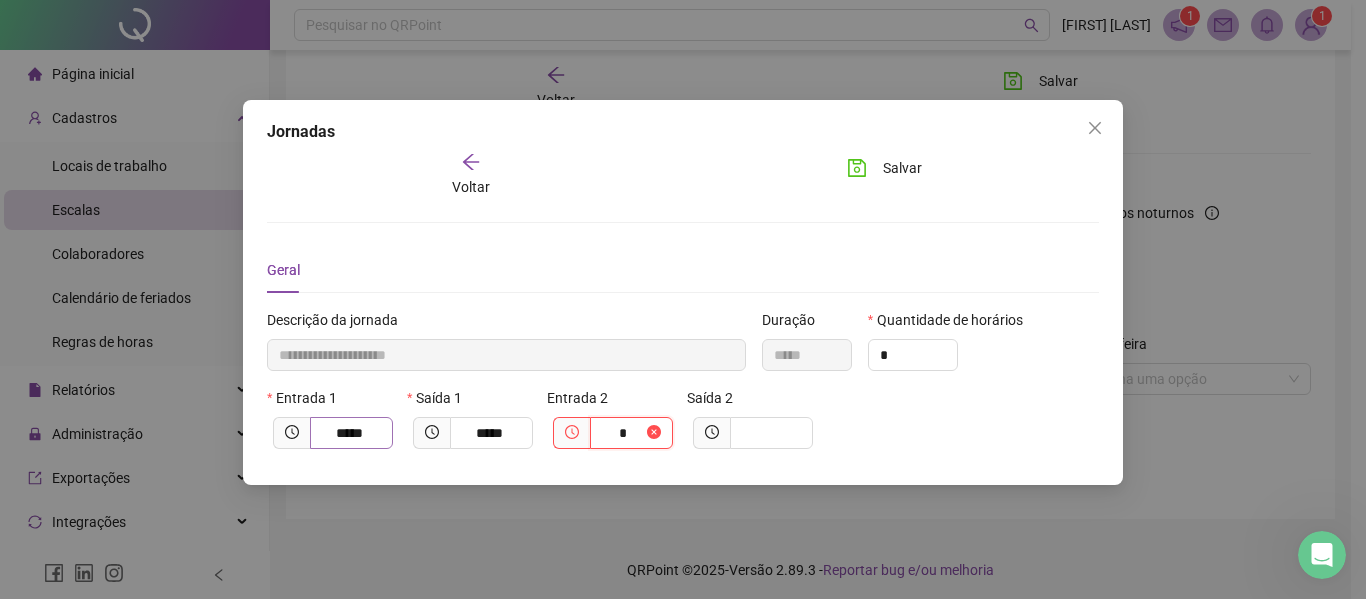 type on "**********" 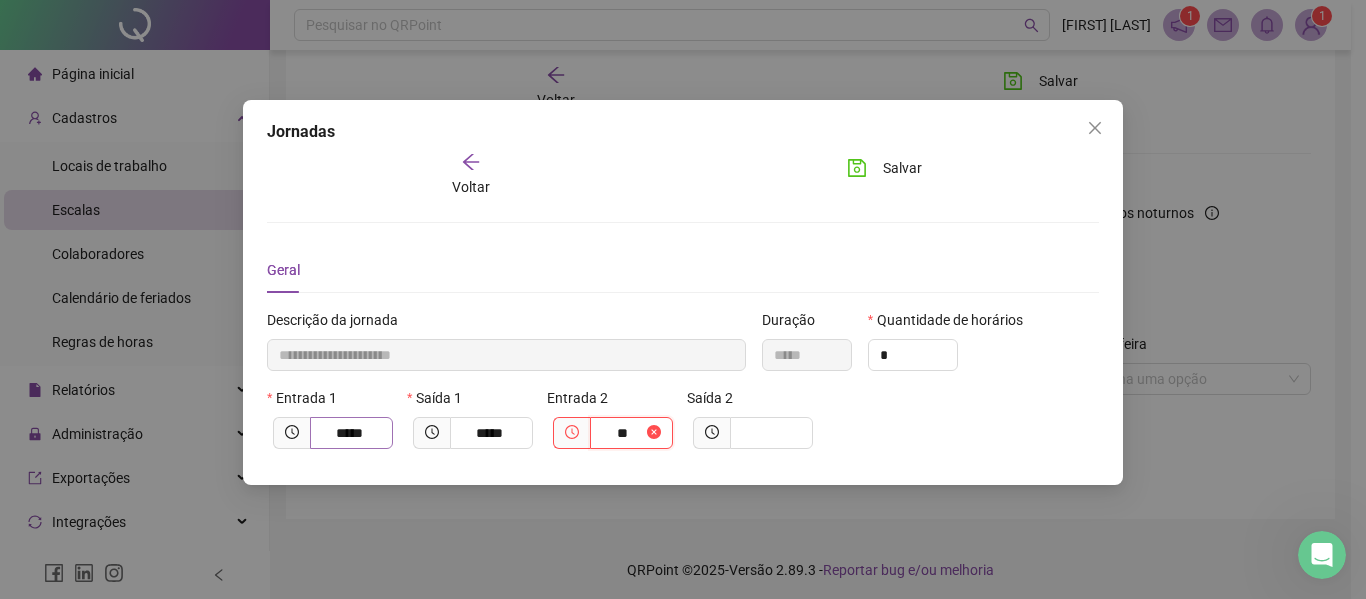 type on "***" 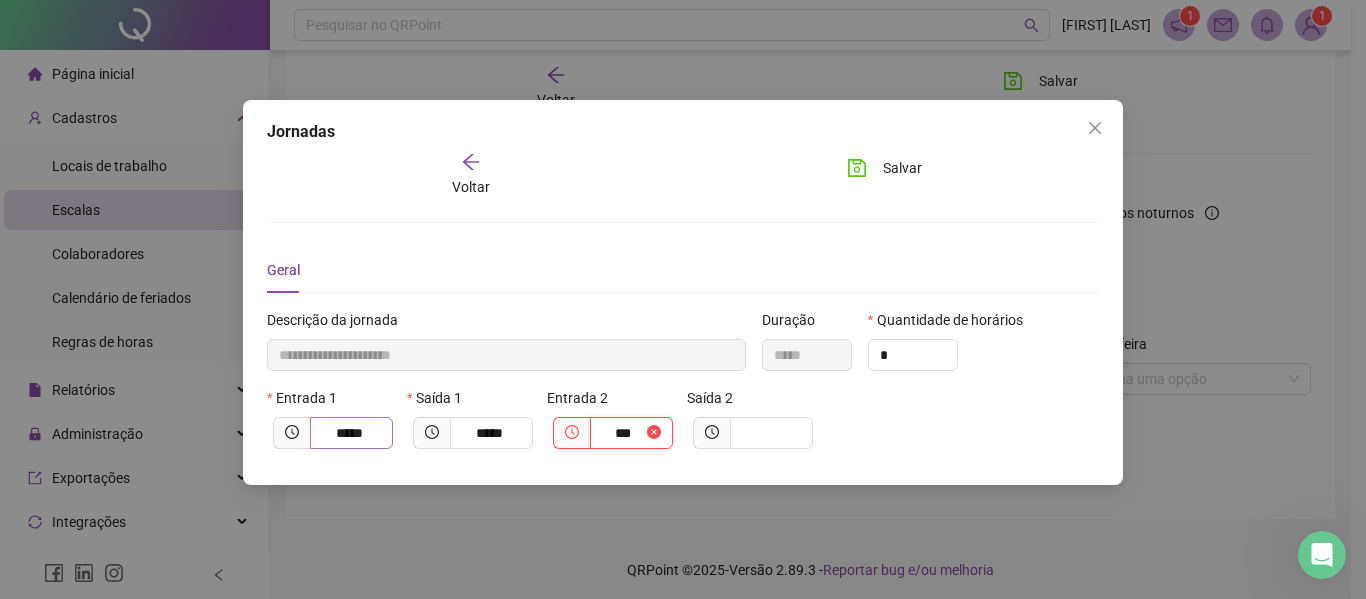 type on "**********" 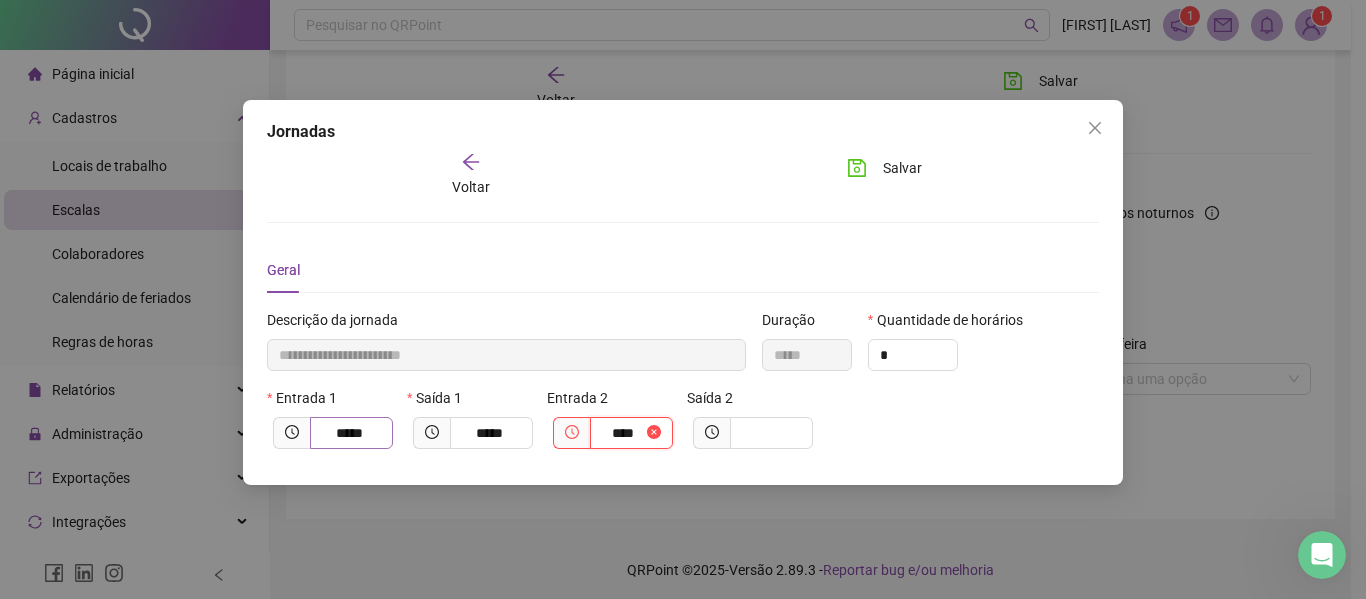 type on "**********" 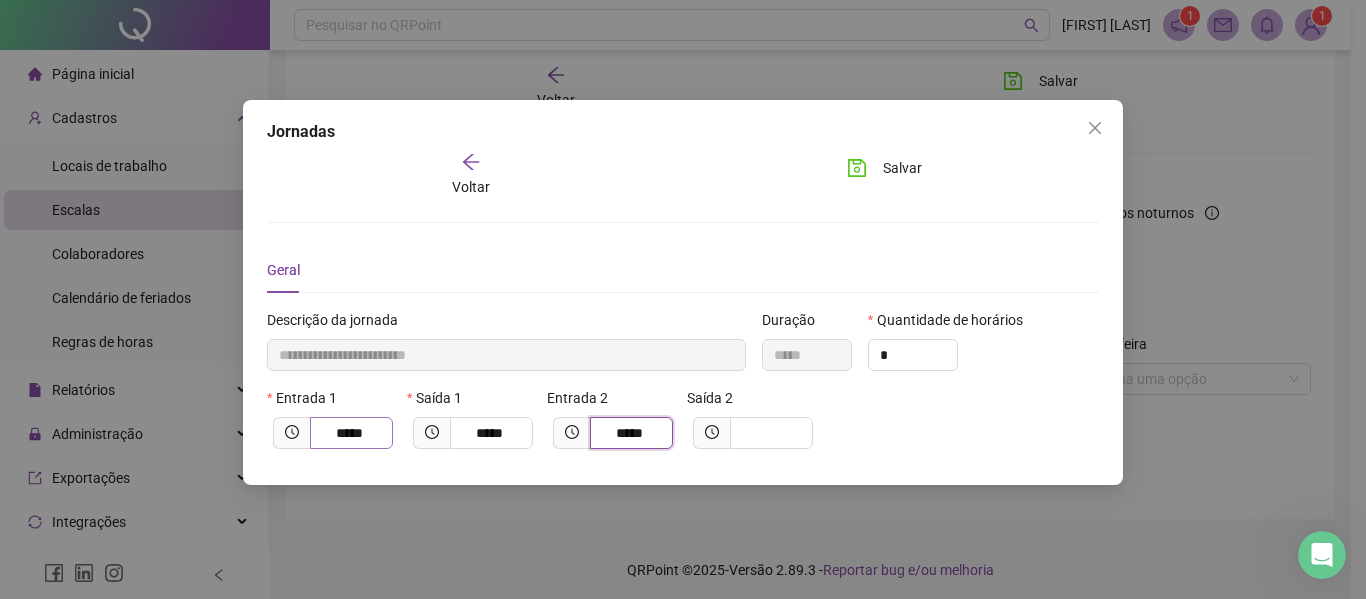 type on "*****" 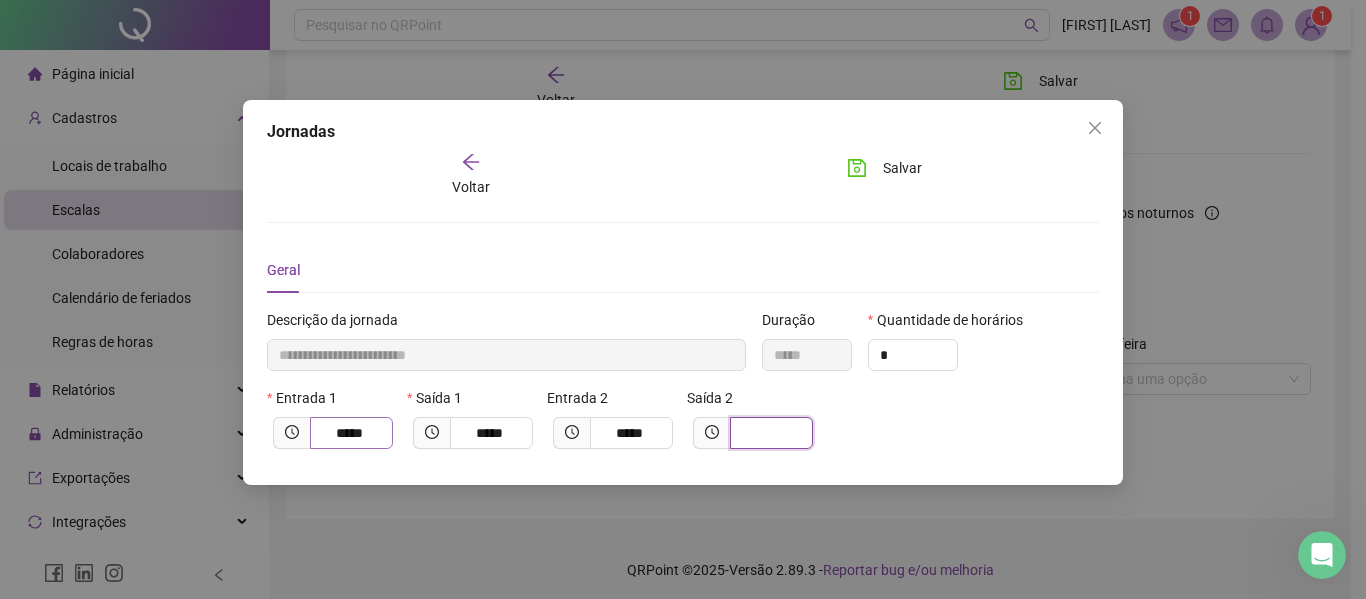 type on "**********" 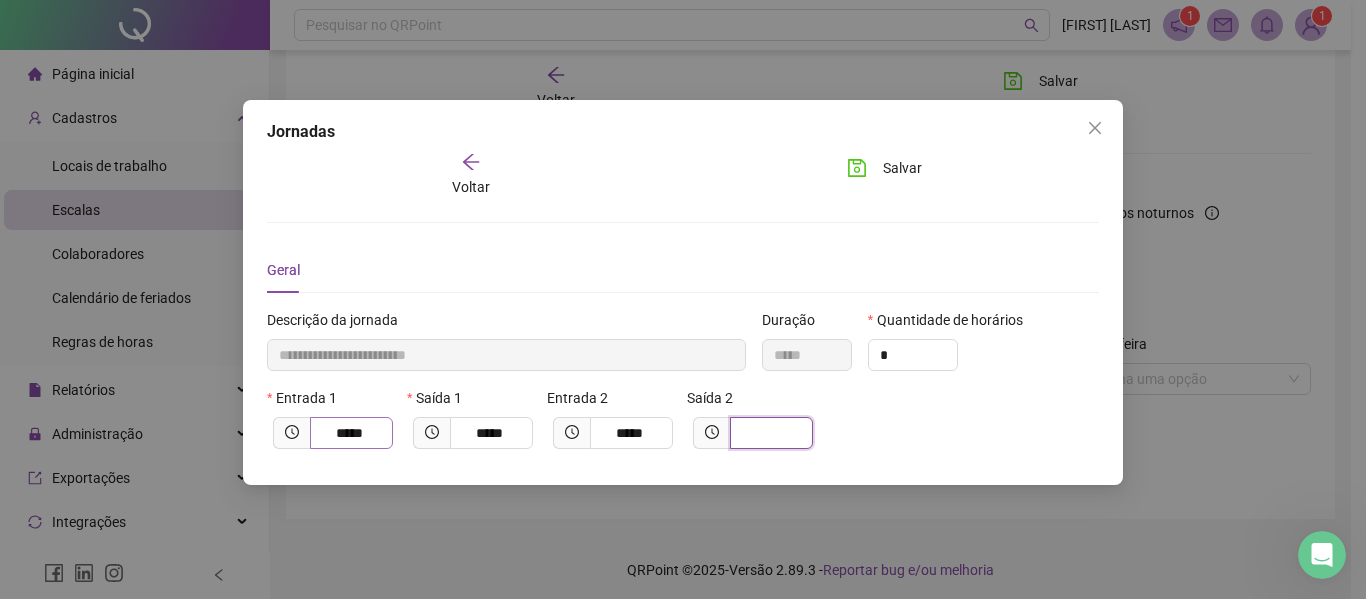 type on "*" 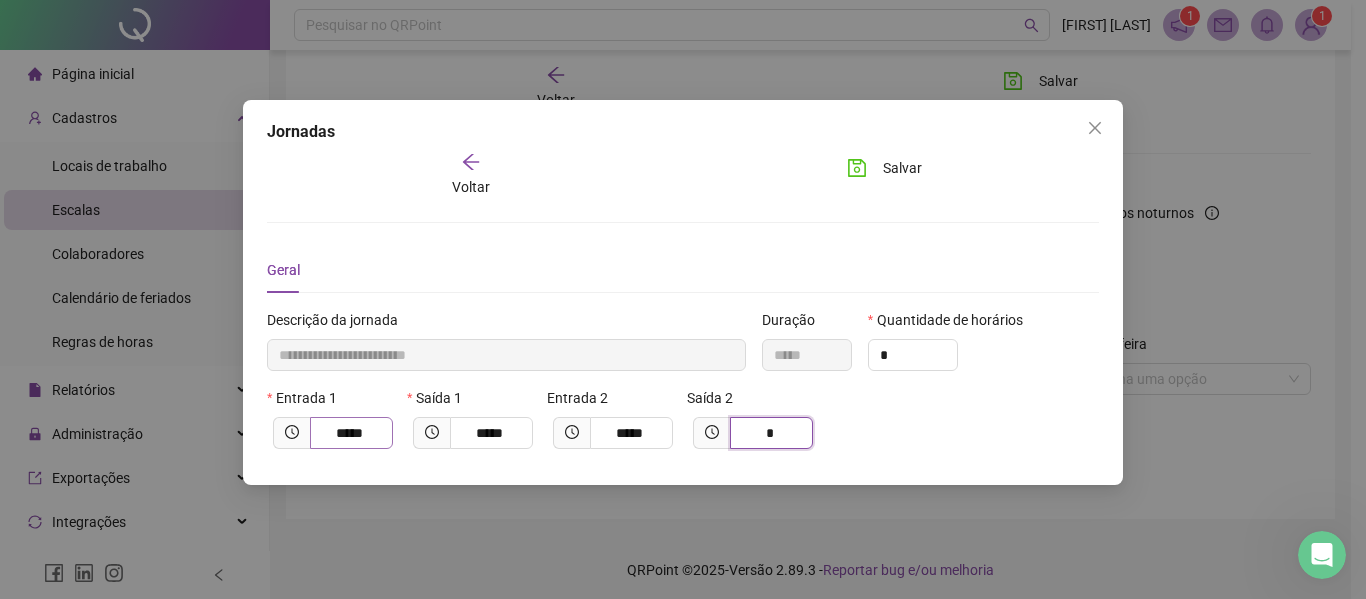 type on "**********" 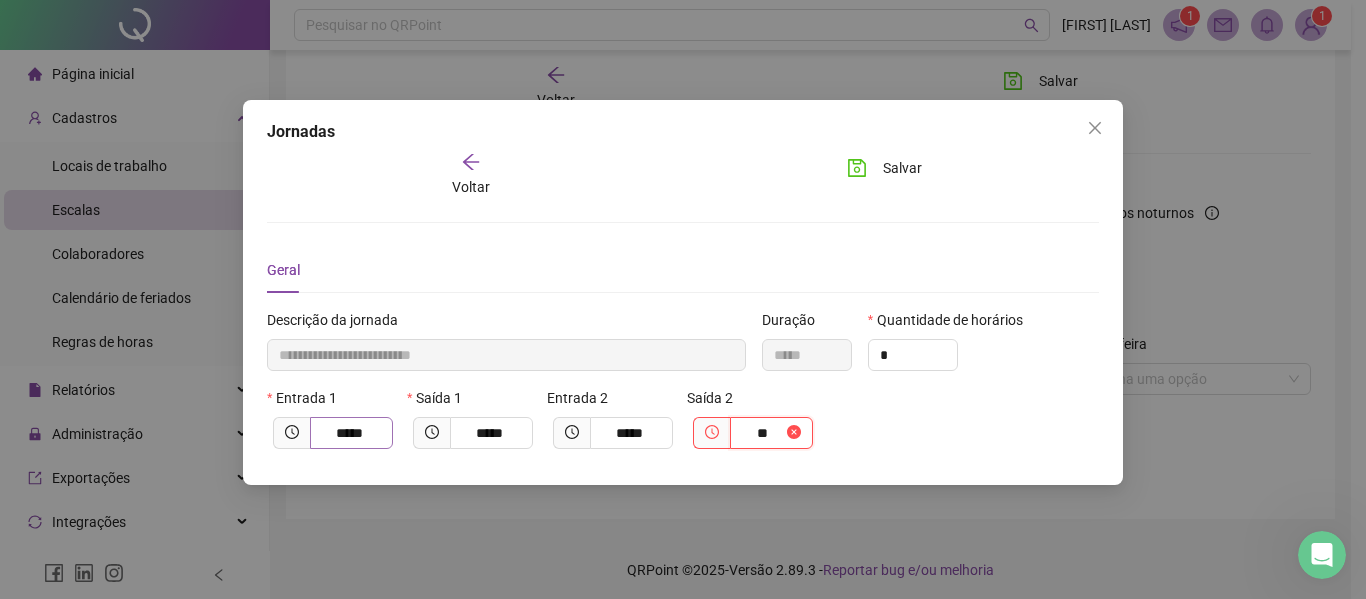 type on "***" 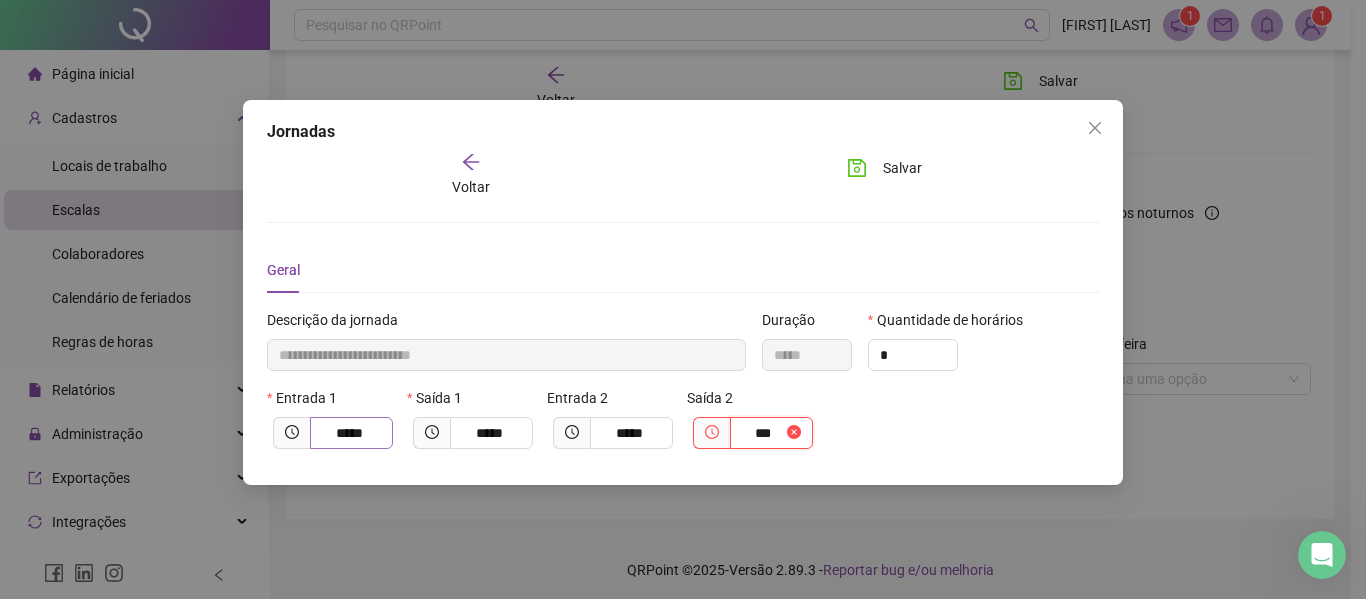 type on "**********" 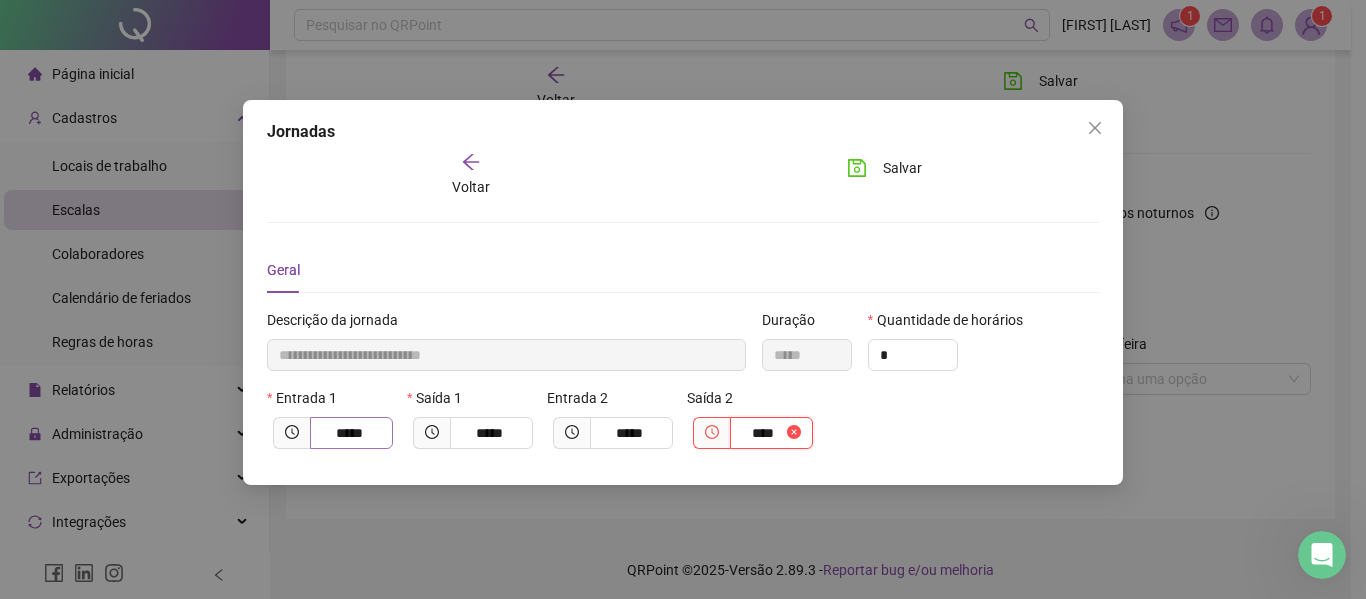 type on "**********" 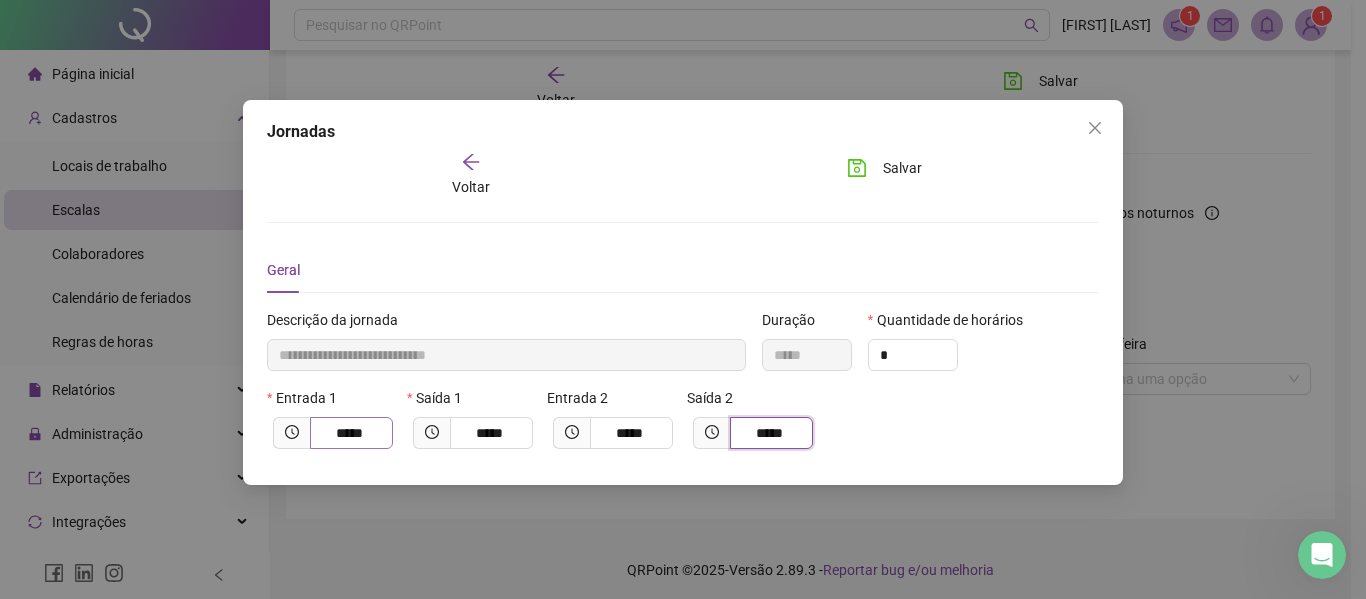 type on "*****" 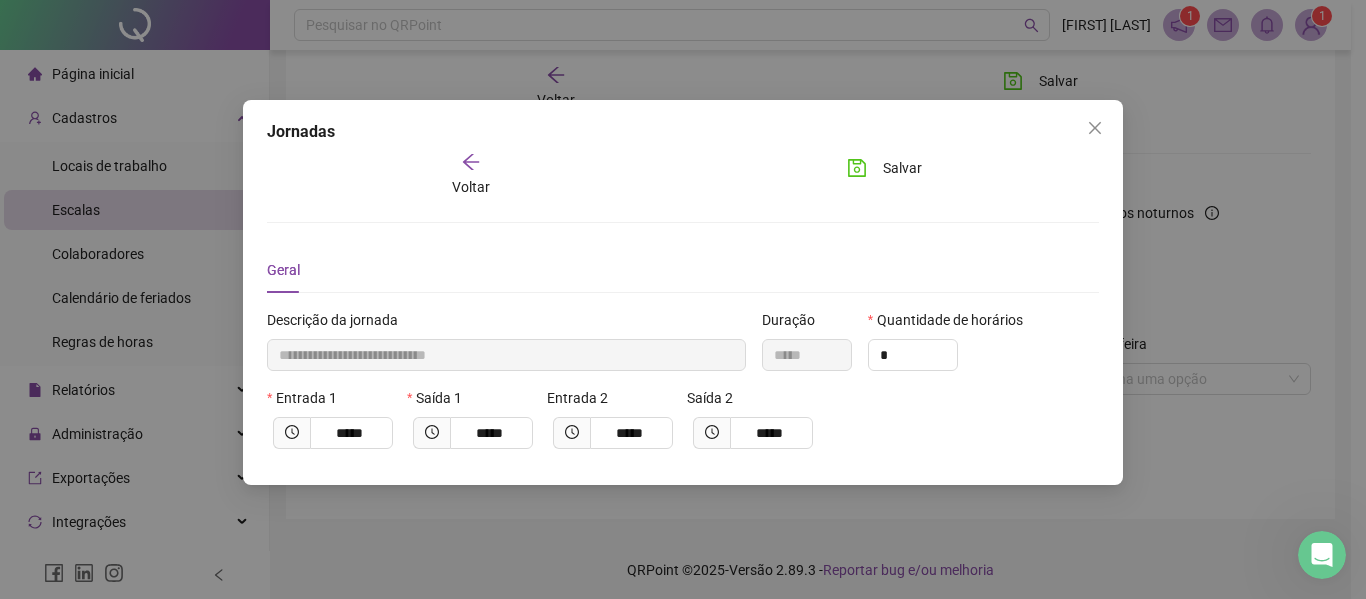 click on "Entrada 1 ***** Saída 1 ***** Entrada 2 ***** Saída 2 *****" at bounding box center [683, 426] 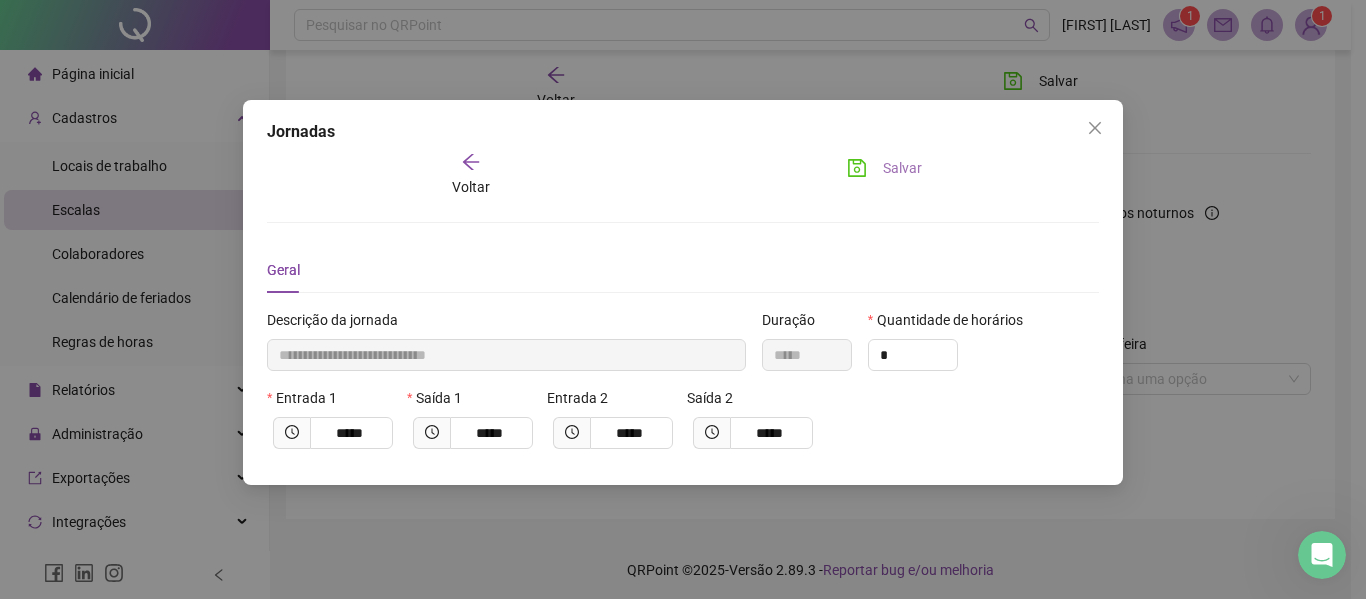 click on "Salvar" at bounding box center (902, 168) 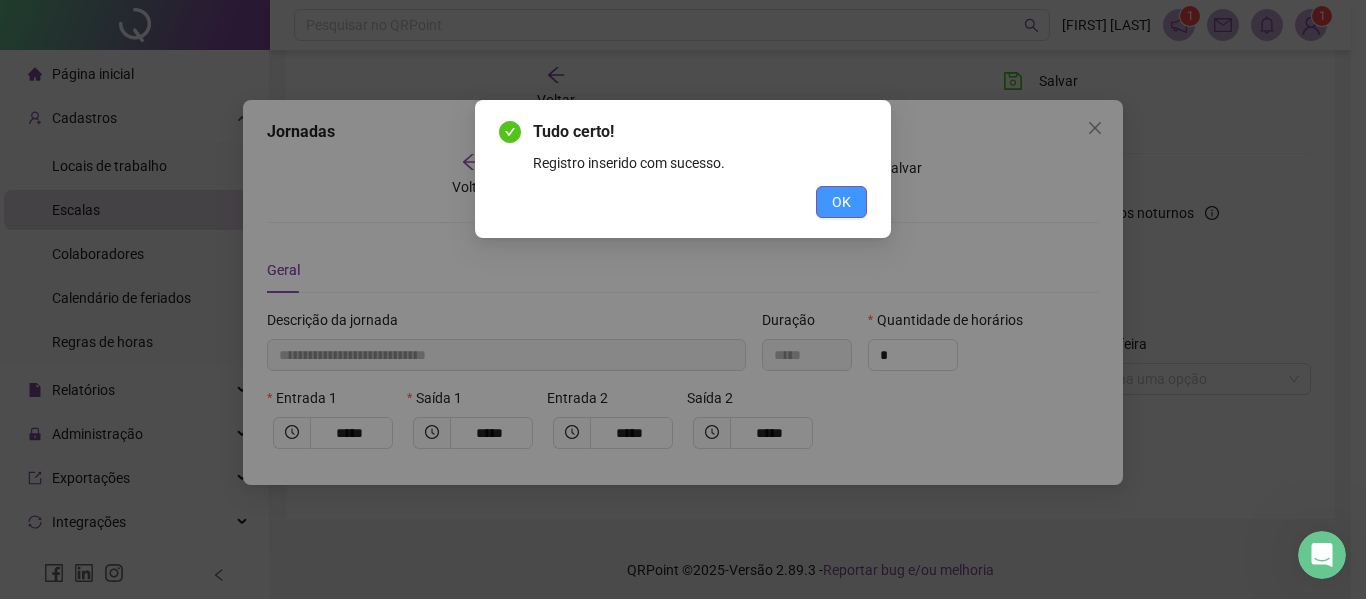 click on "OK" at bounding box center (841, 202) 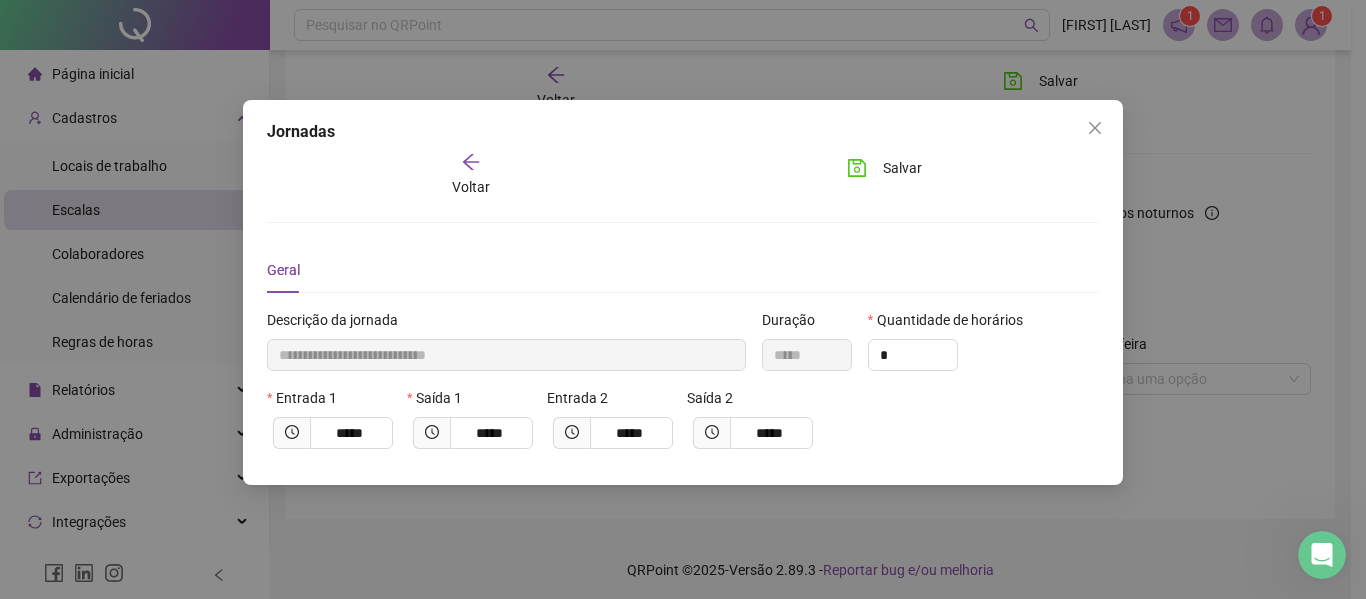 click on "Voltar" at bounding box center [471, 187] 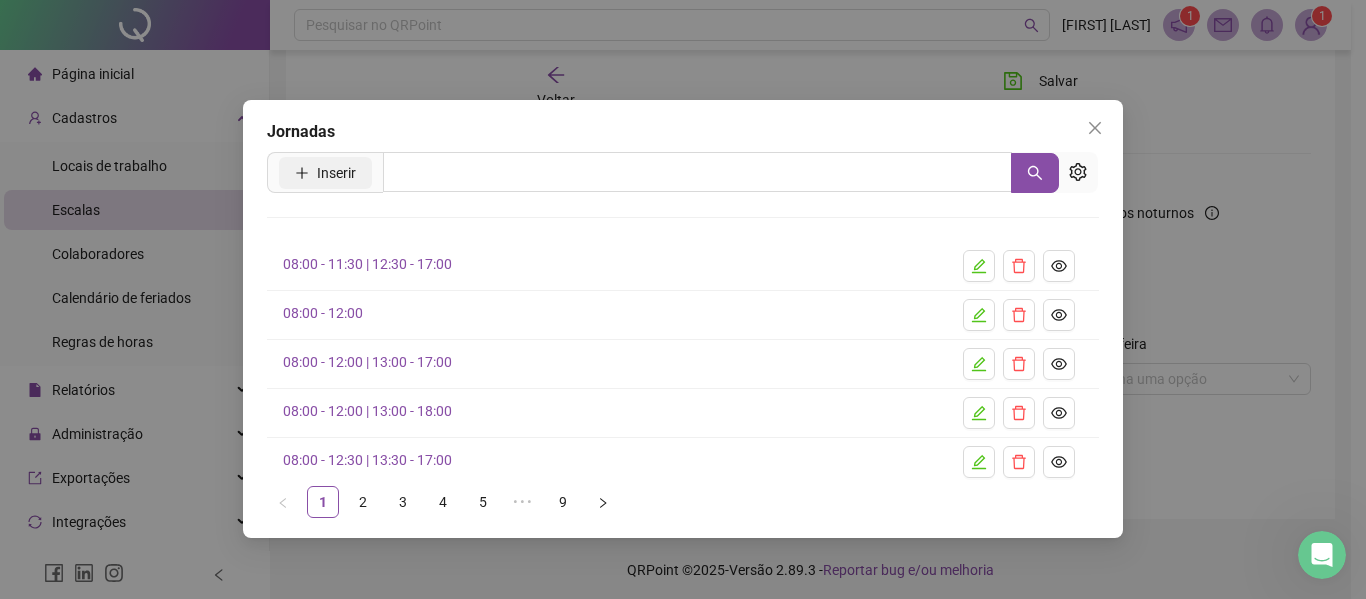 click on "Inserir" at bounding box center (336, 173) 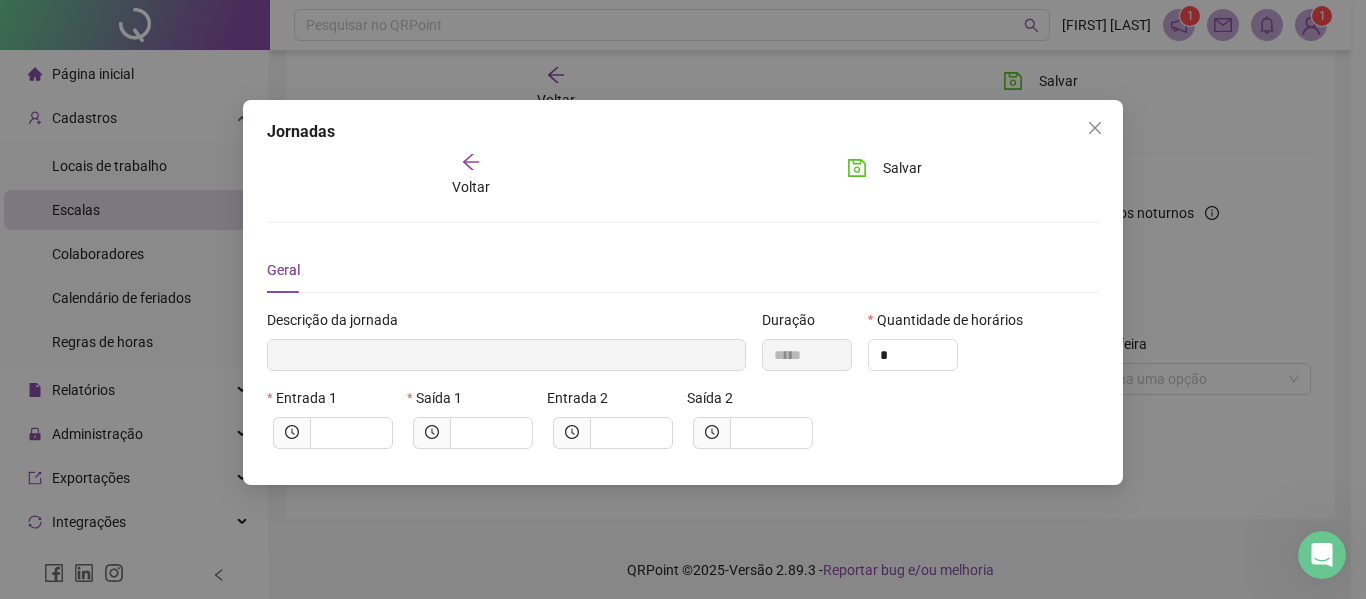 type 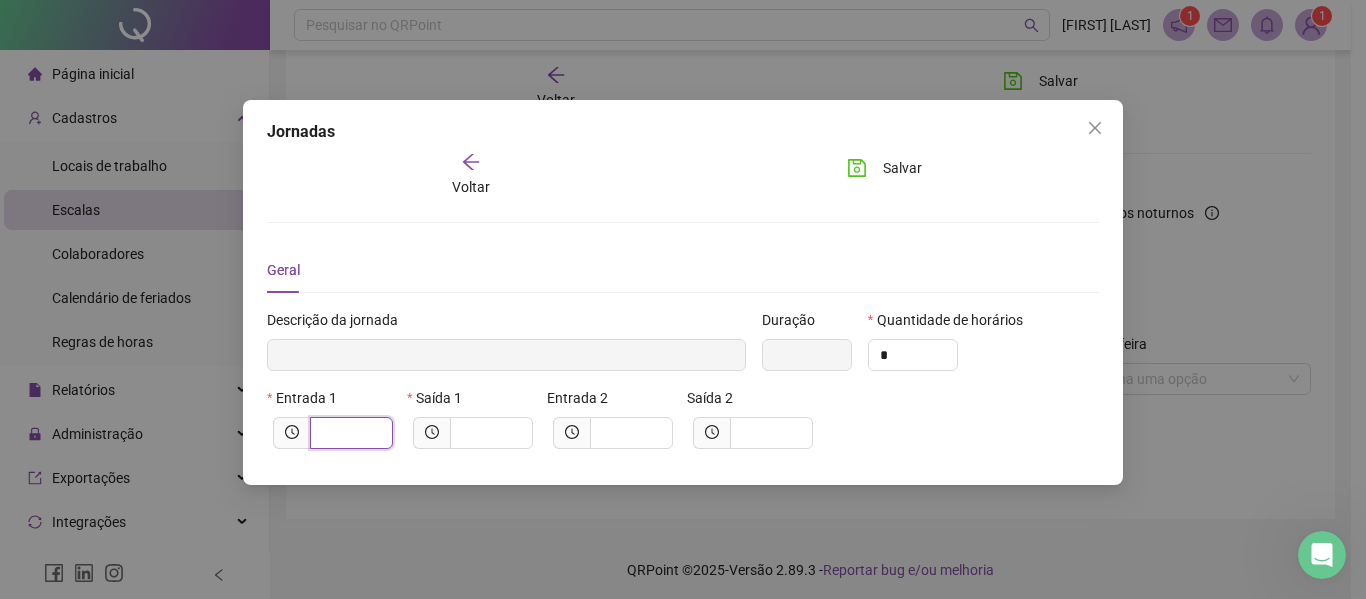 click at bounding box center (349, 433) 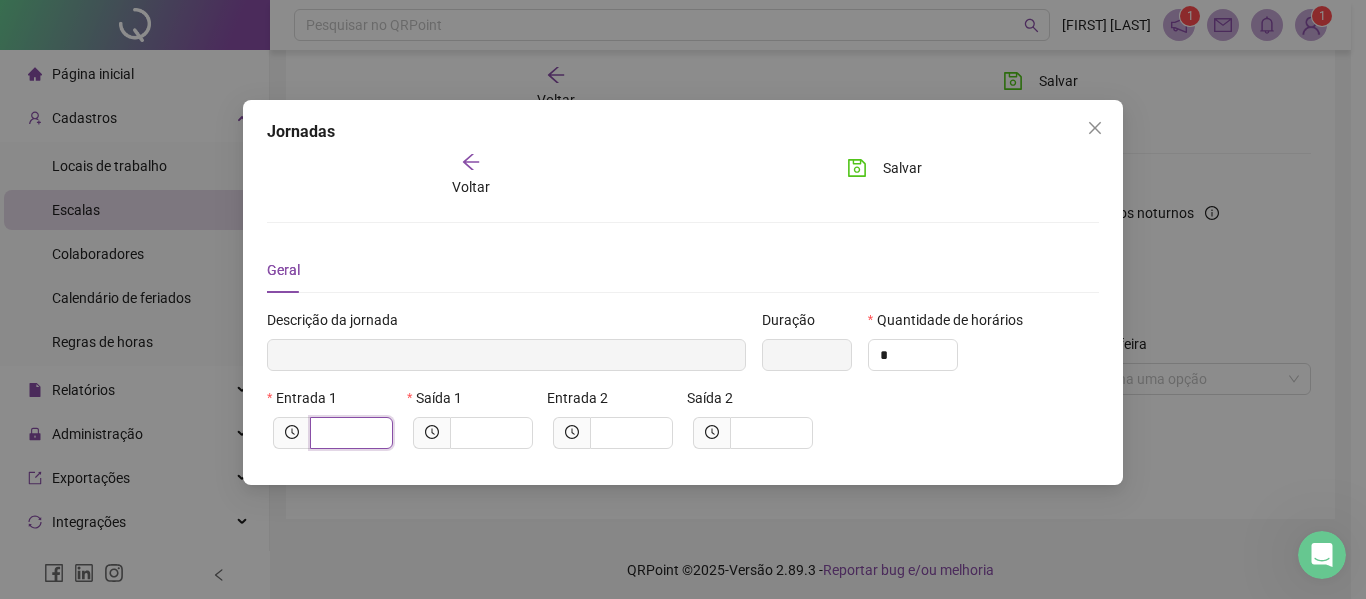 type on "*****" 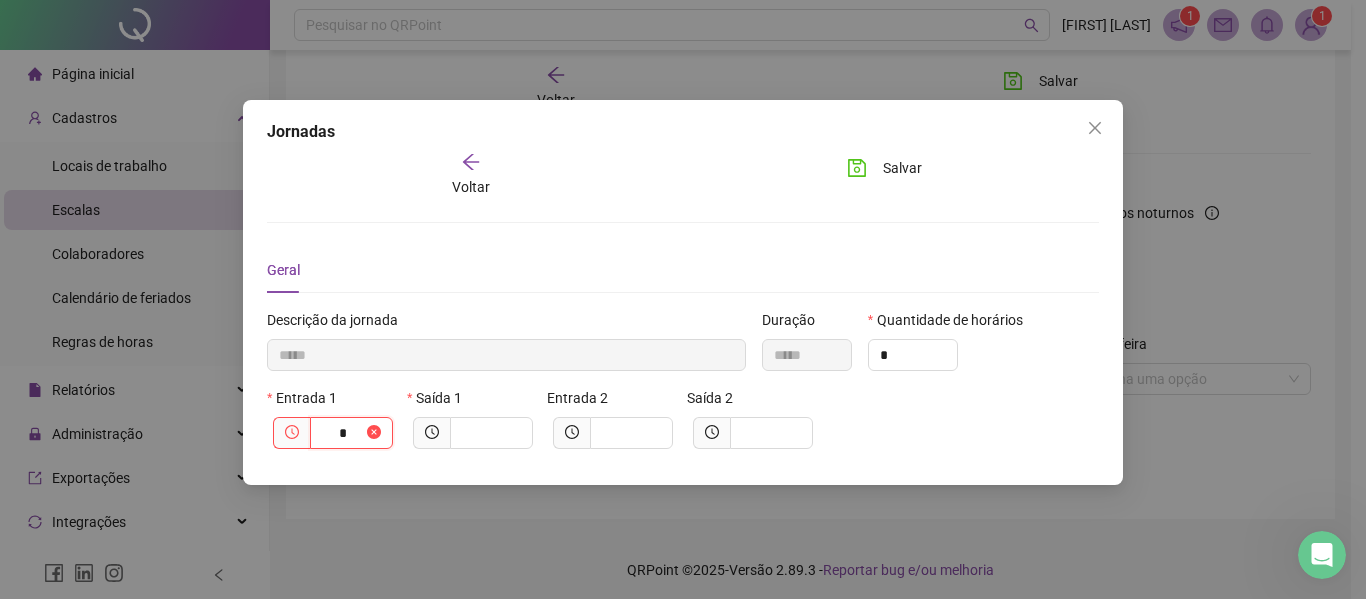 type on "******" 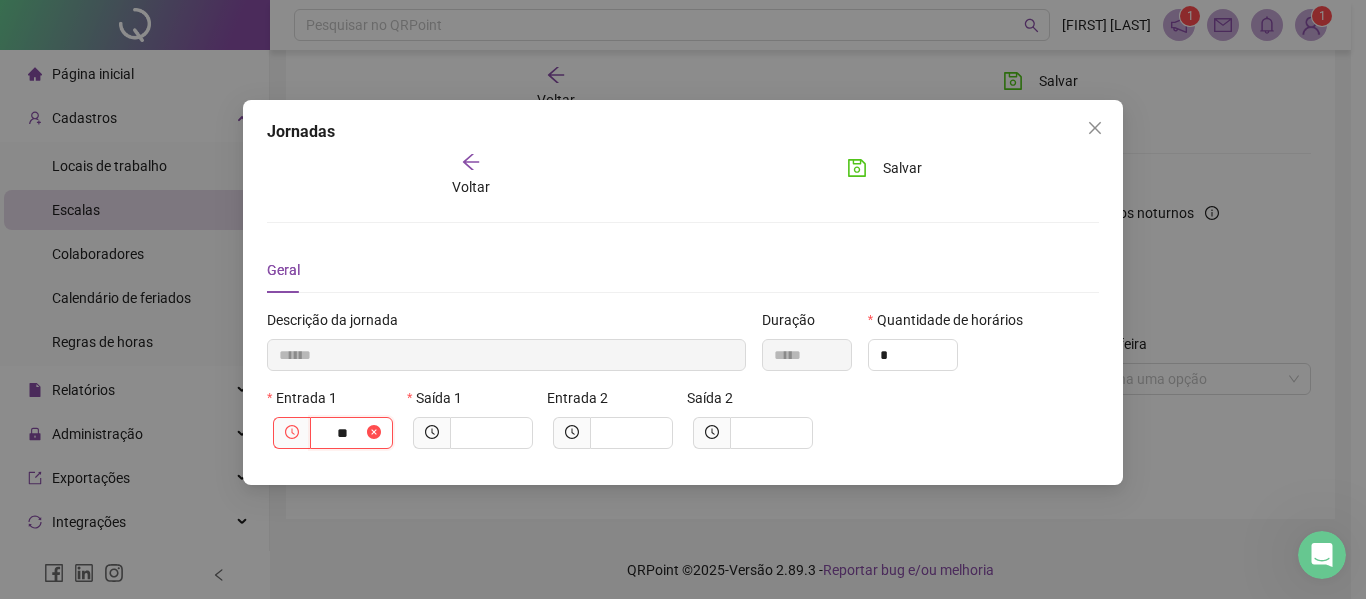 type on "***" 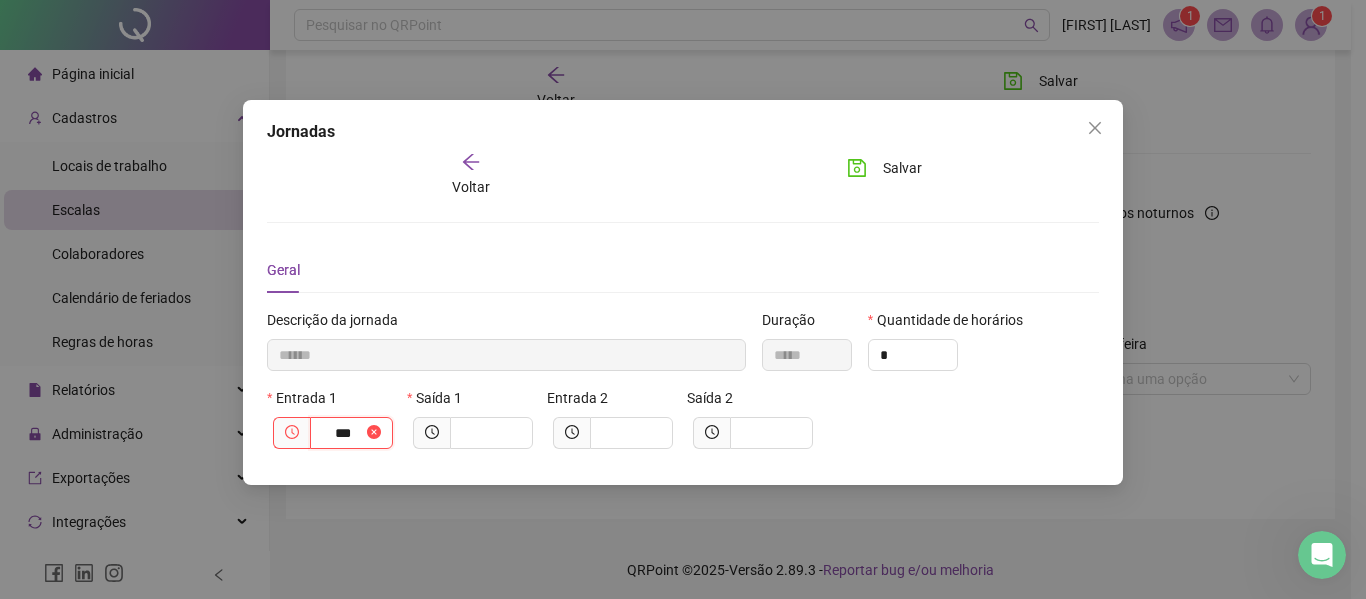 type on "********" 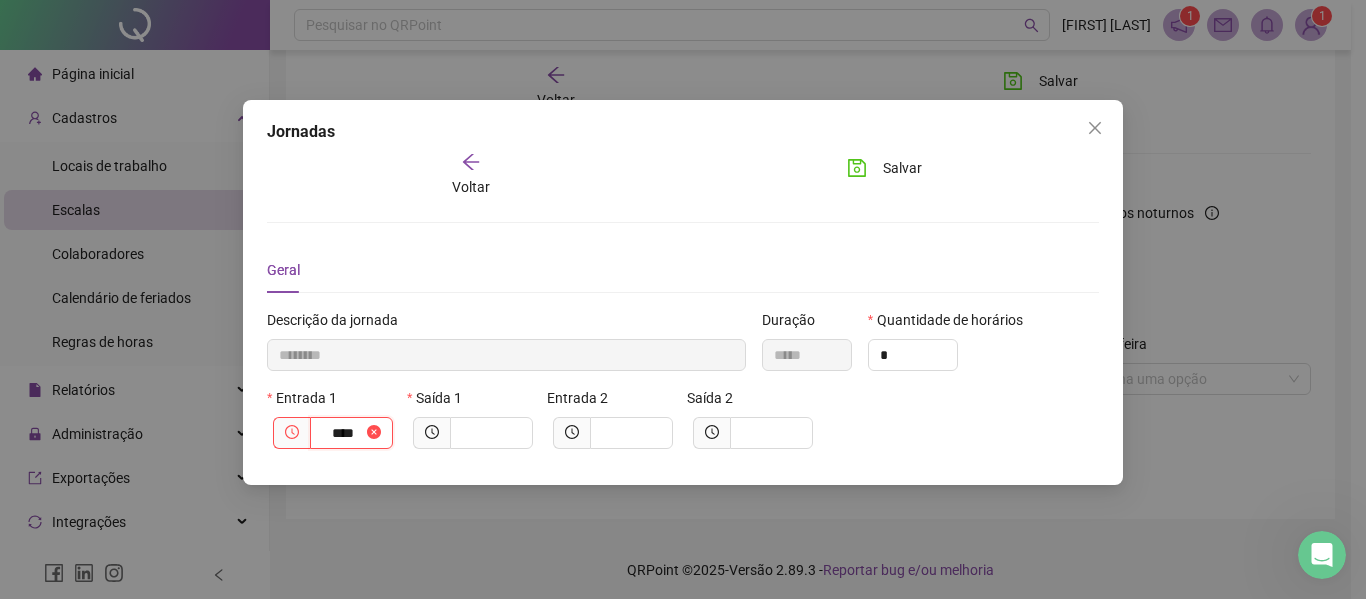 type on "*********" 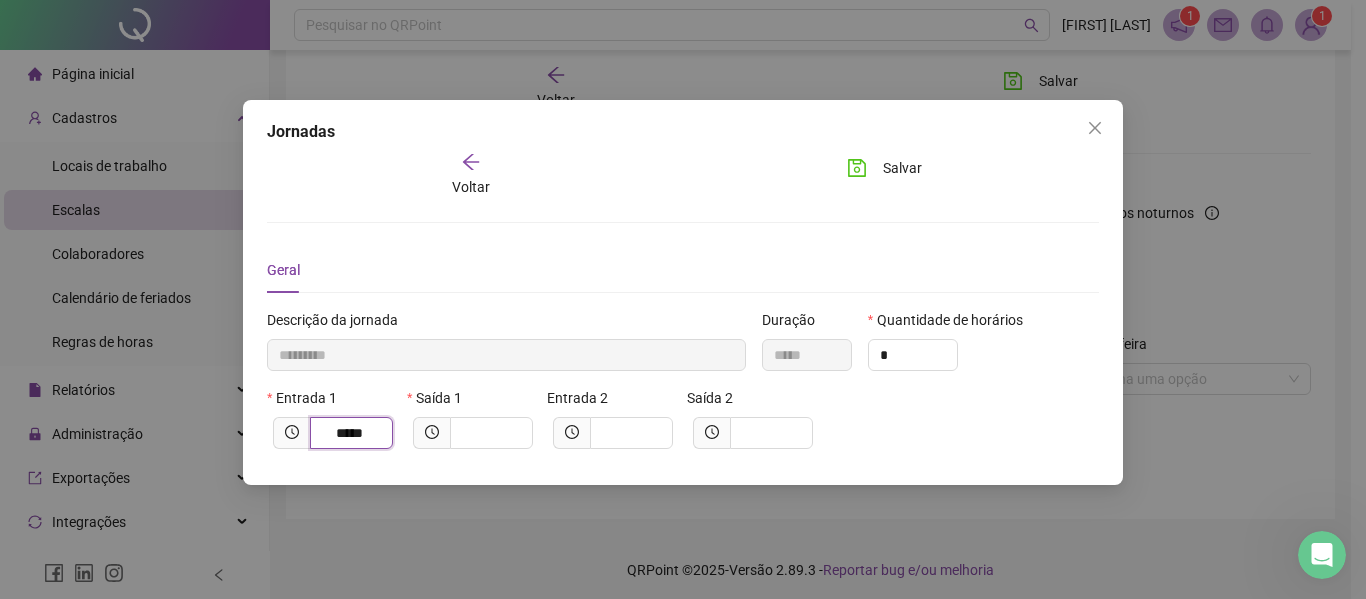 type on "*****" 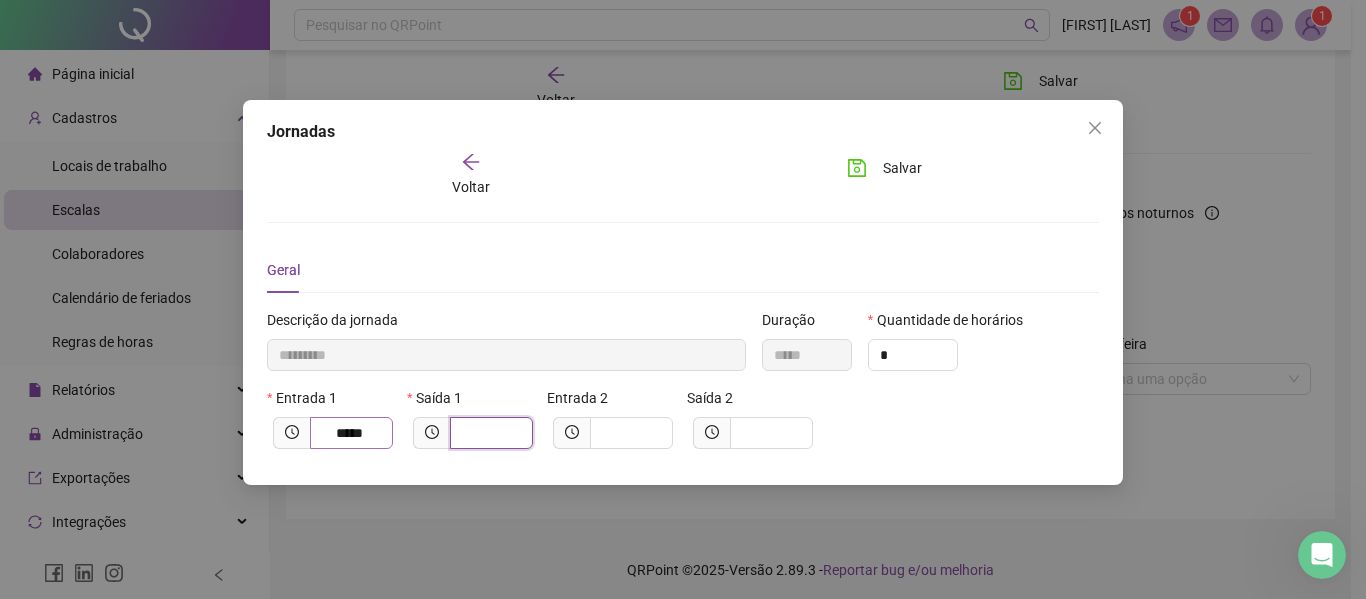 type on "*********" 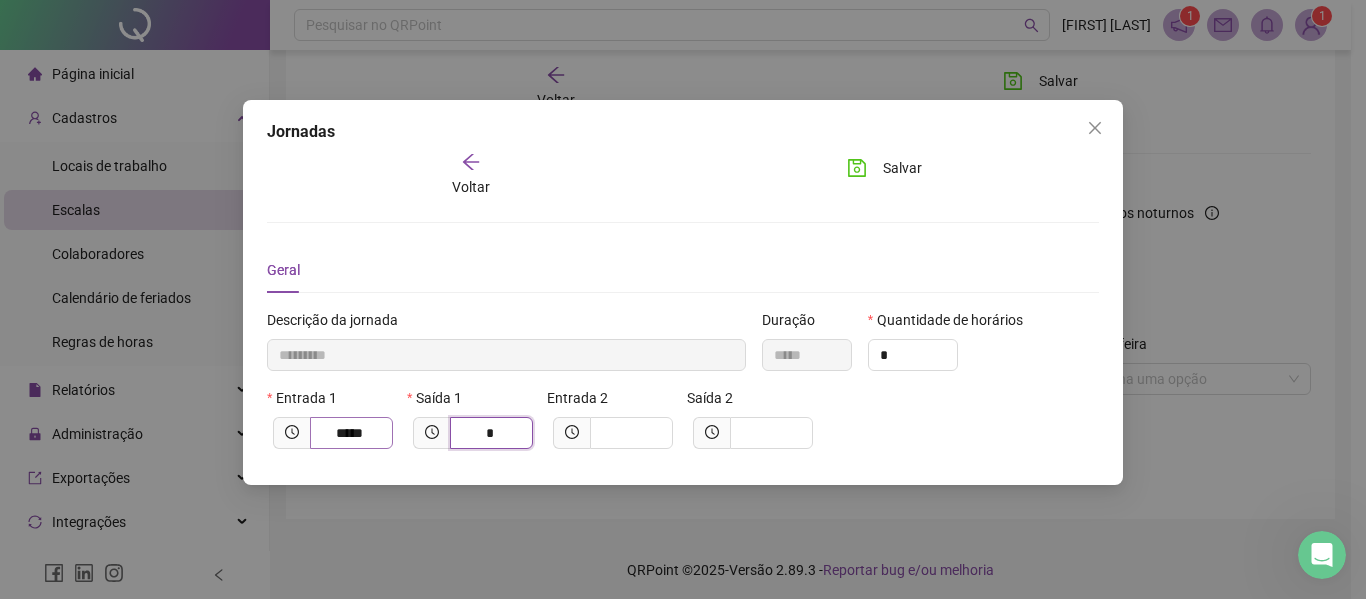 type on "**********" 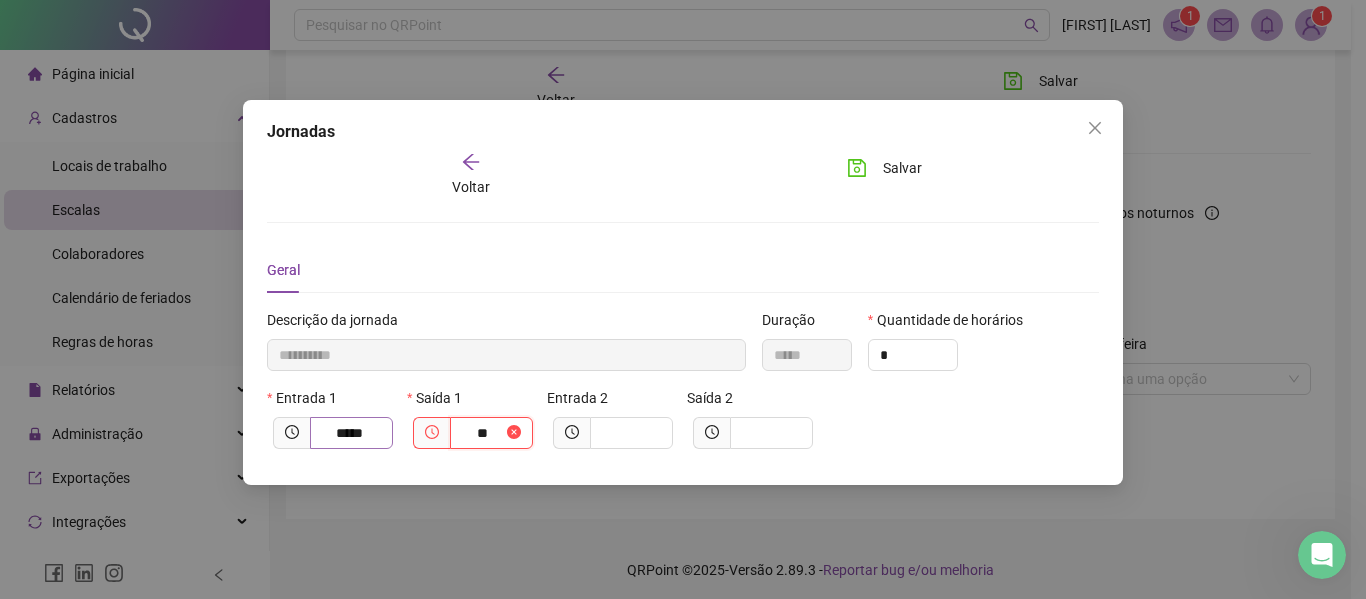 type on "***" 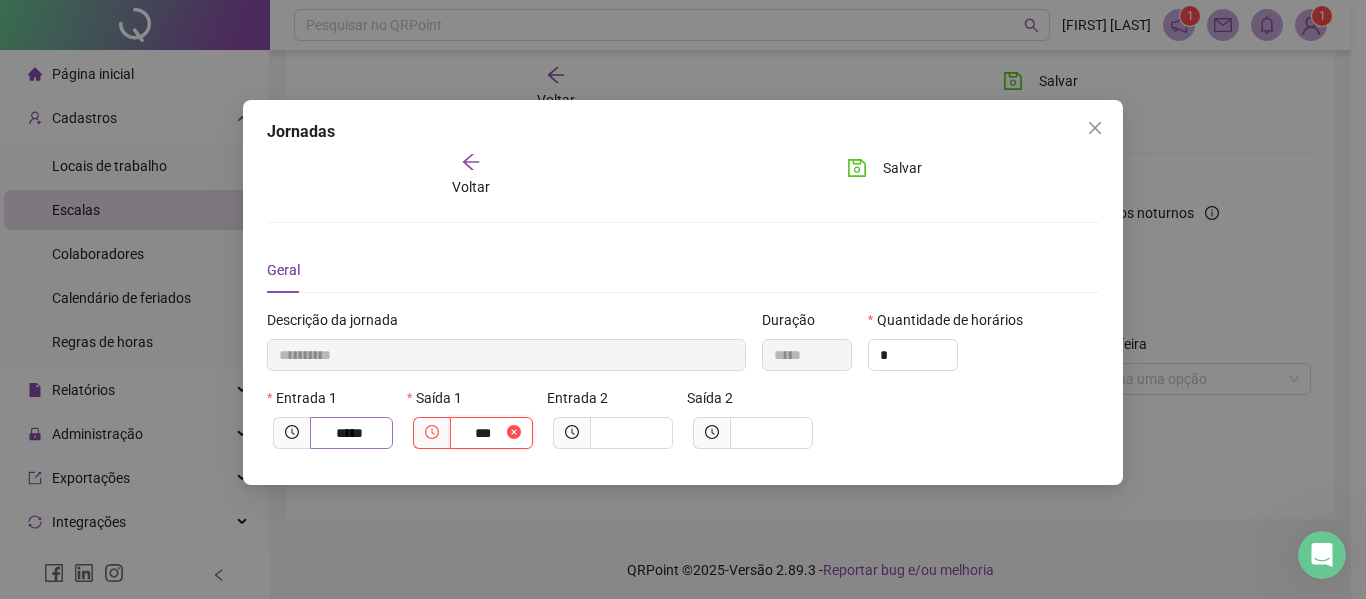 type on "**********" 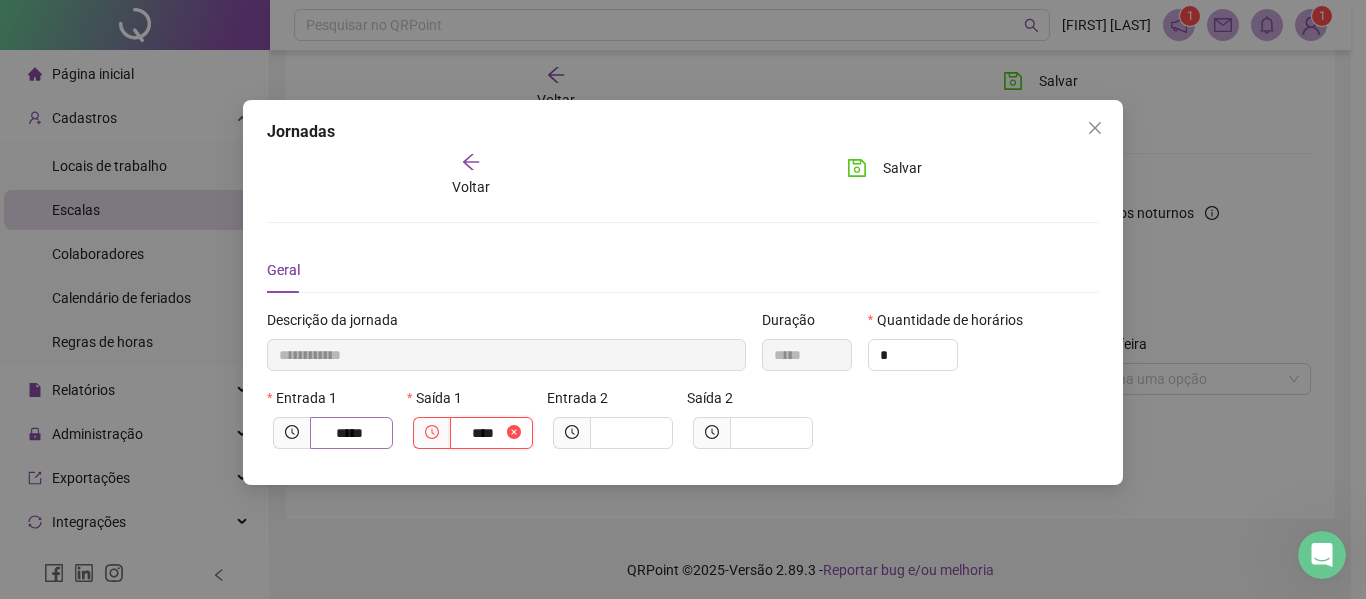 type on "**********" 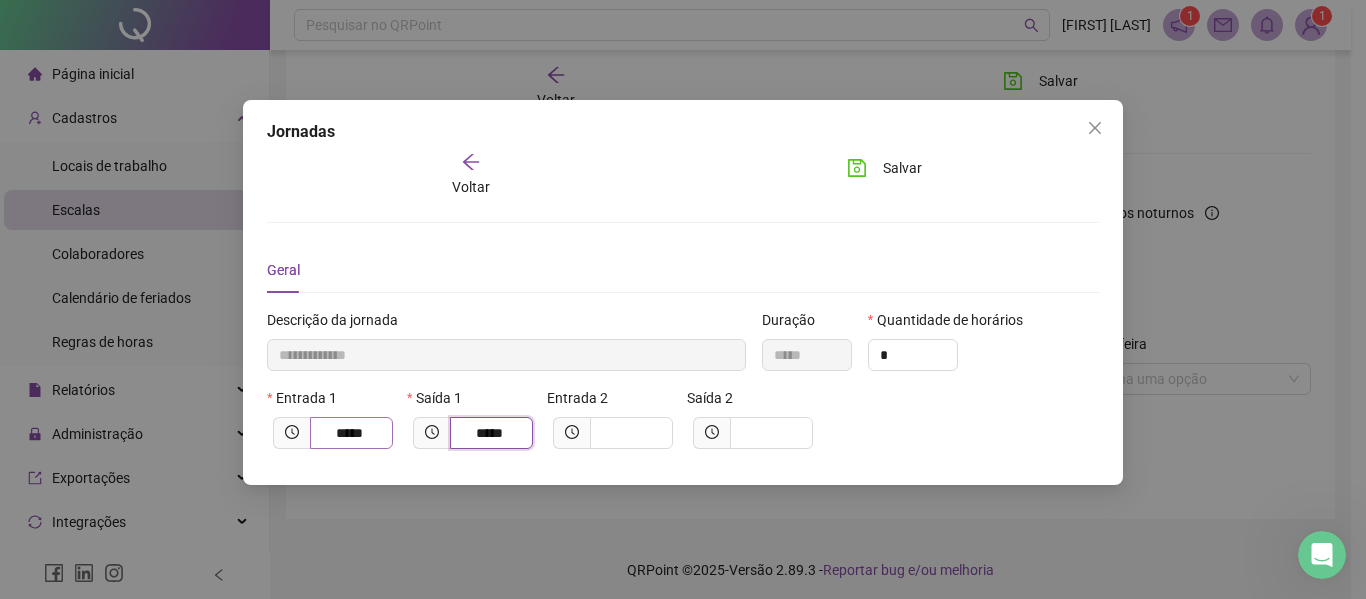 type on "*****" 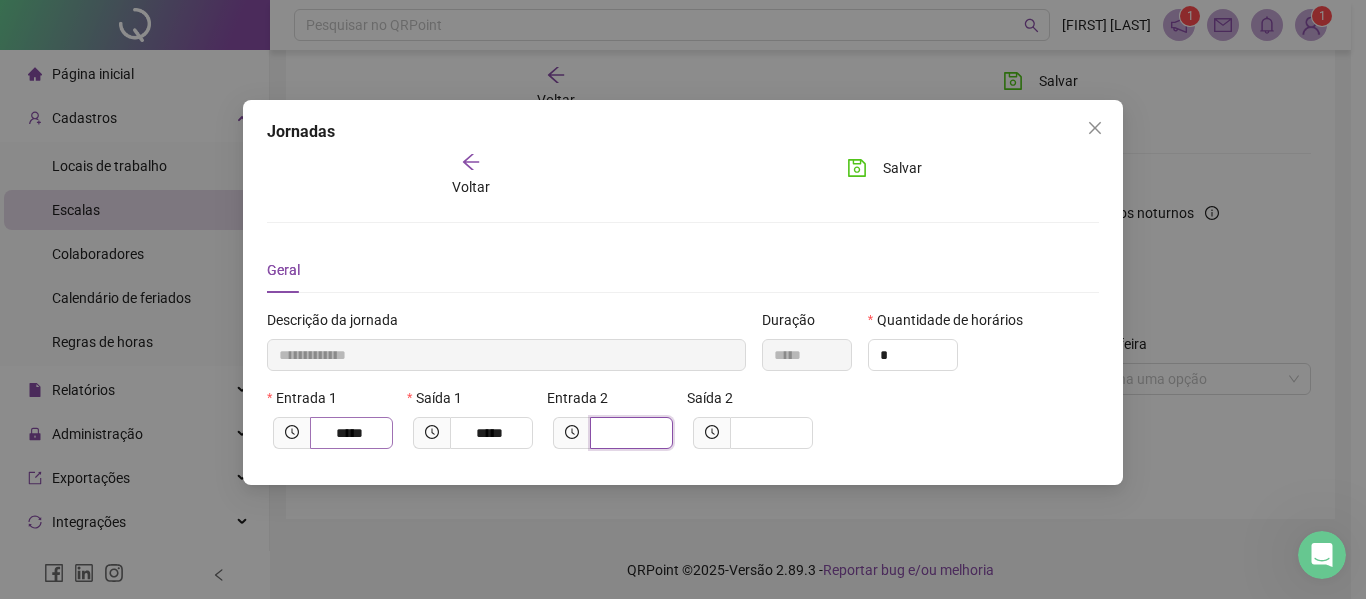 type on "**********" 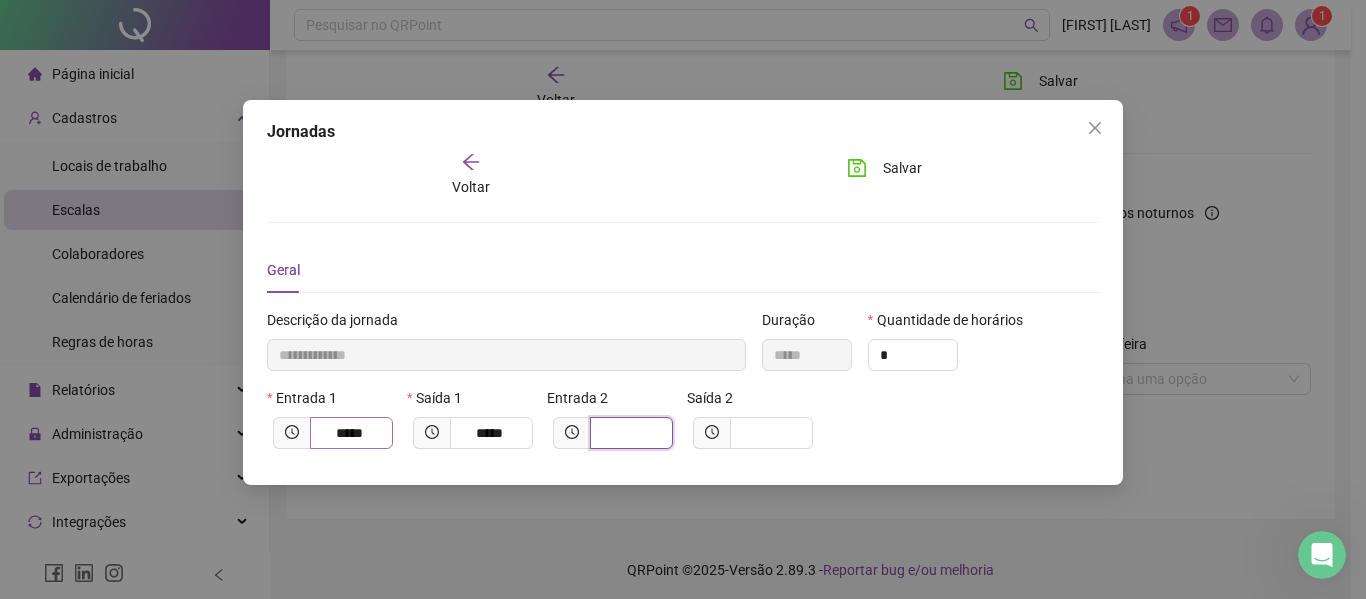 type on "*" 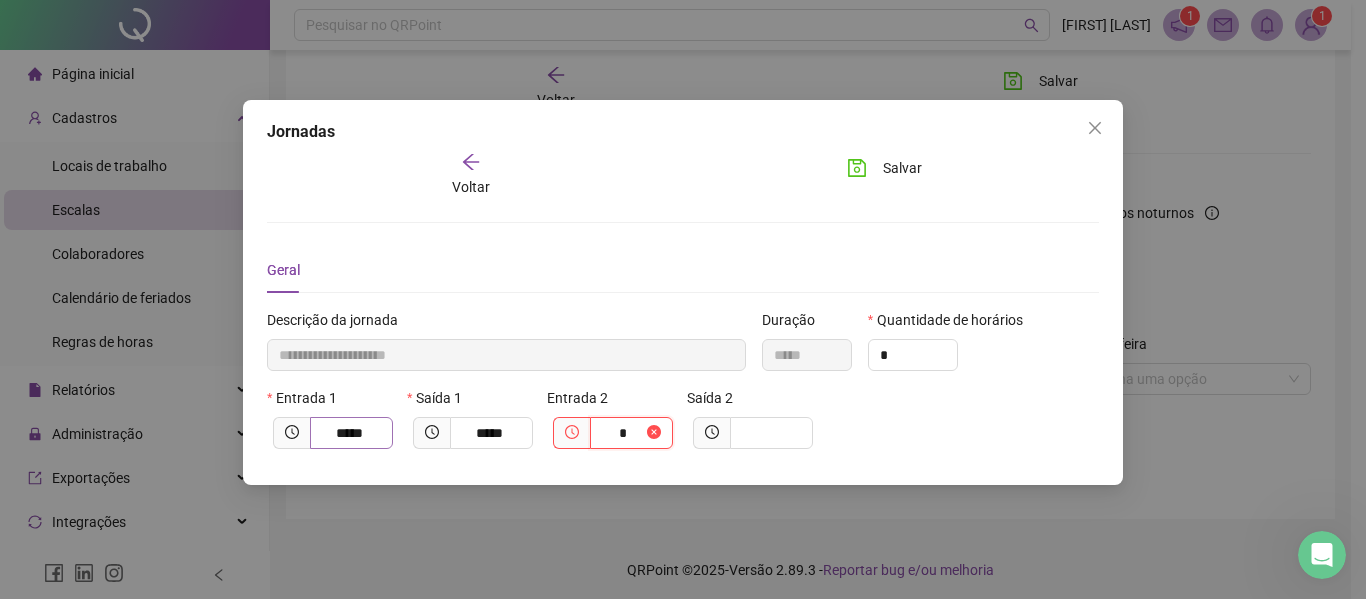 type on "**********" 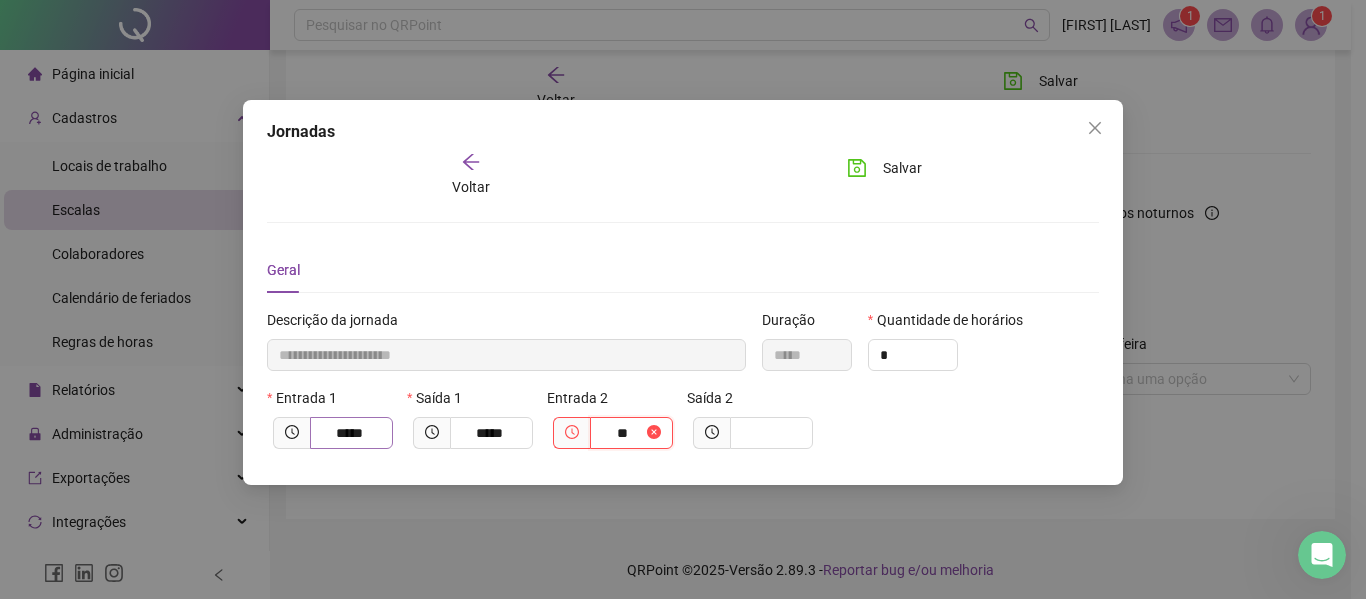 type on "***" 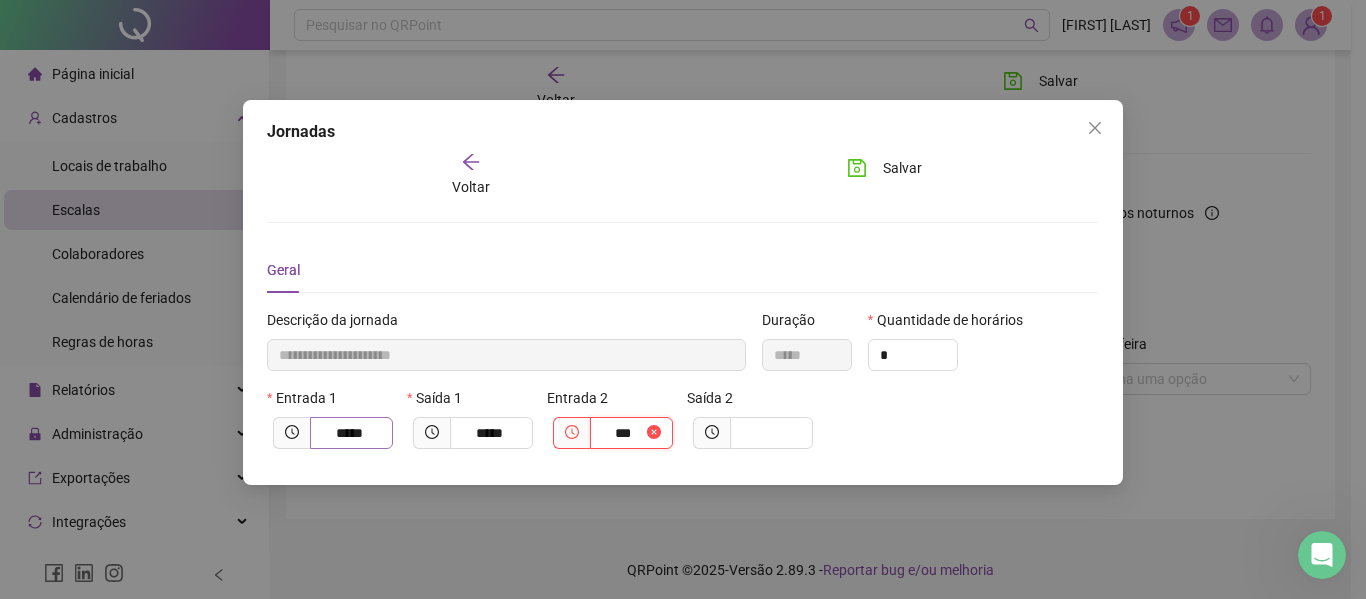 type on "**********" 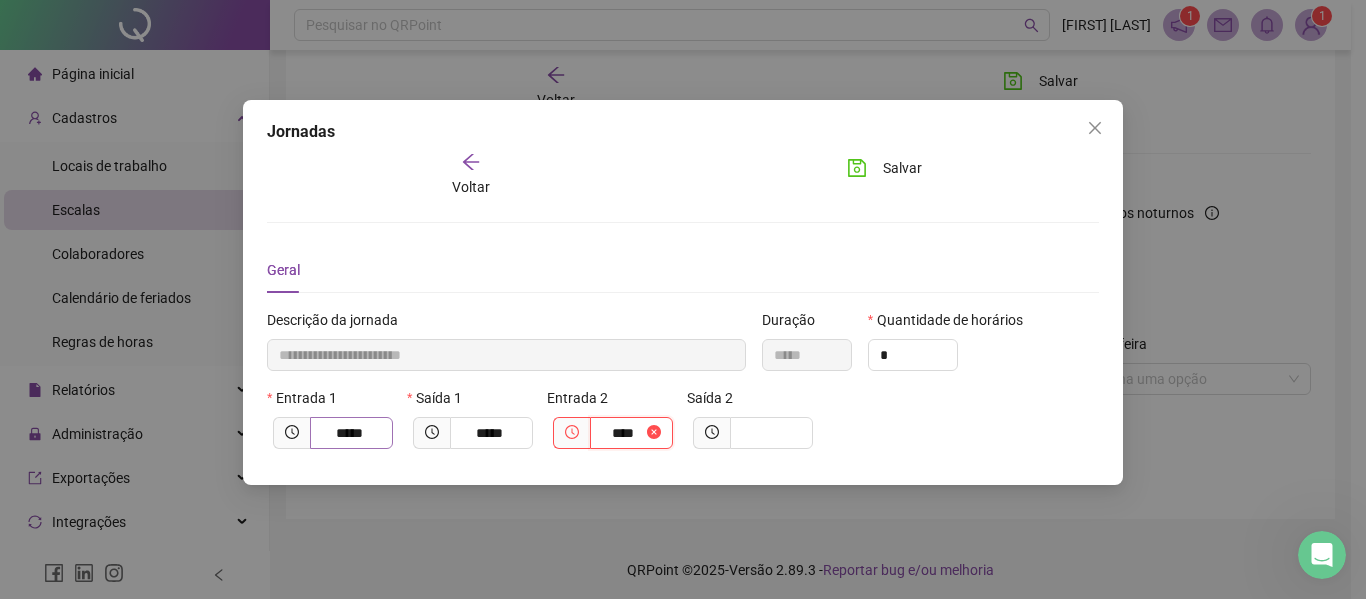 type on "**********" 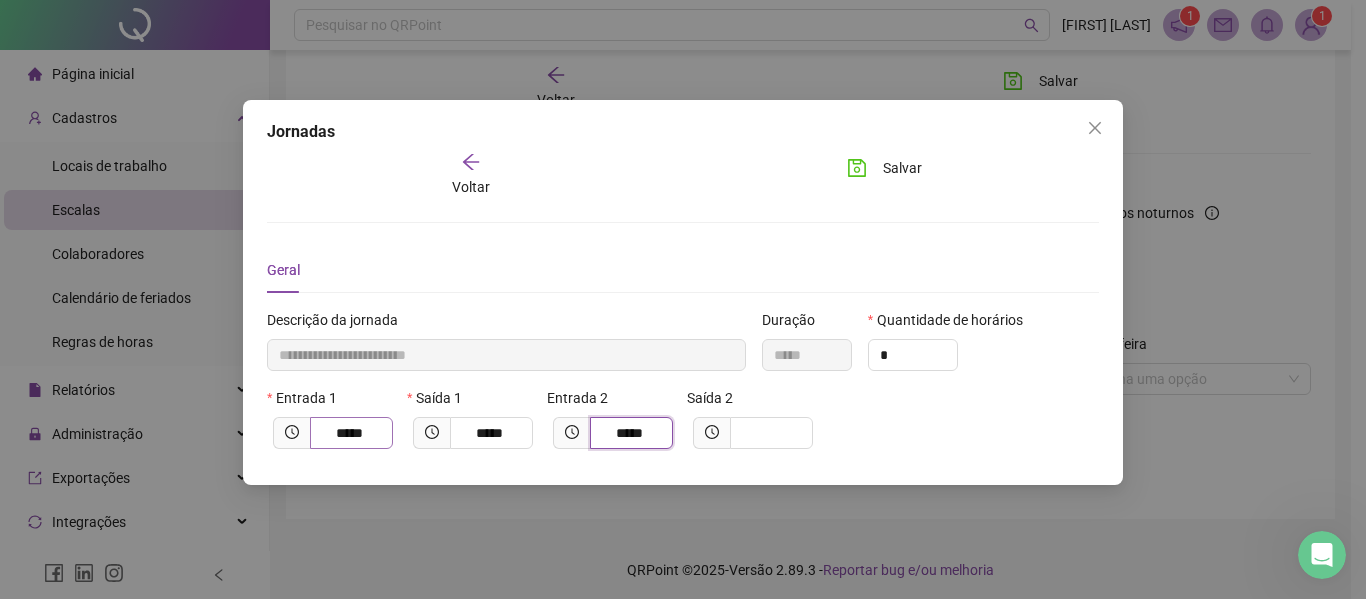 type on "*****" 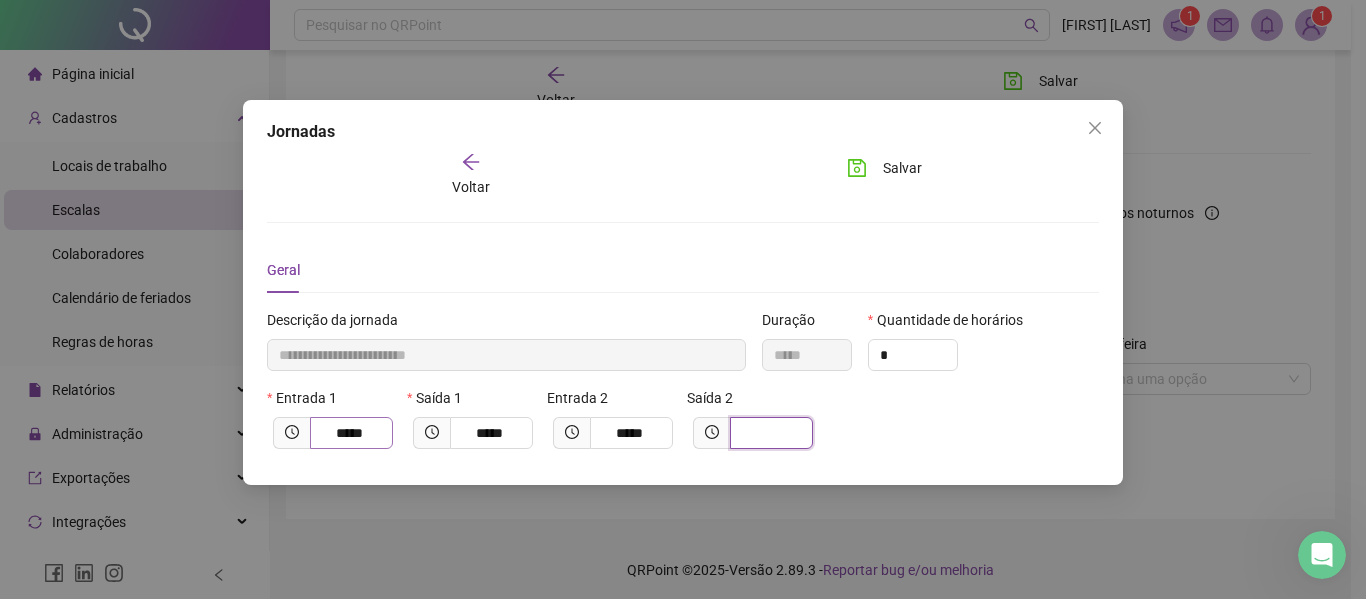 type on "**********" 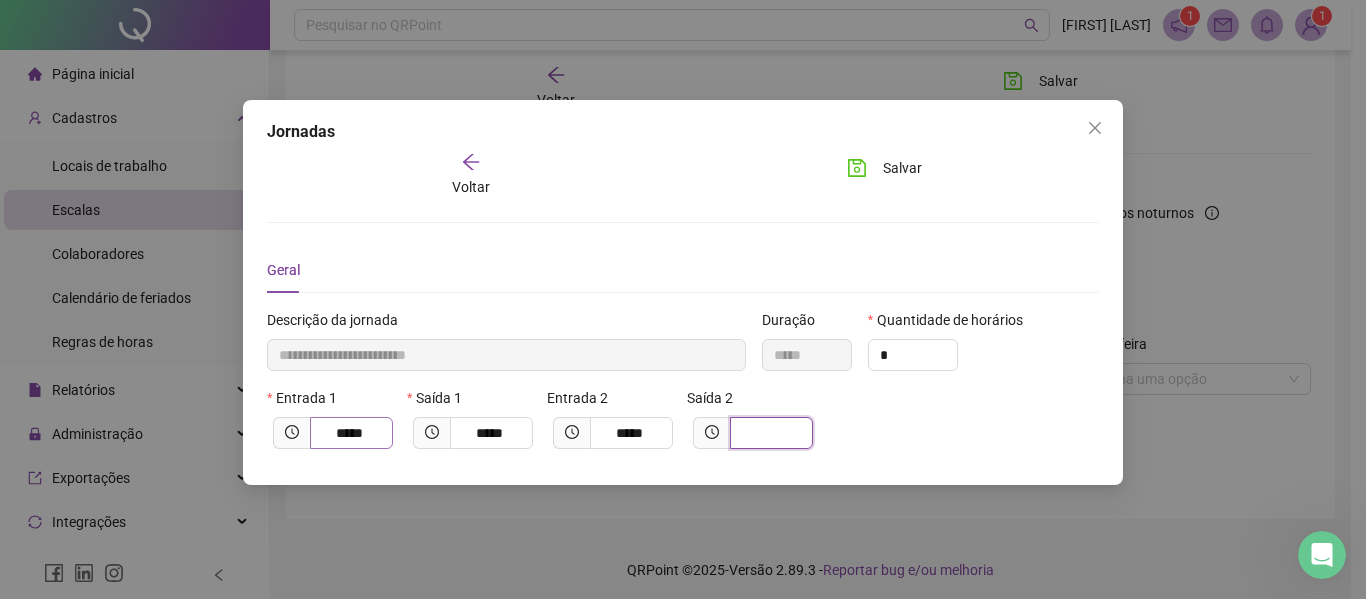 type on "*" 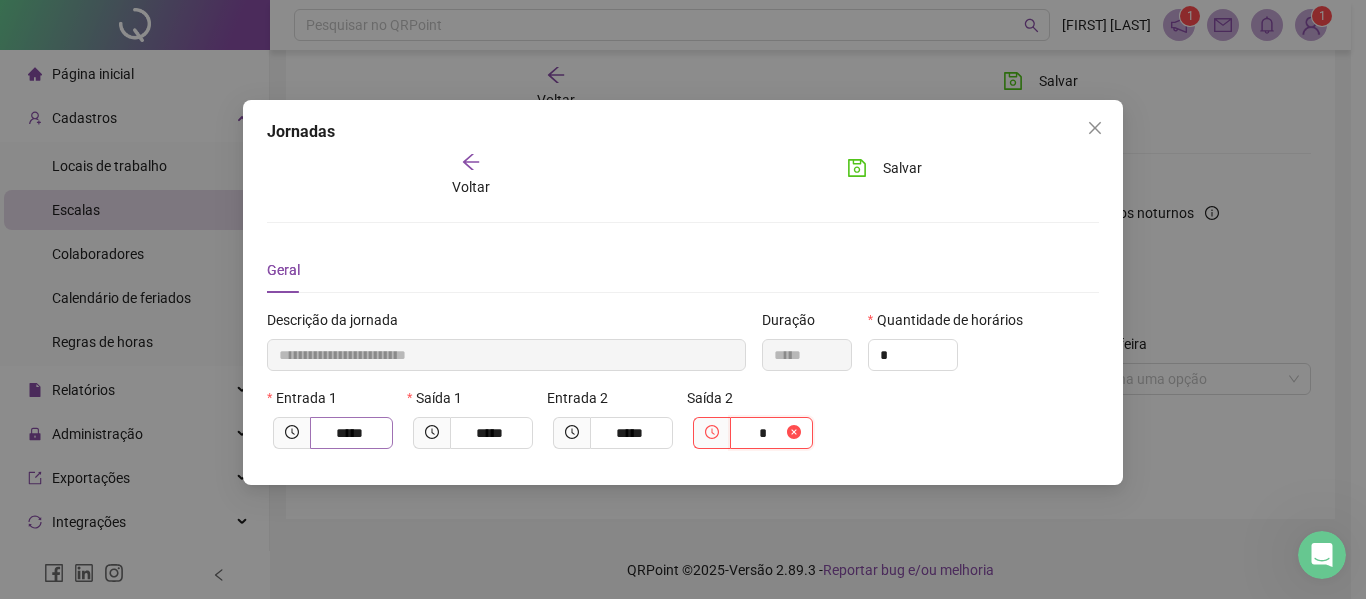 type on "**********" 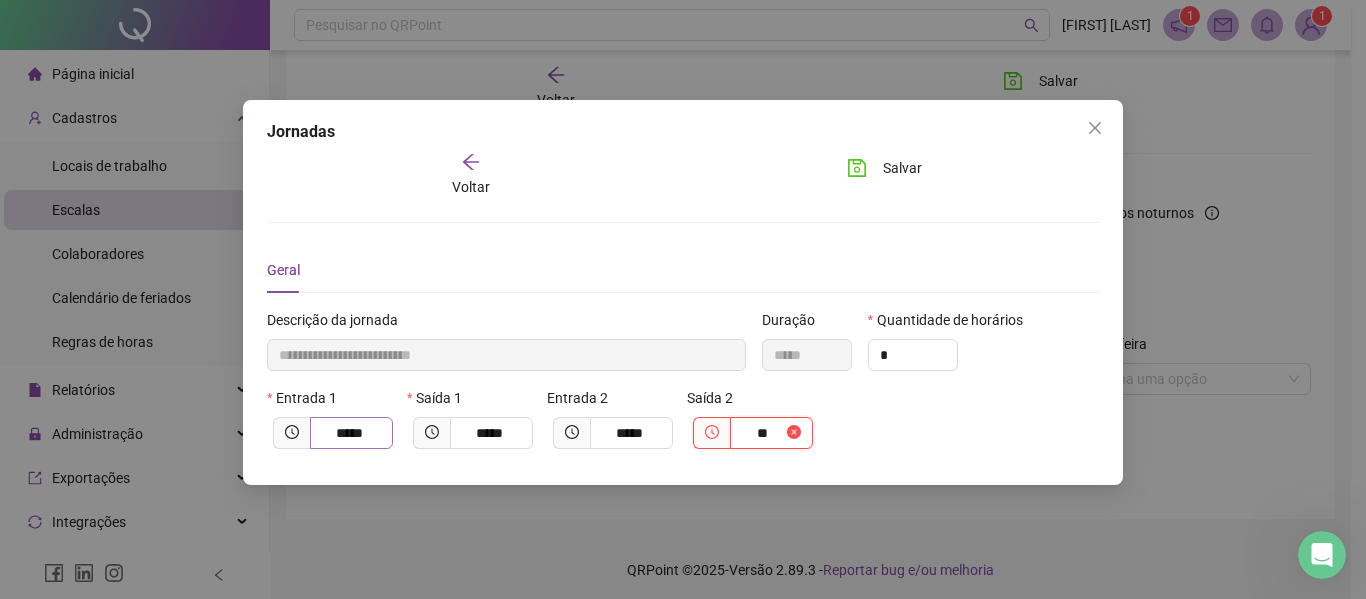 type on "***" 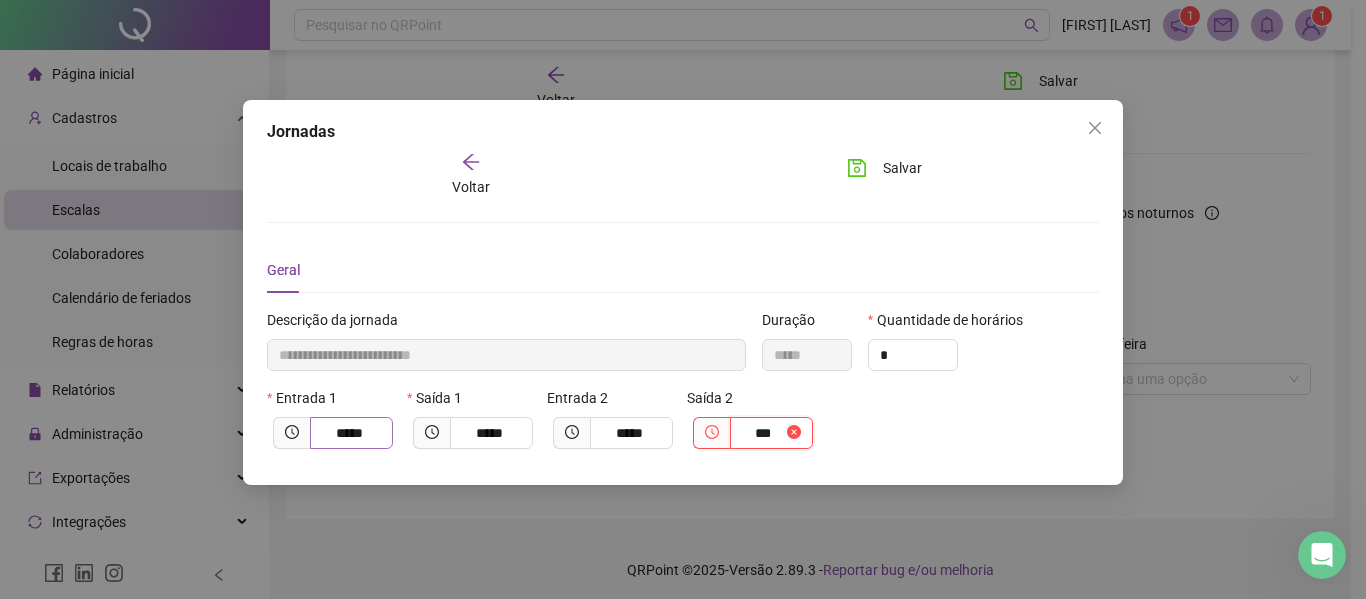 type on "**********" 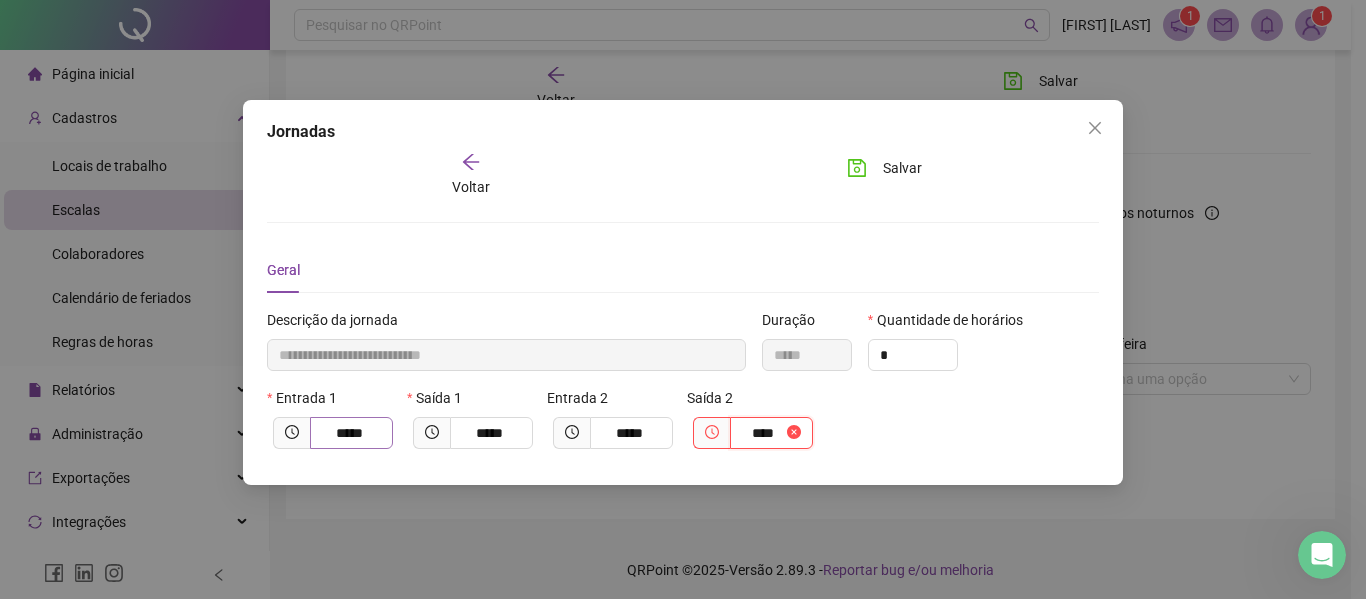 type on "**********" 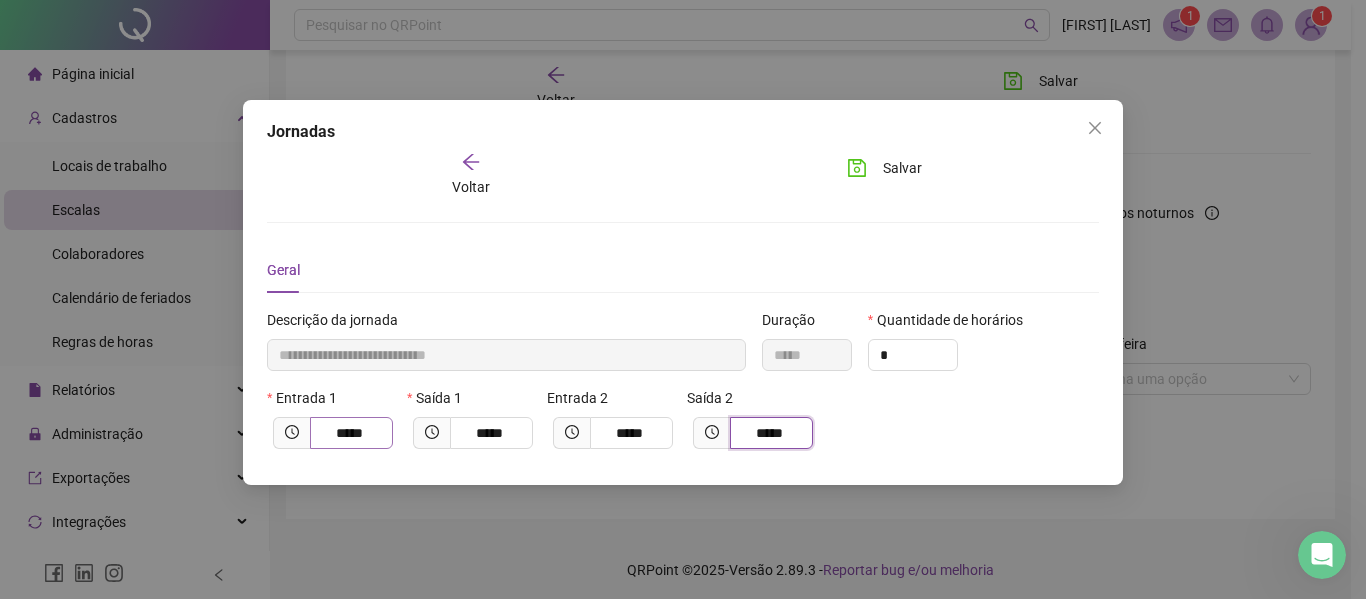 type on "*****" 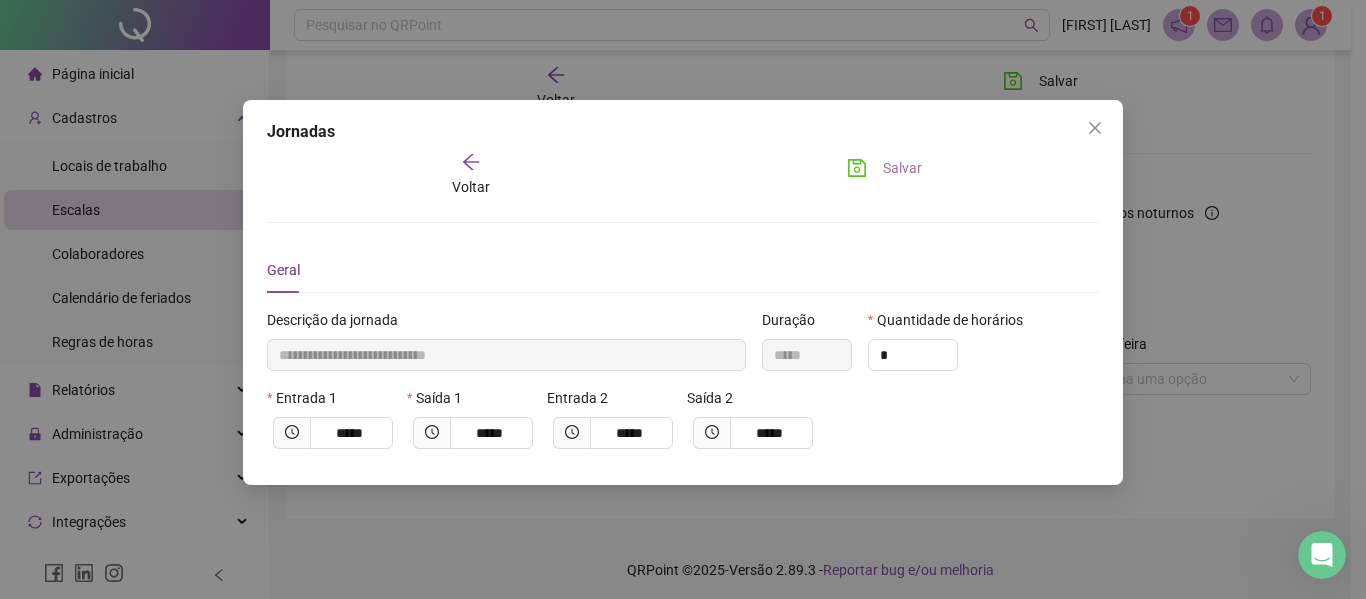 click on "Salvar" at bounding box center [902, 168] 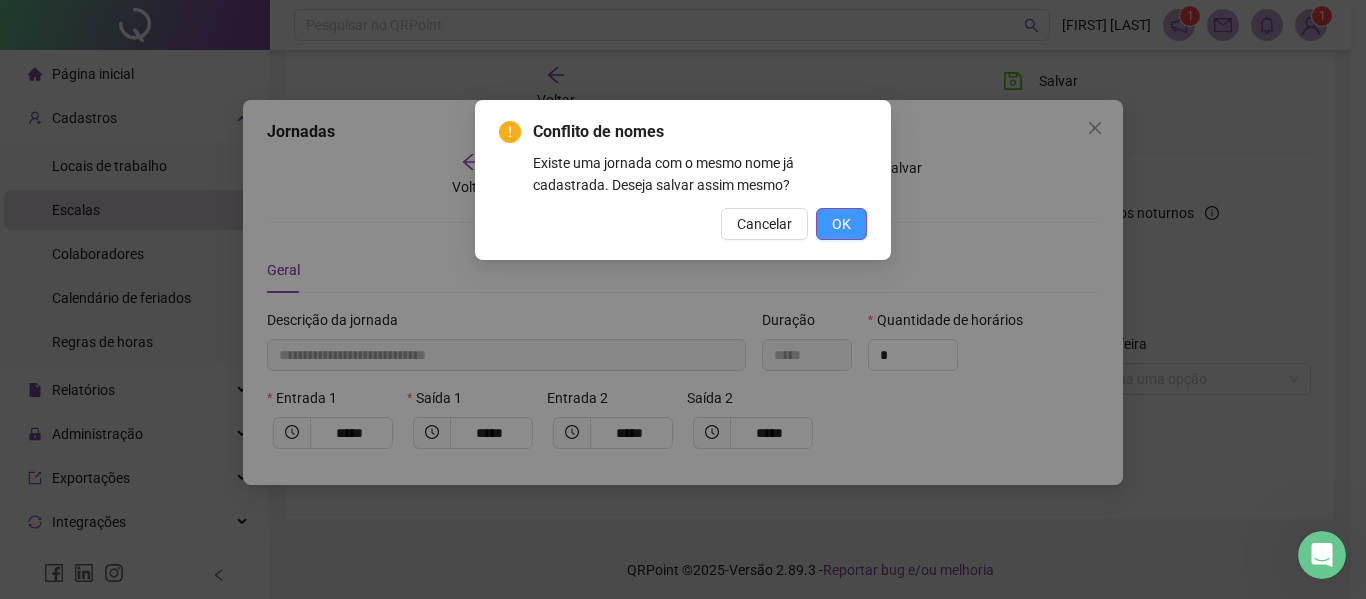 click on "OK" at bounding box center (841, 224) 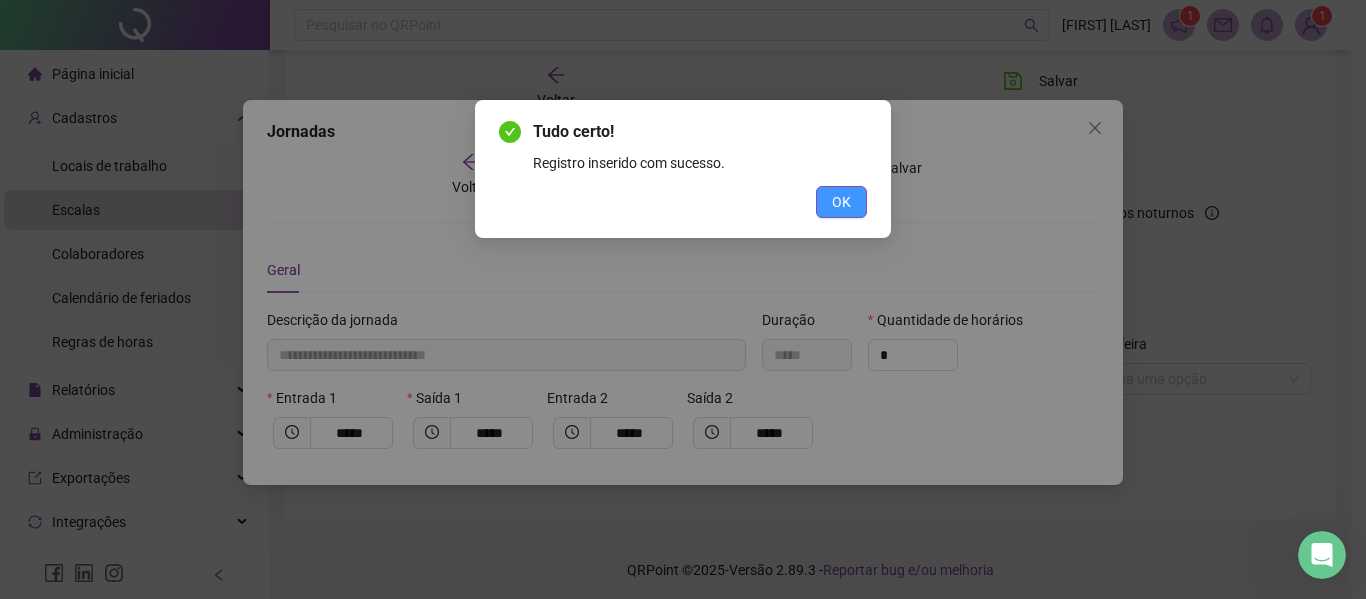 click on "OK" at bounding box center [841, 202] 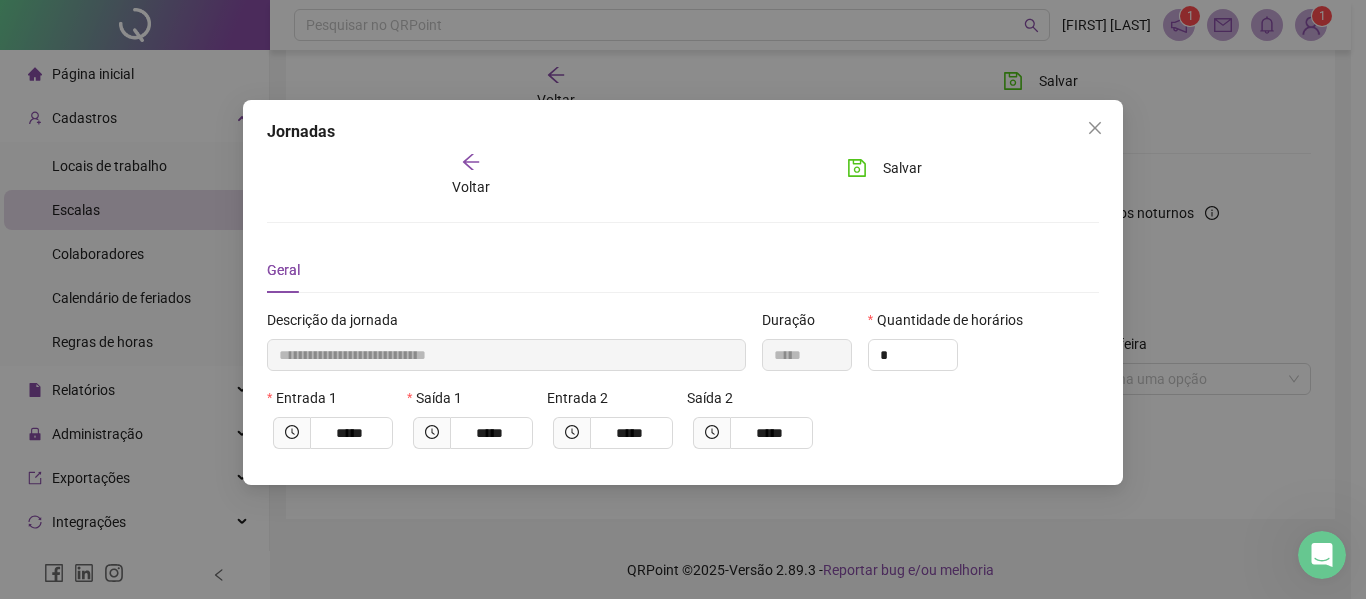 click 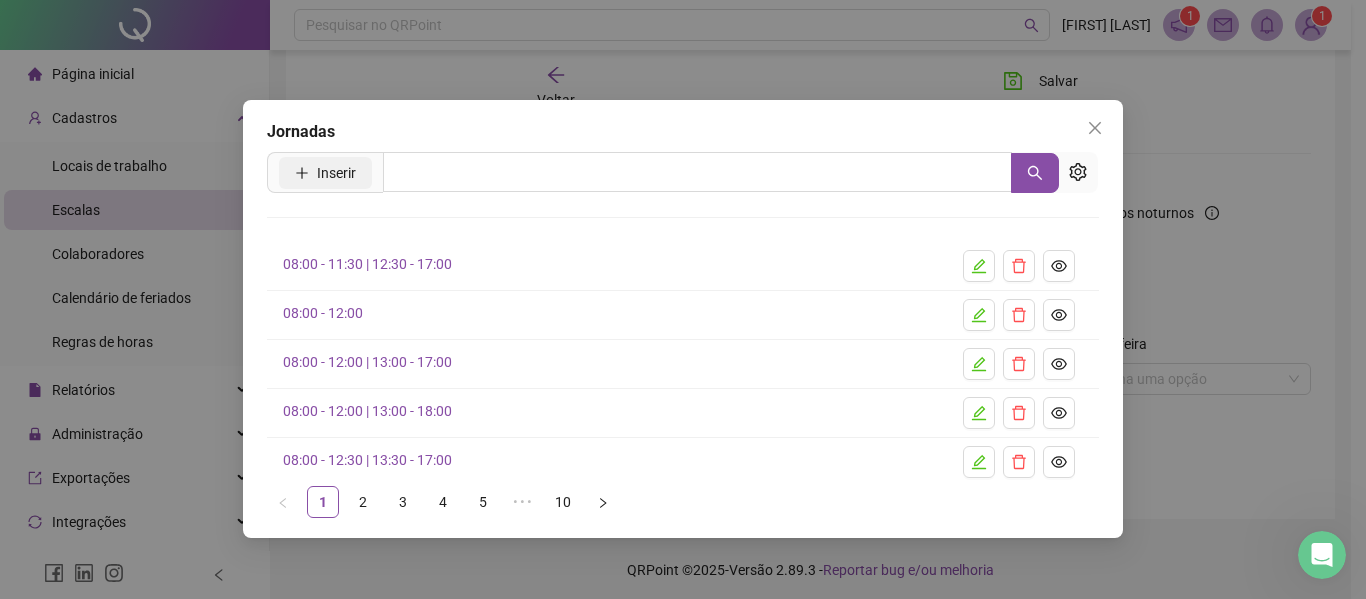 click on "Inserir" at bounding box center (336, 173) 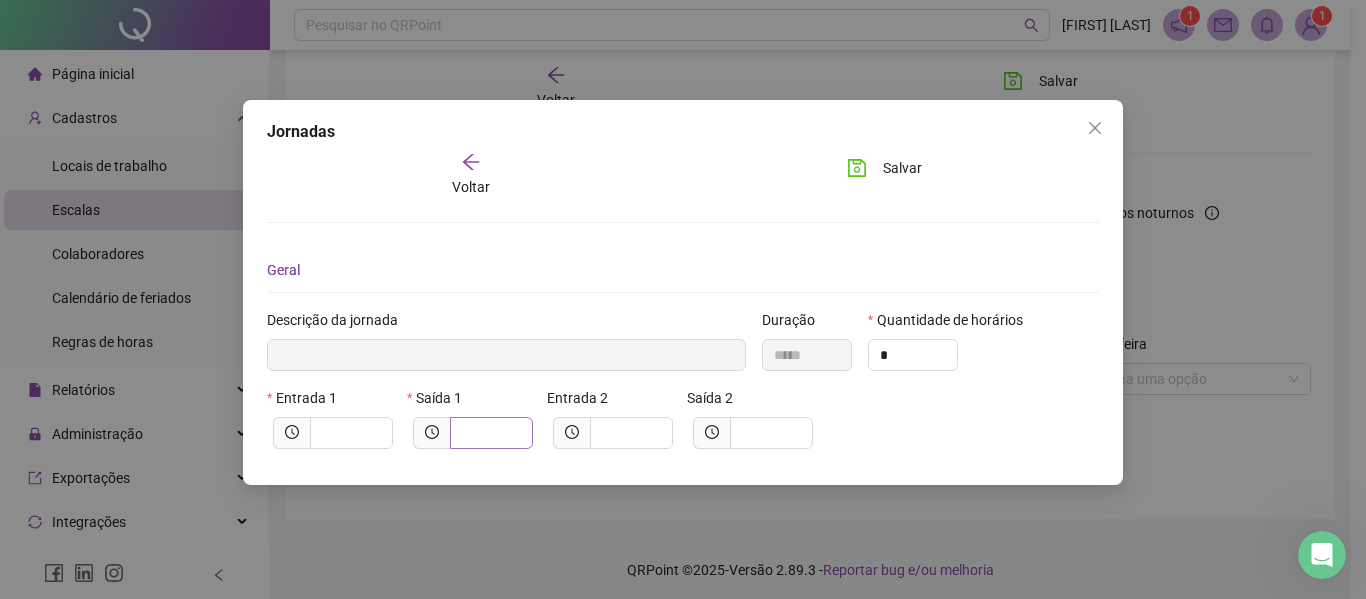 type 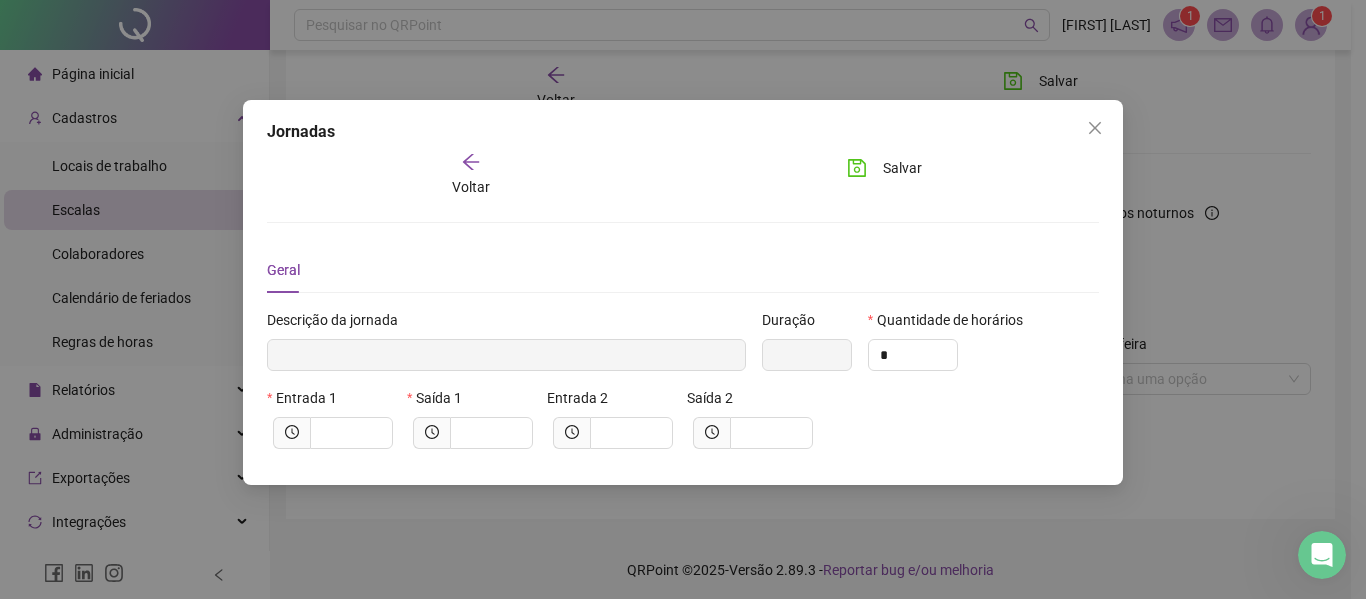 click on "Entrada 1" at bounding box center (333, 402) 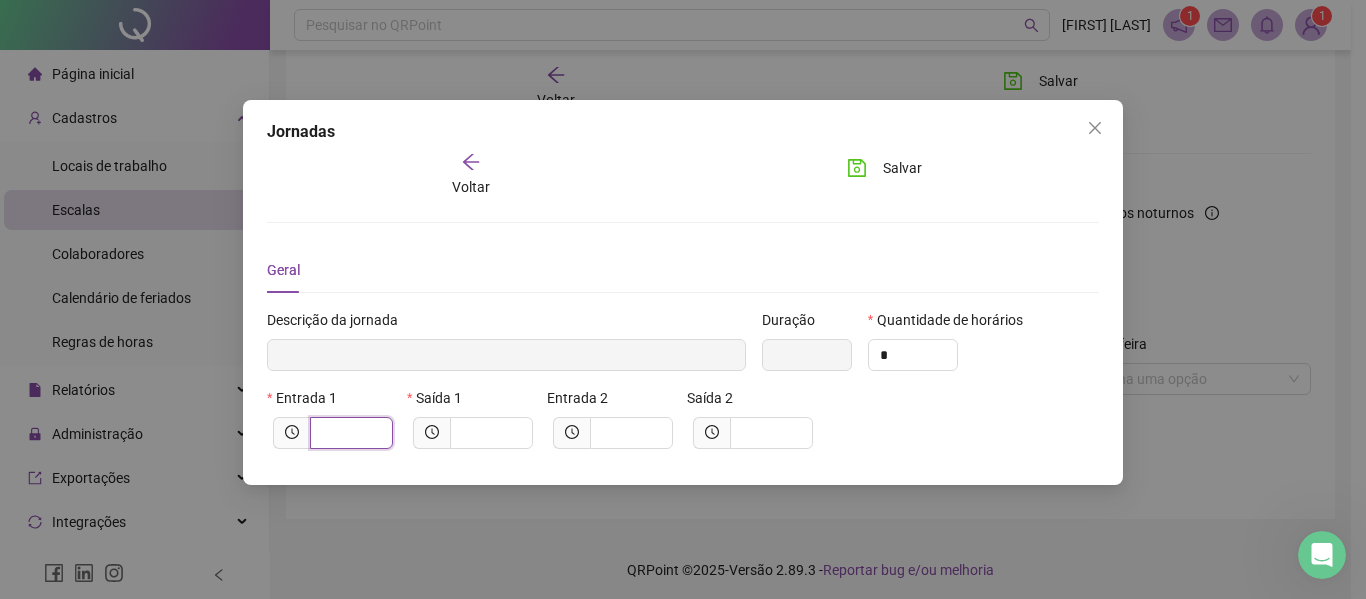 click at bounding box center (349, 433) 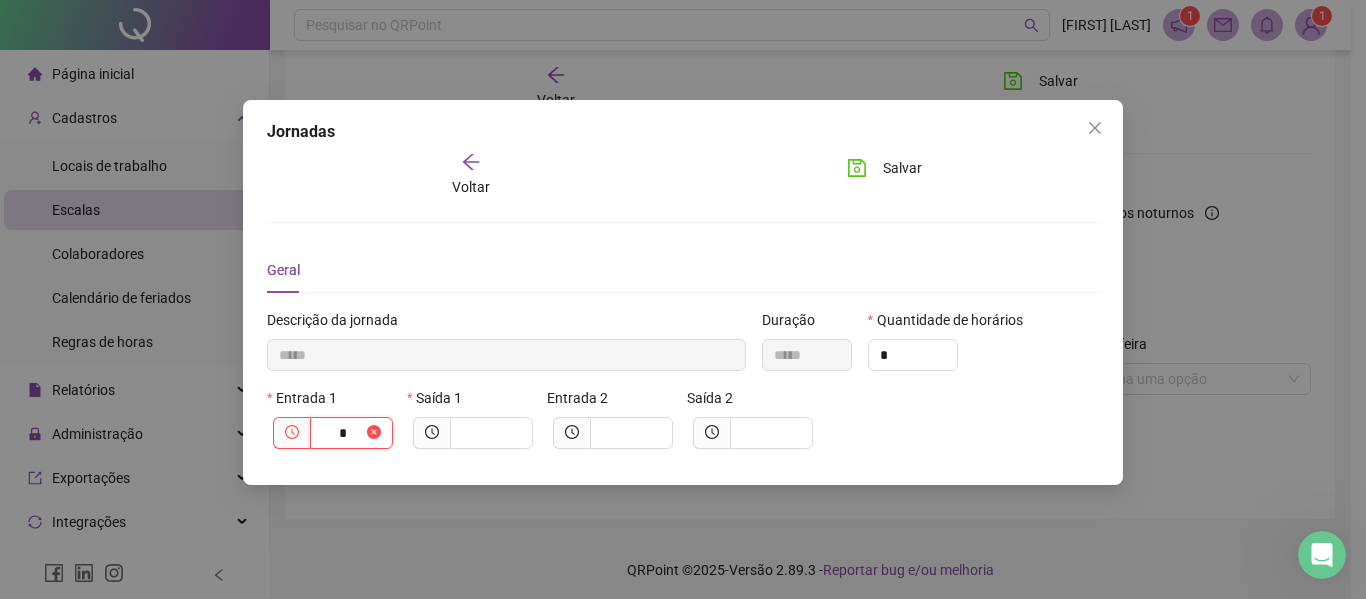 type on "******" 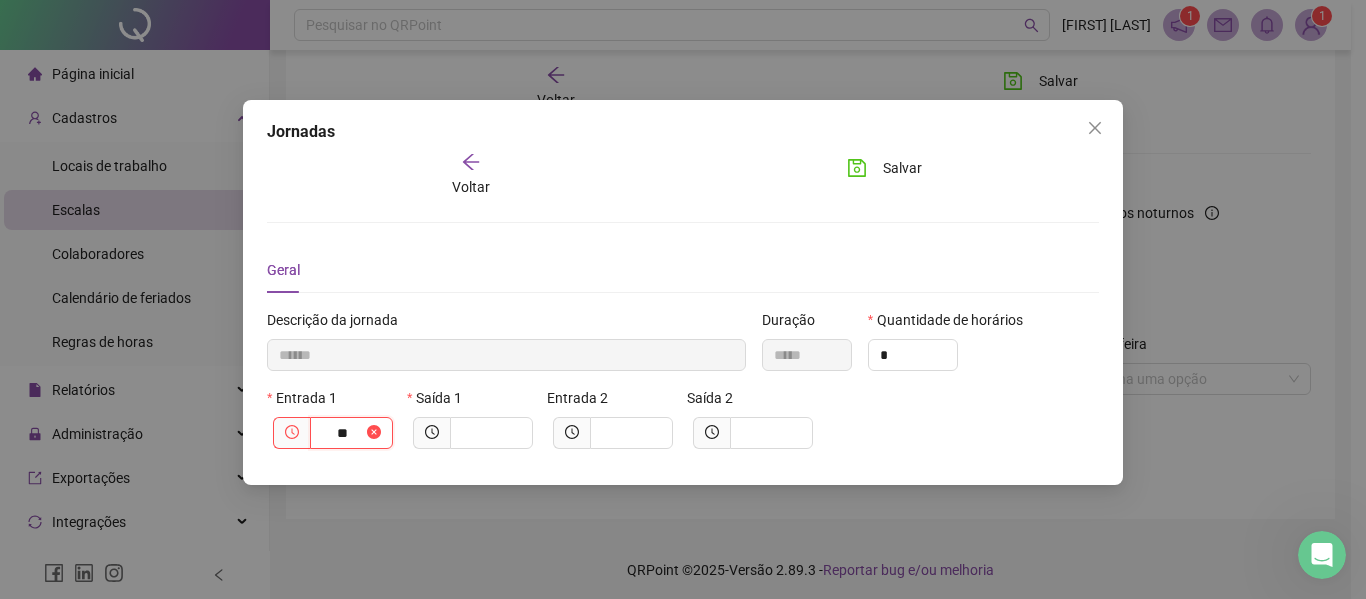 type on "***" 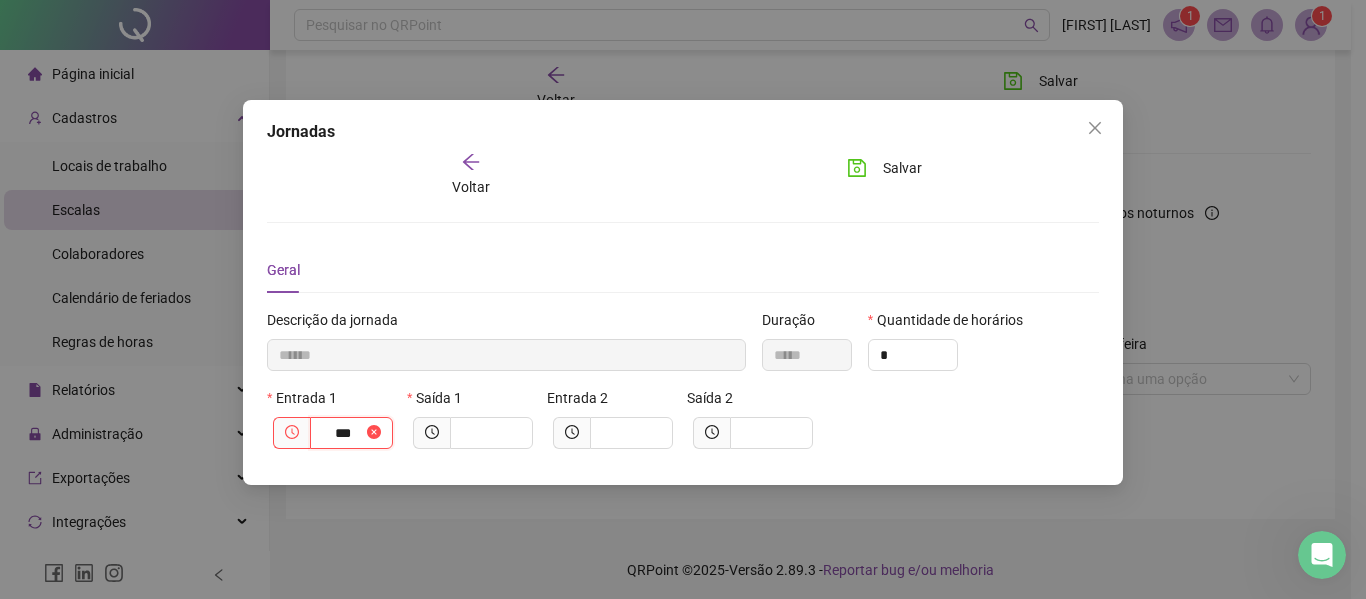 type on "********" 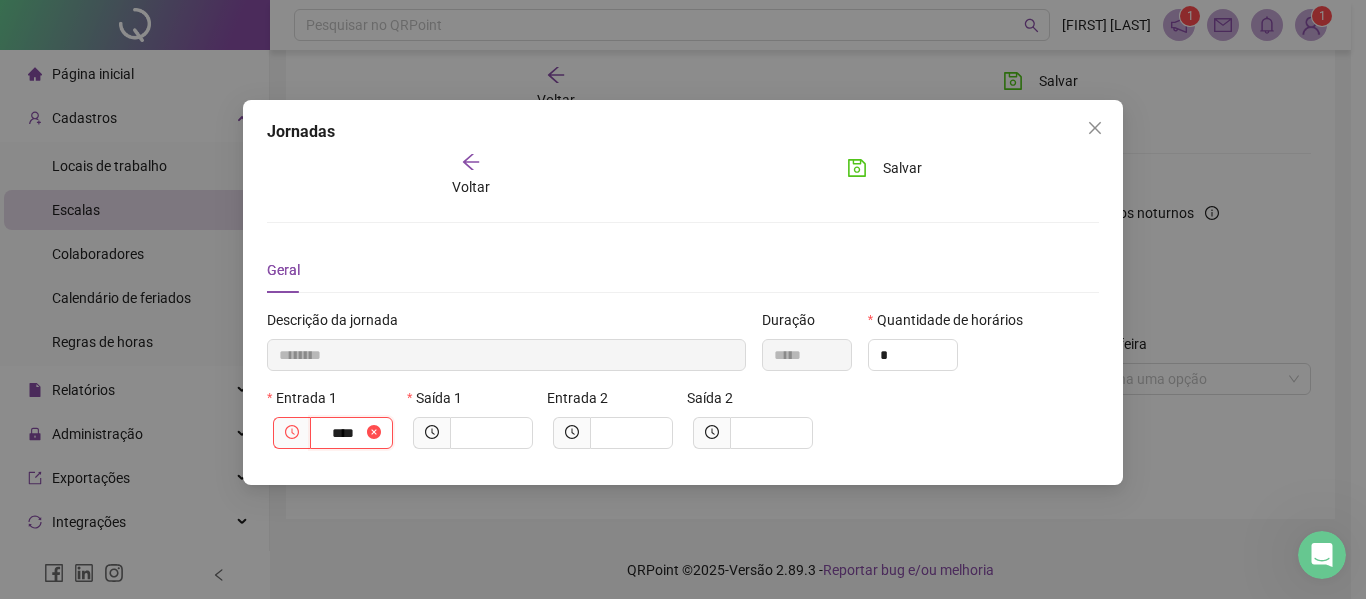 type on "*********" 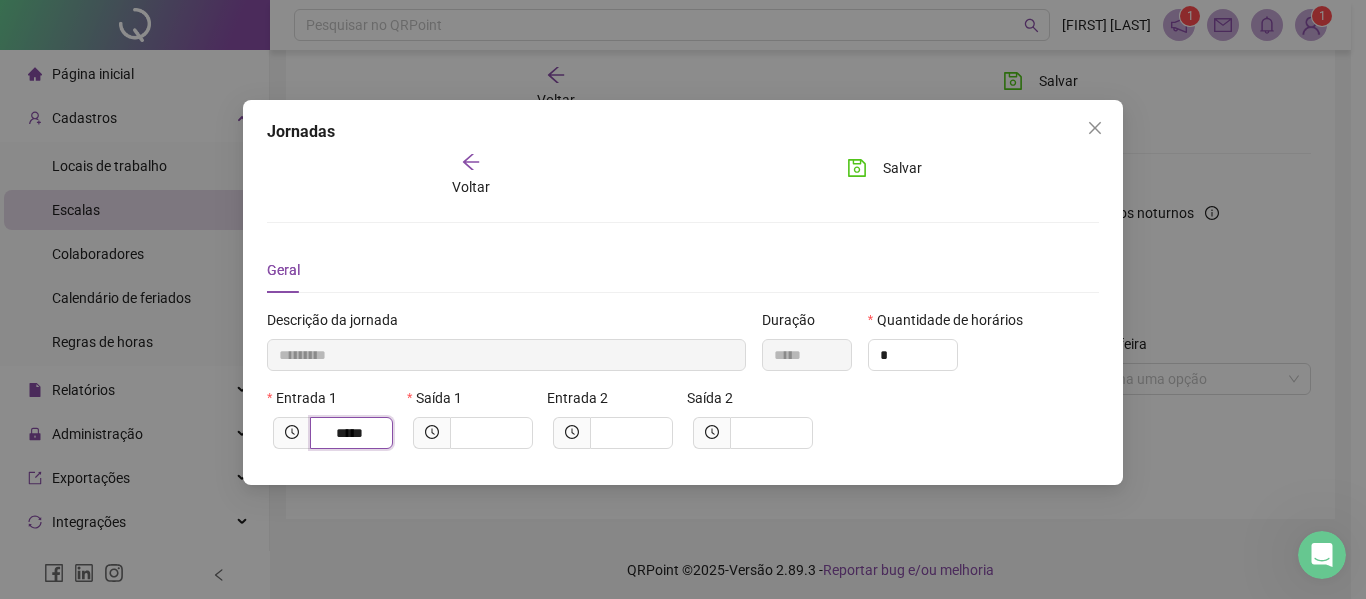 type on "*****" 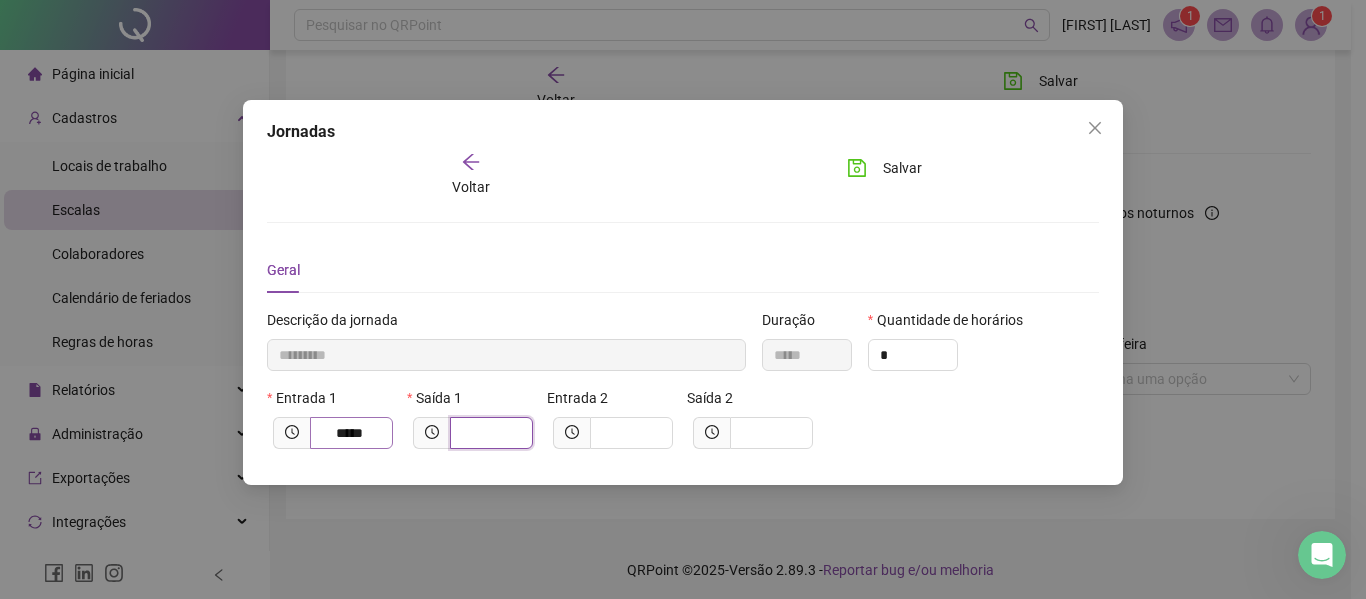 type on "*********" 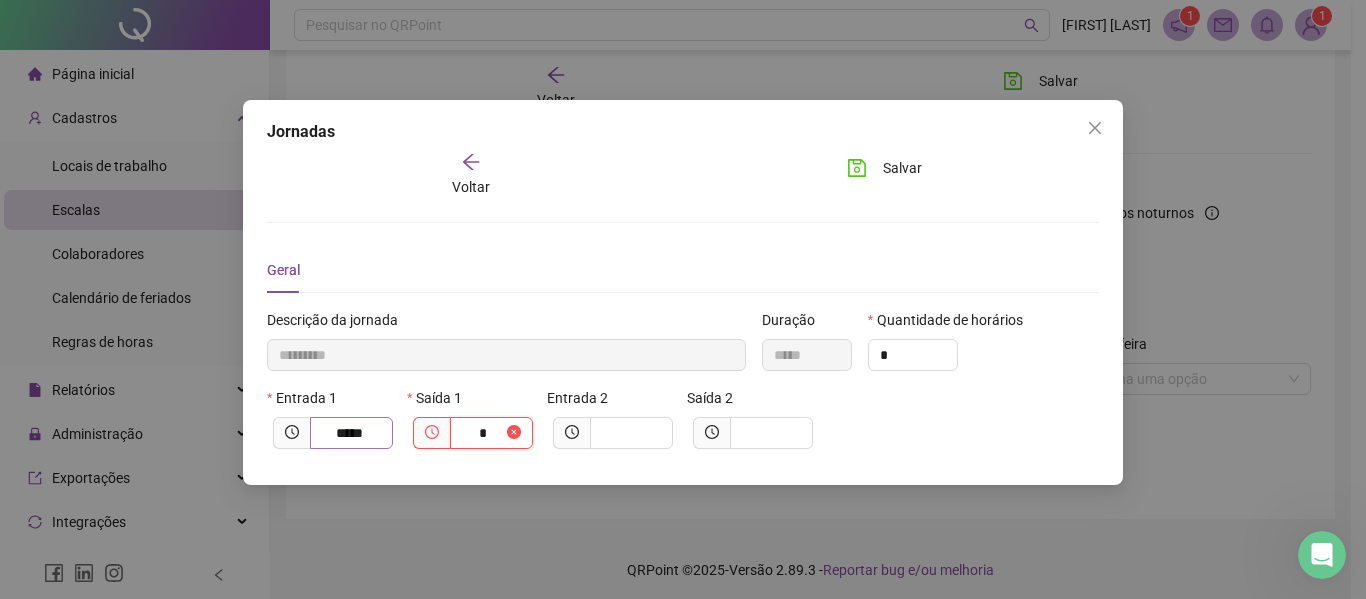 type on "**********" 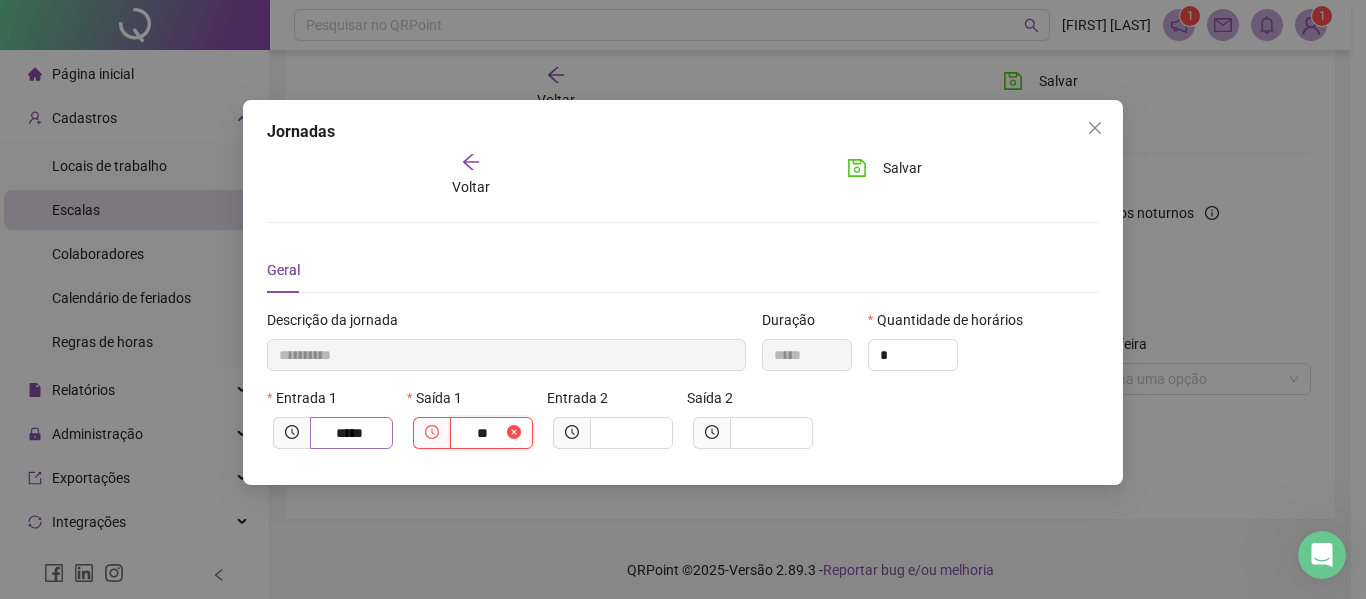 type on "***" 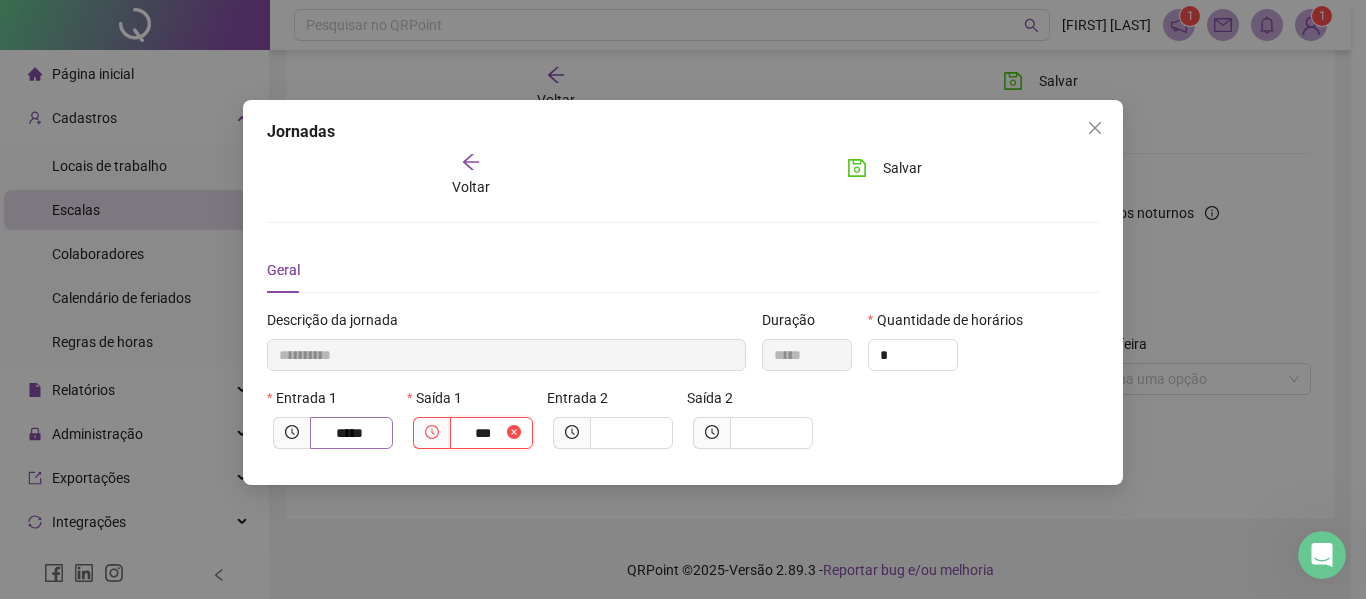type on "**********" 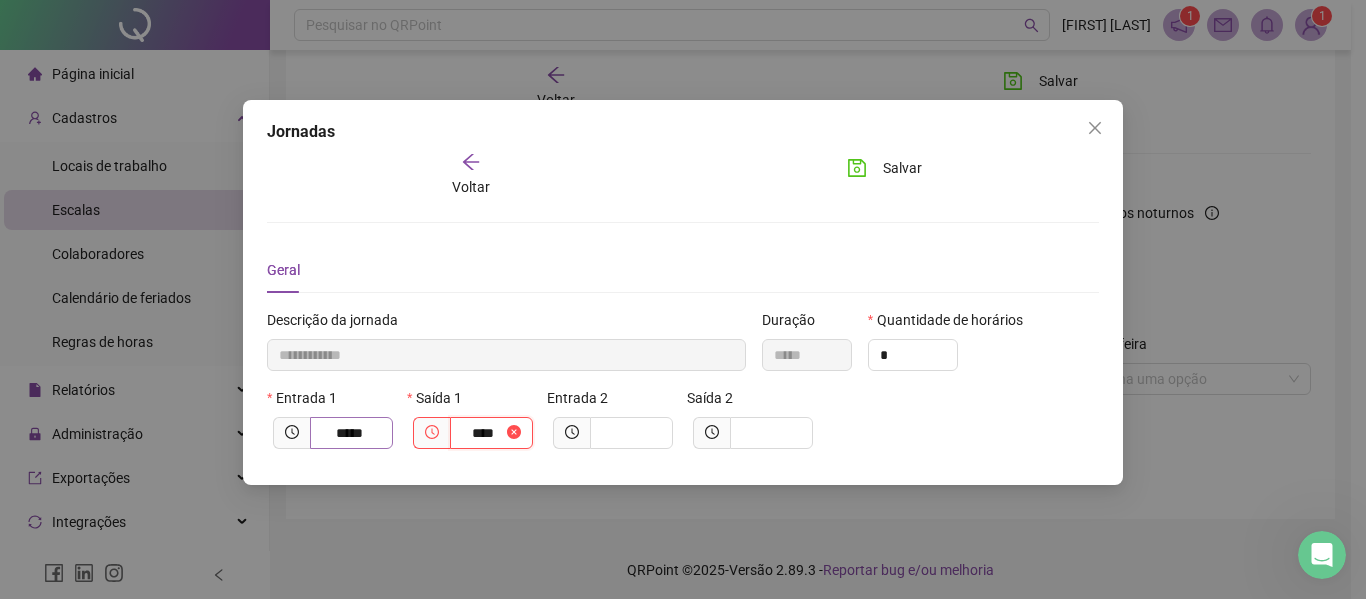 type on "**********" 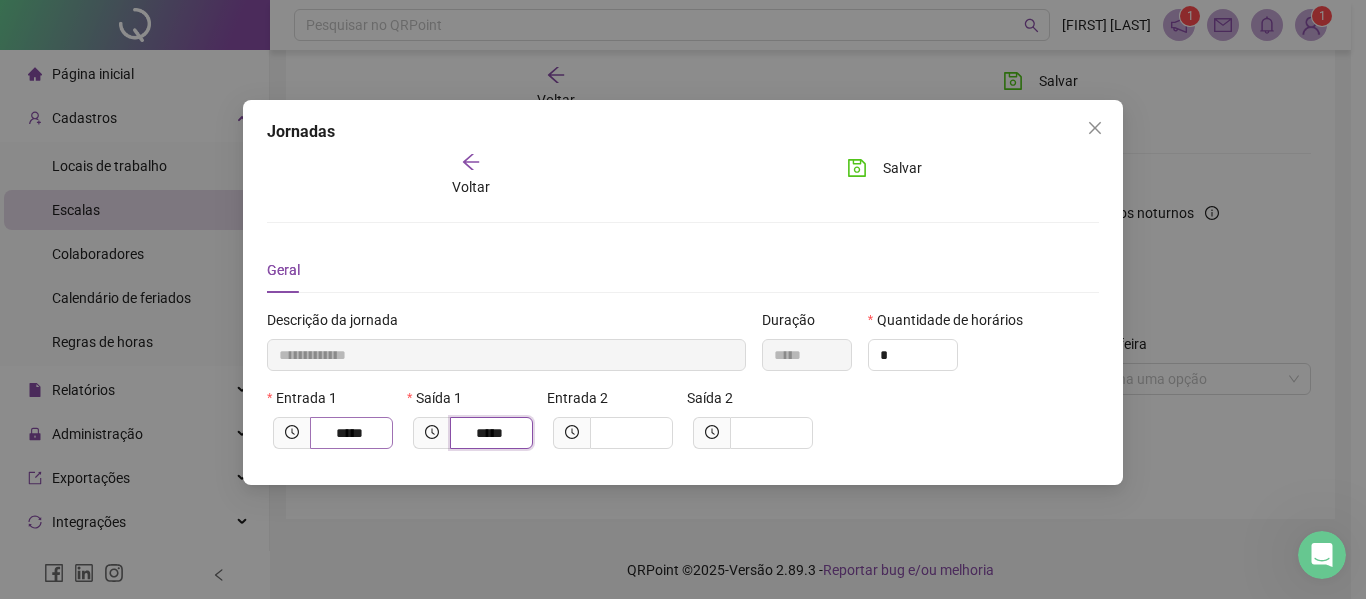 type on "*****" 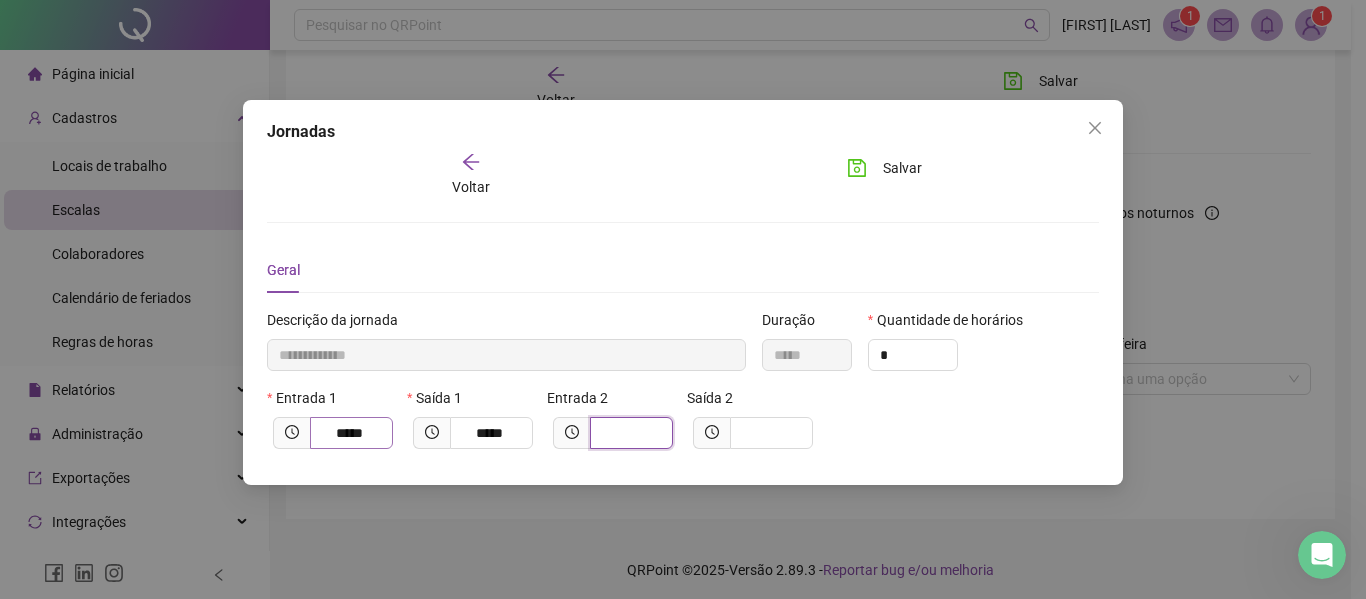 type on "**********" 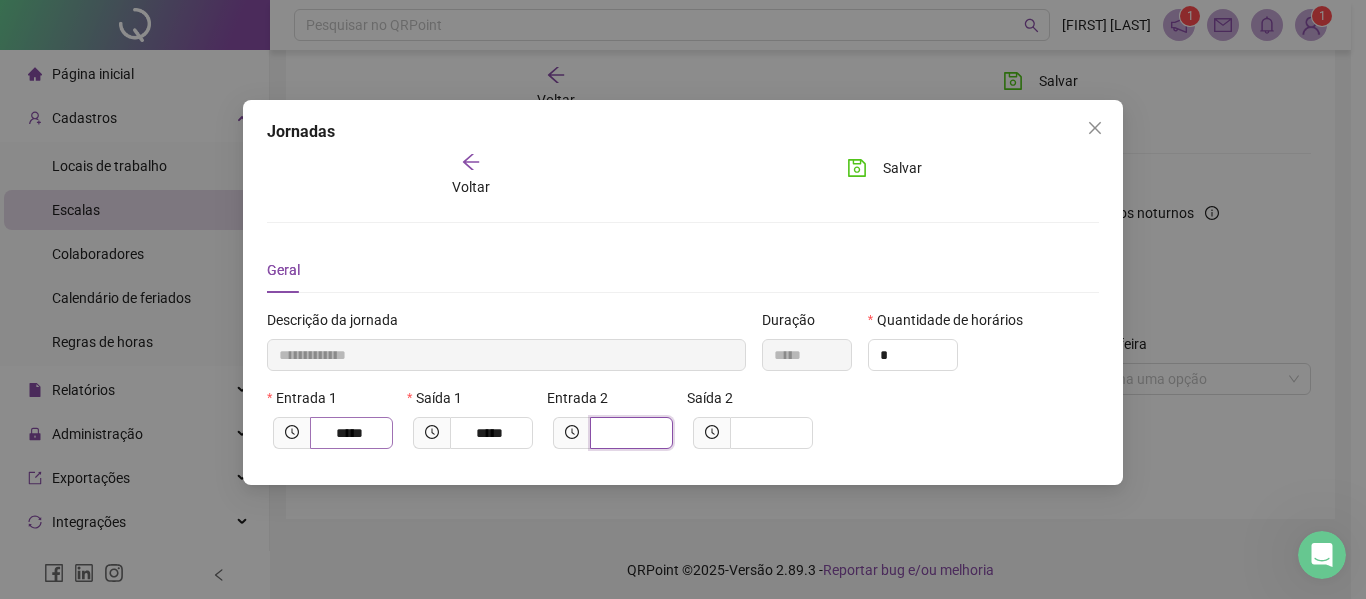 type on "*" 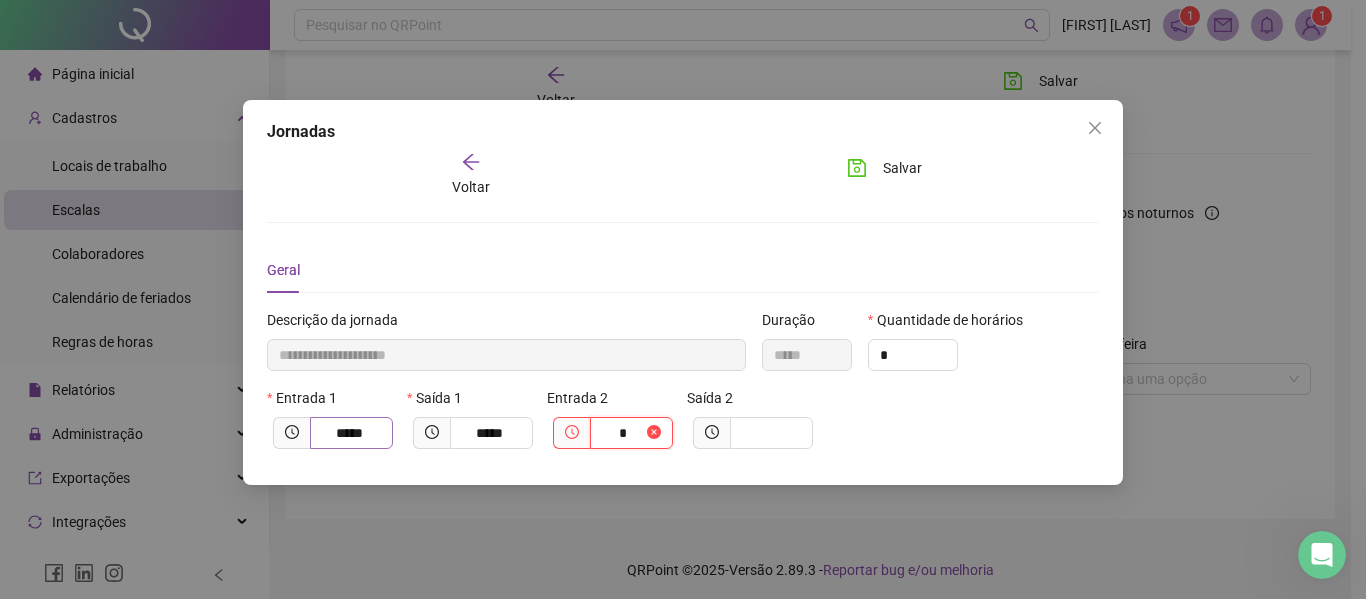 type on "**********" 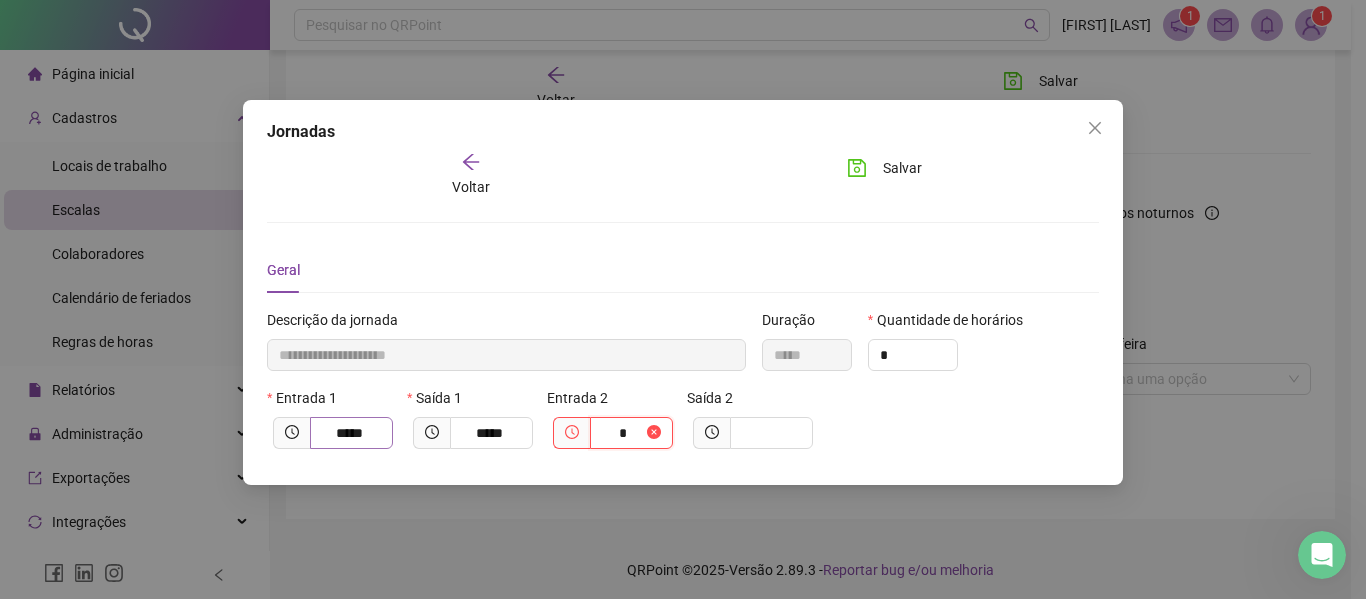 type on "**" 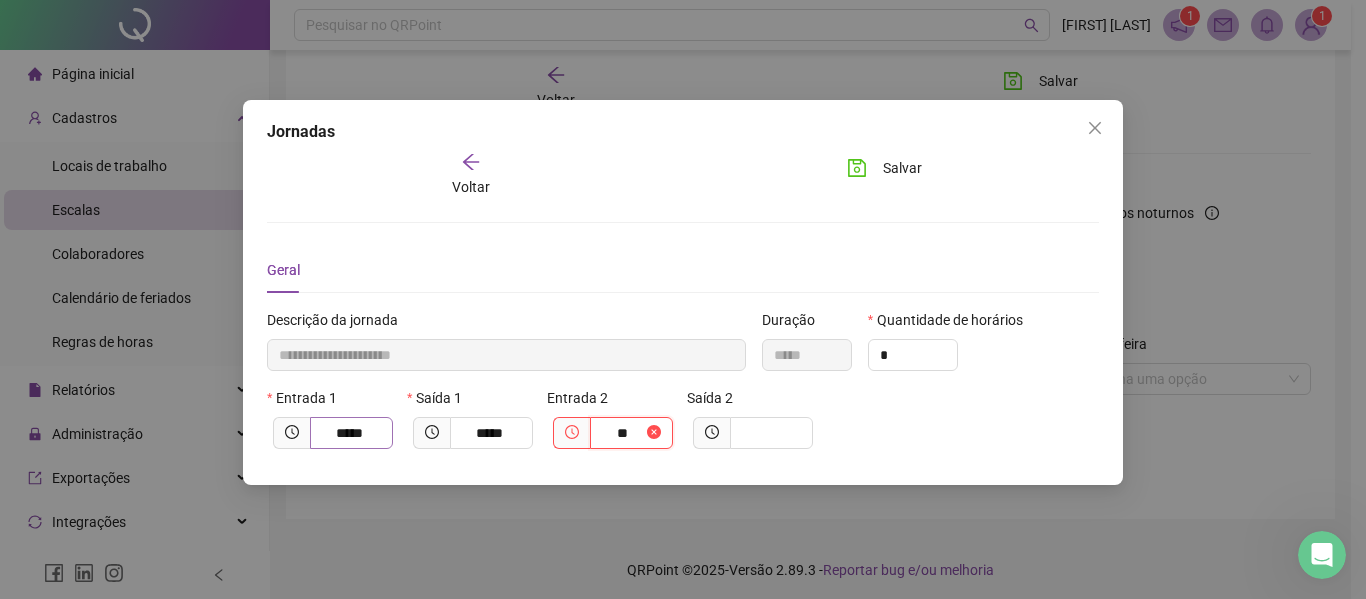 type on "**********" 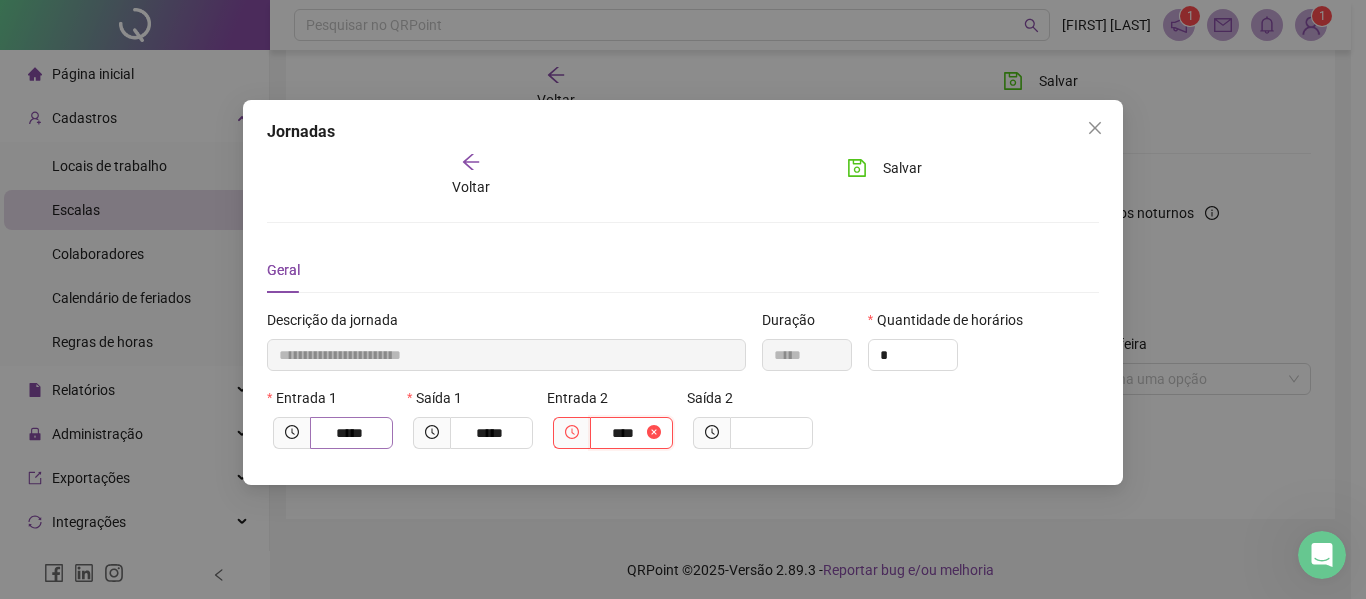 type on "**********" 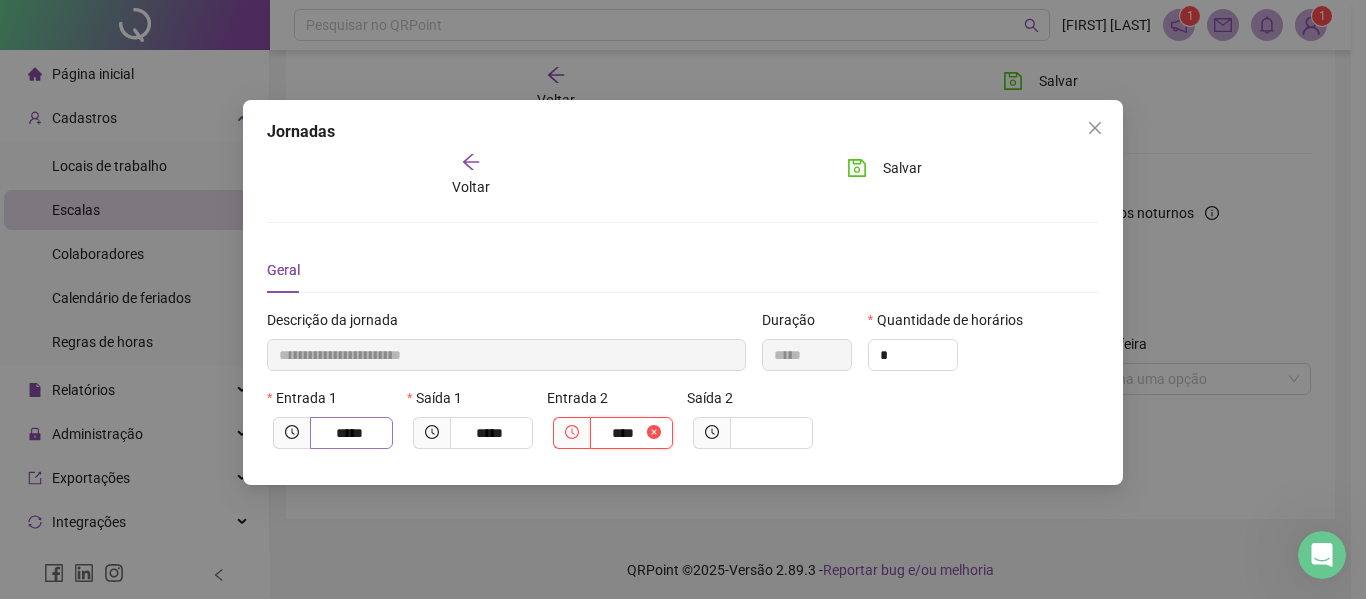 type on "**" 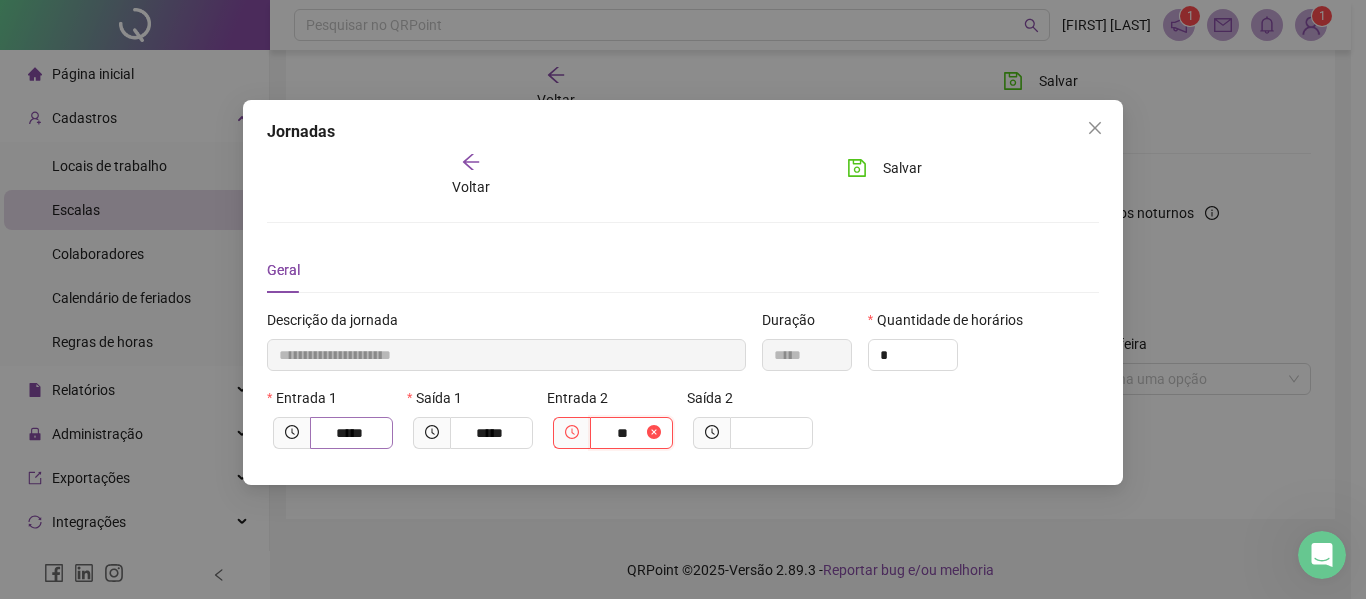 type on "**********" 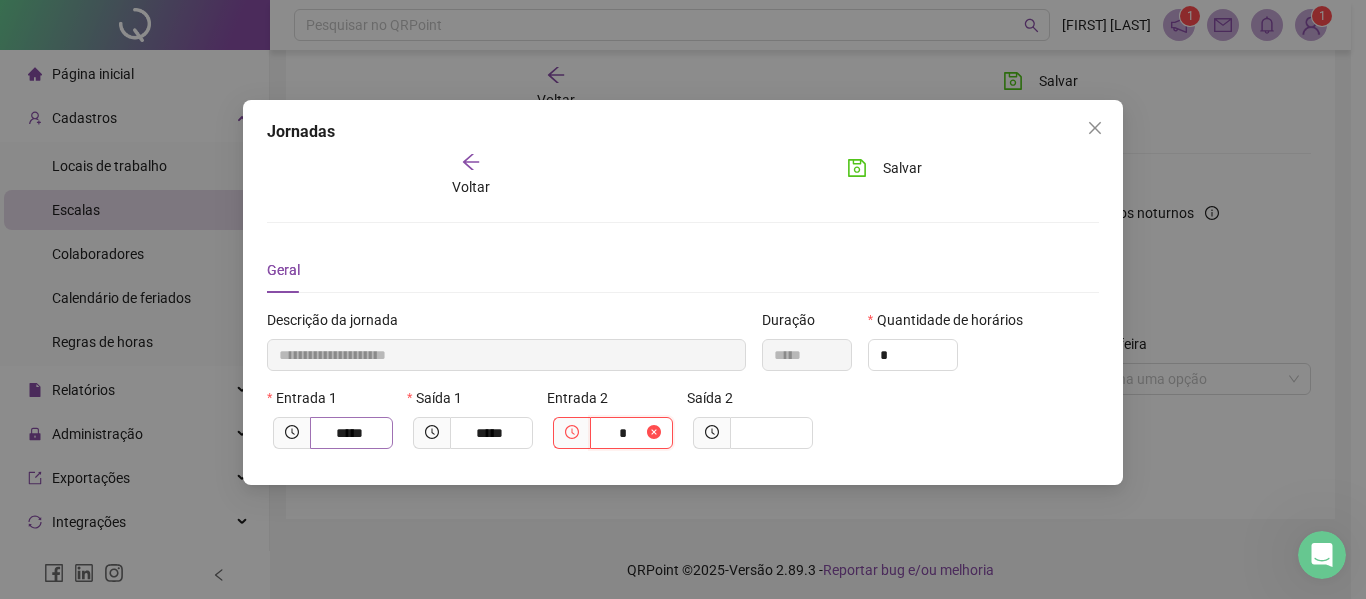 type on "**********" 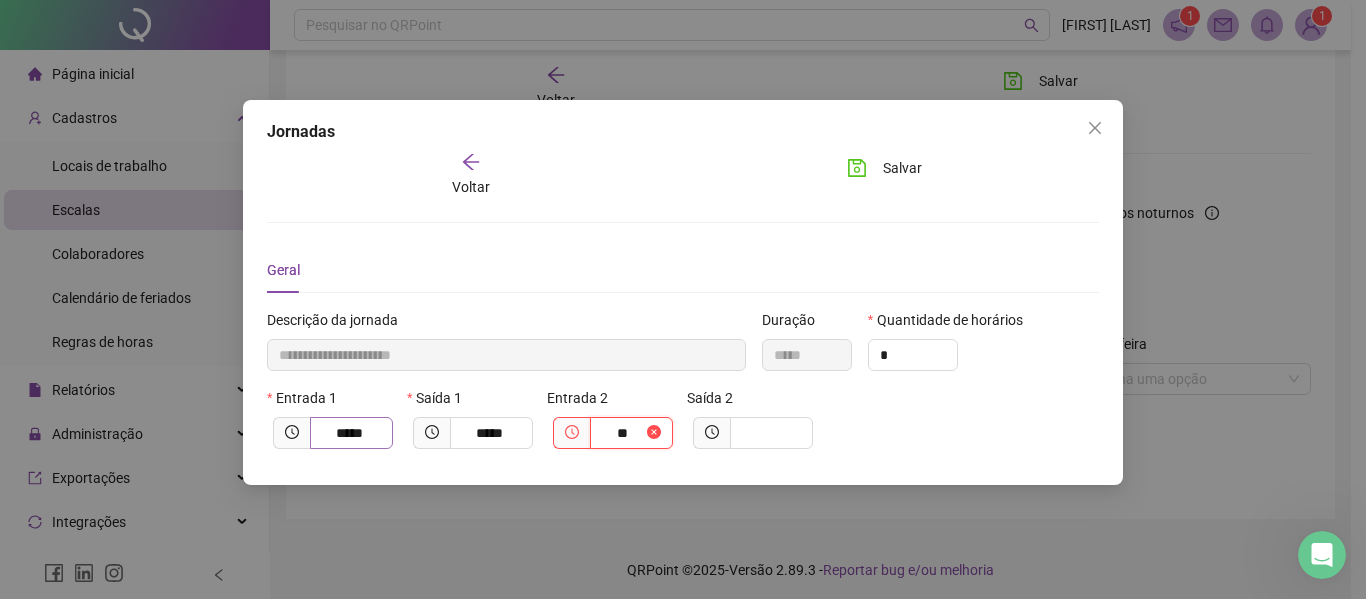 type on "***" 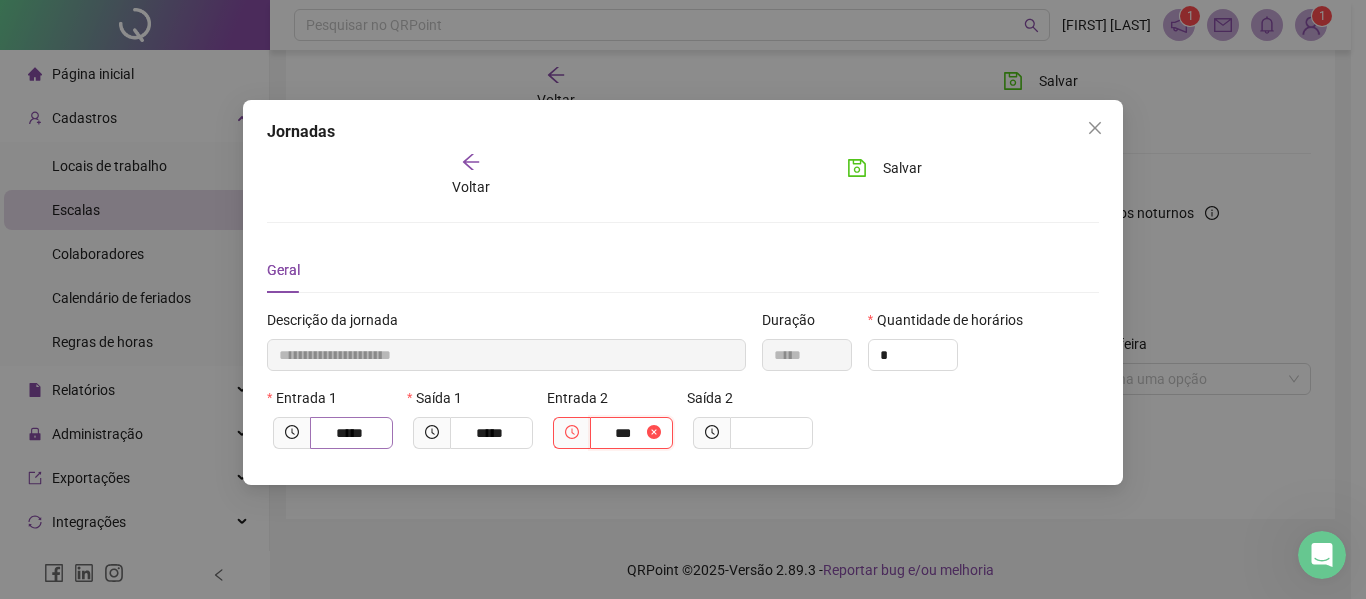 type on "**********" 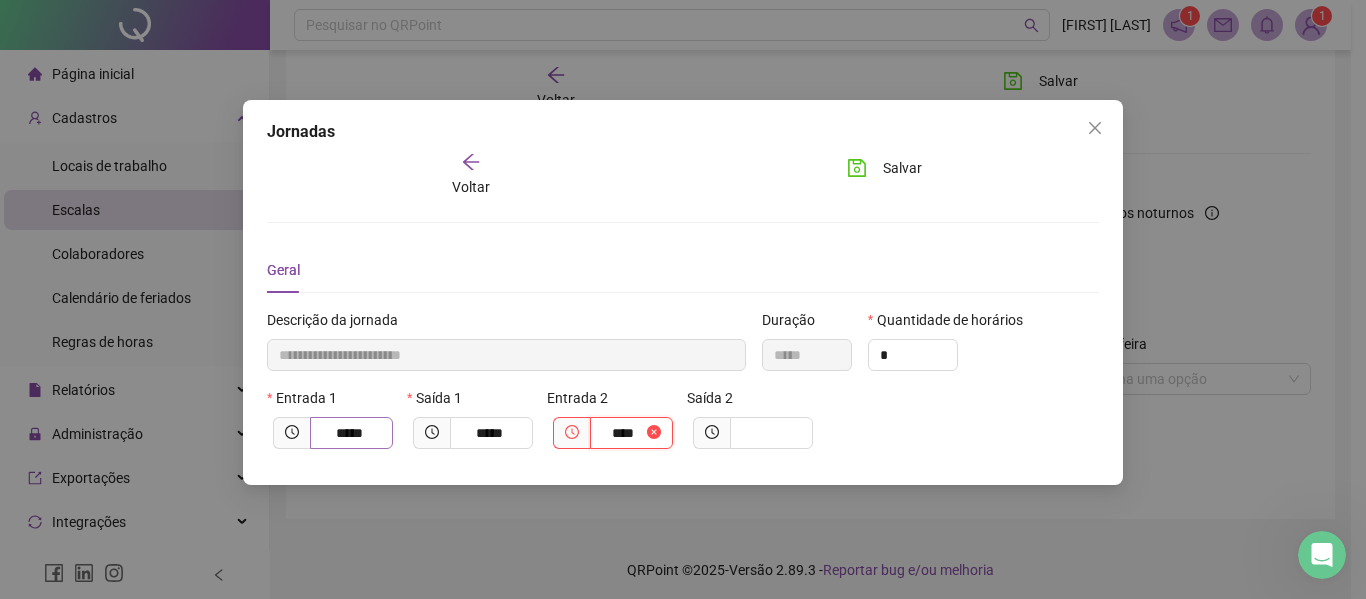 type on "**********" 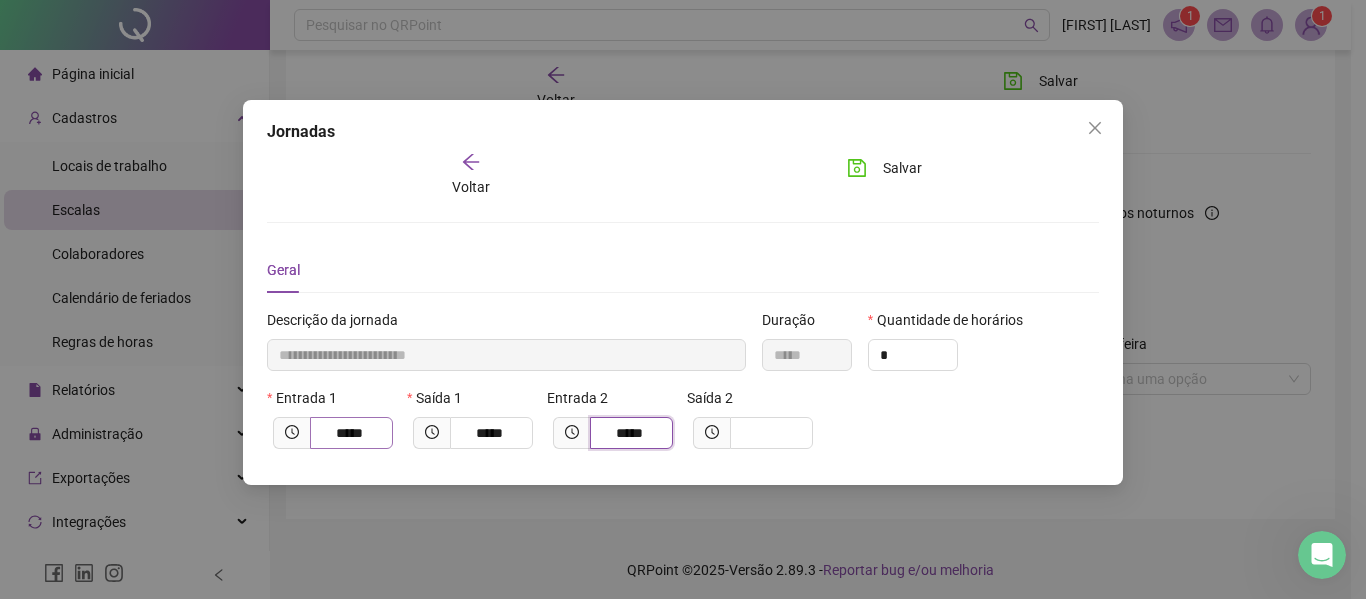 type on "*****" 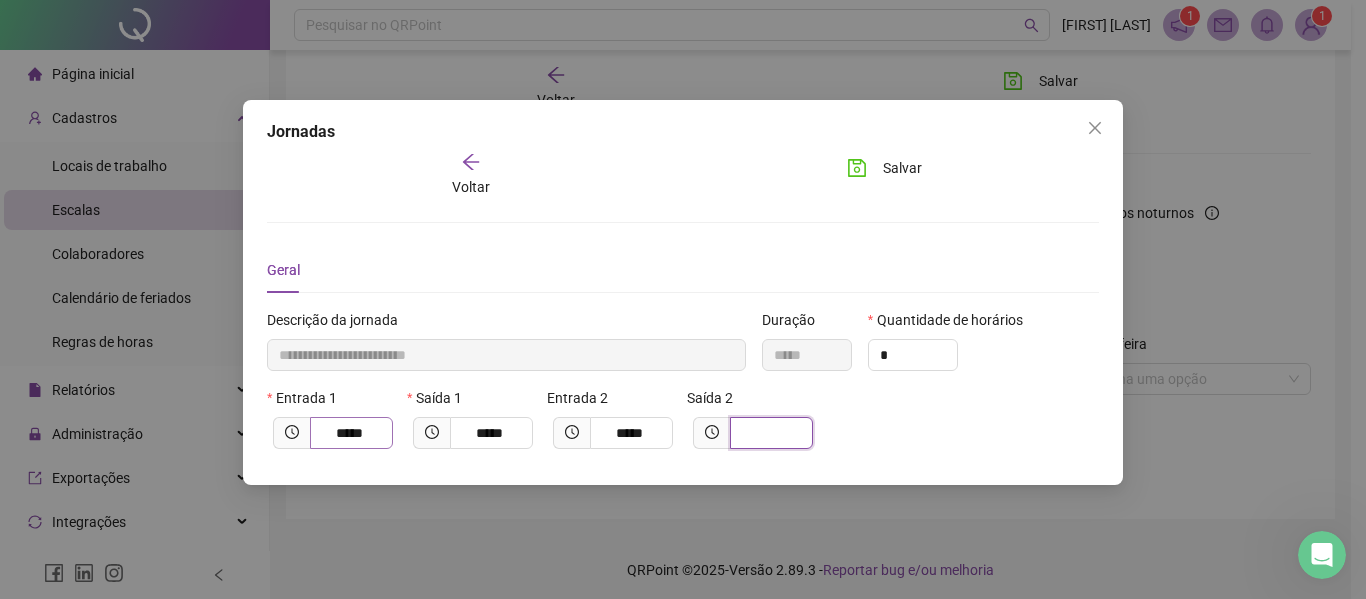 type on "**********" 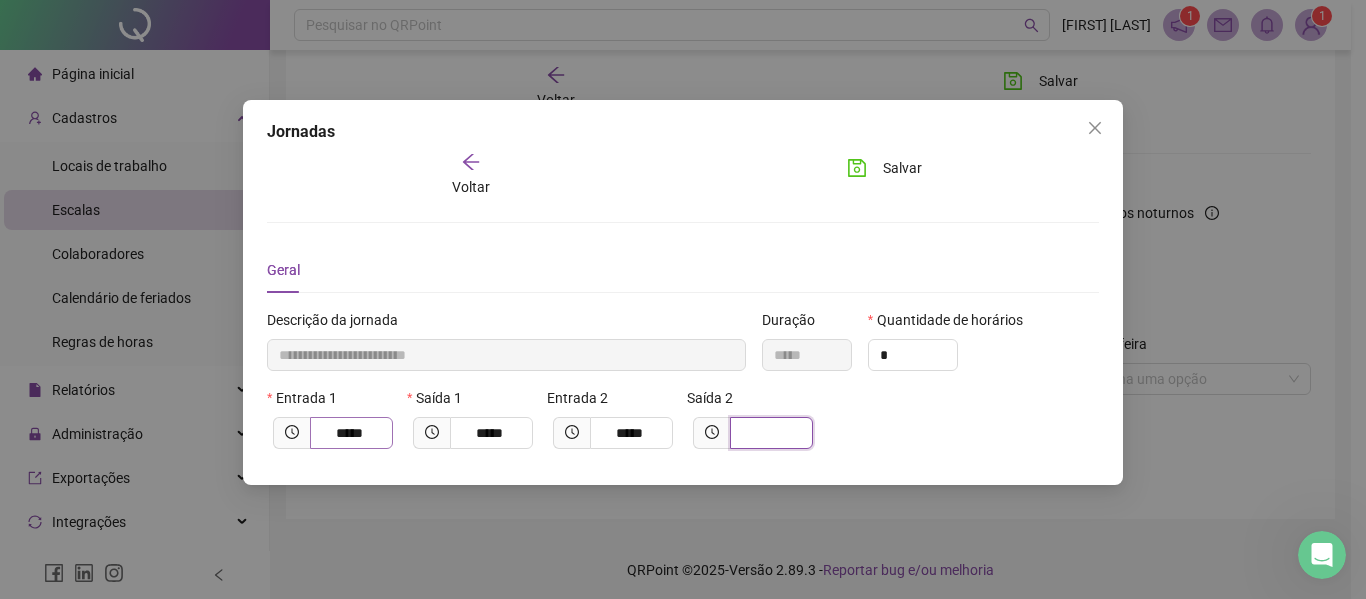 type on "*" 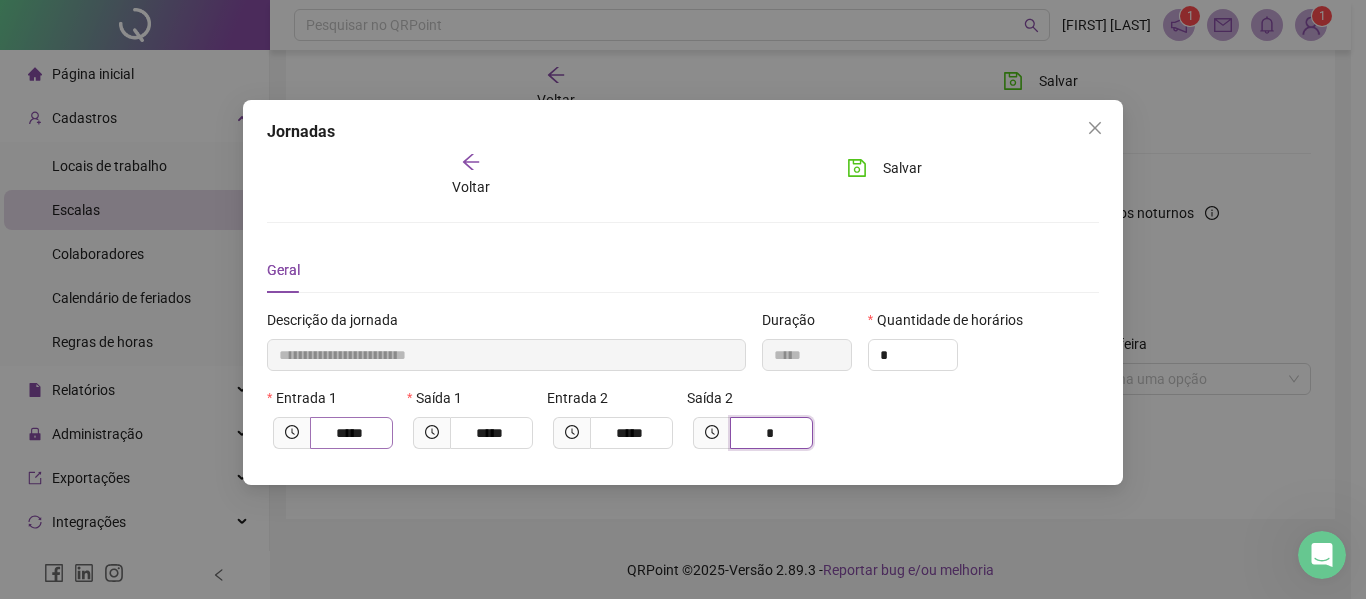 type on "**********" 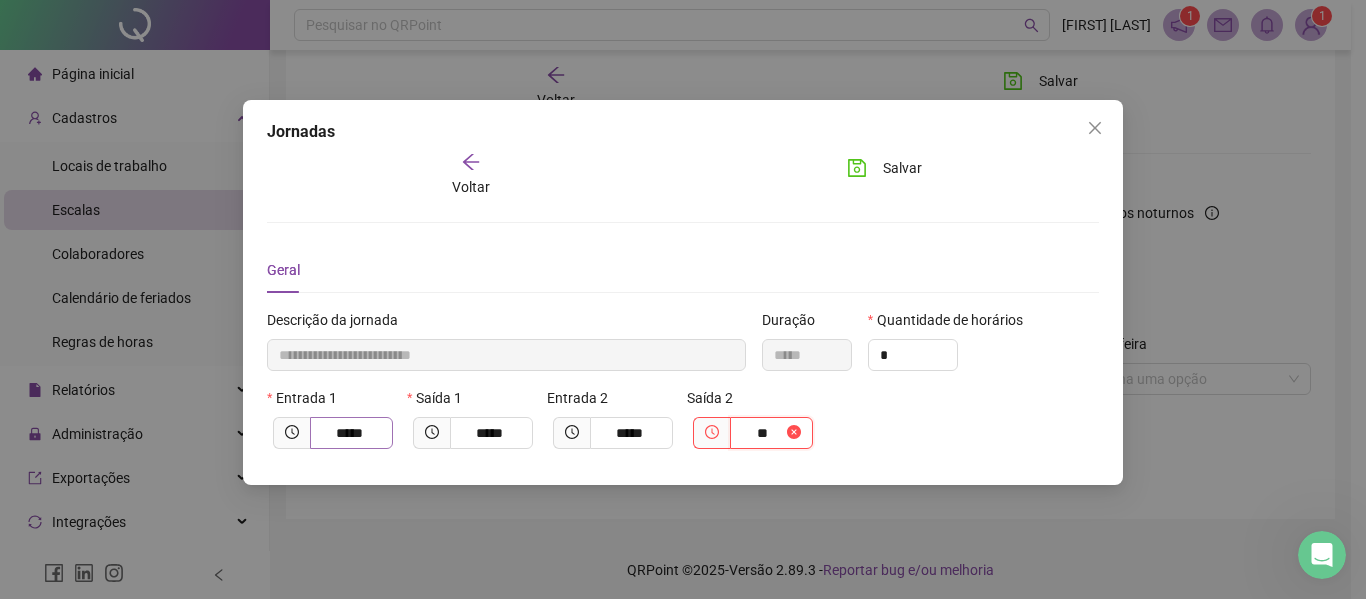 type on "***" 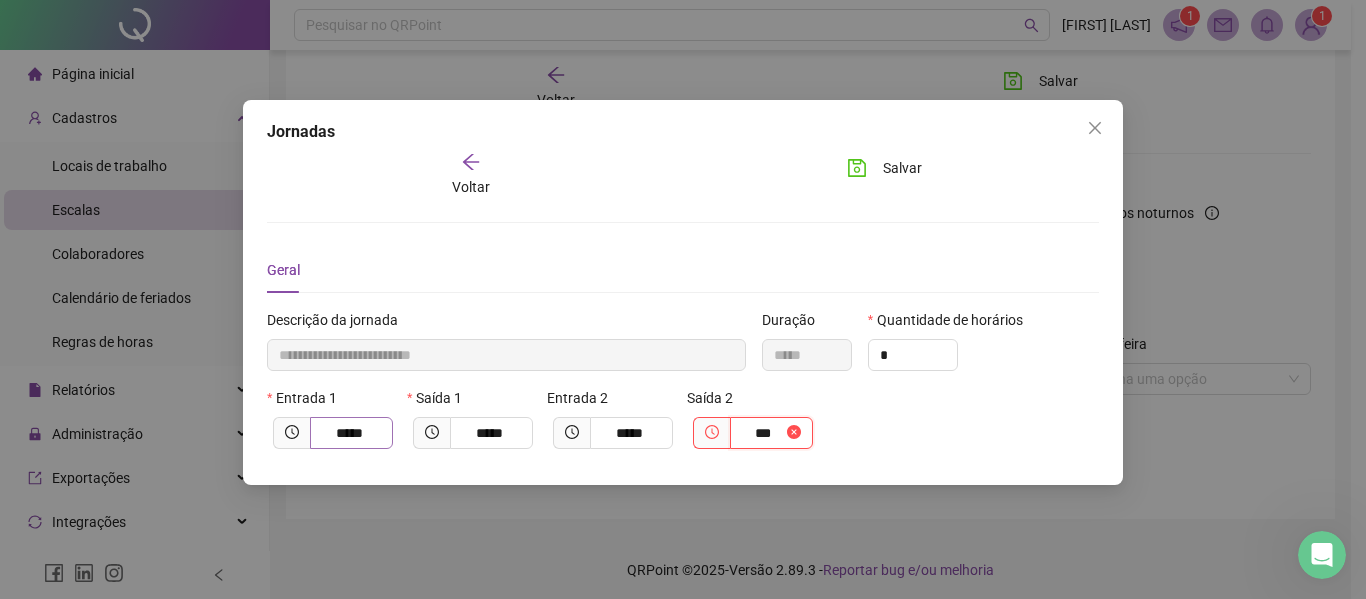 type on "**********" 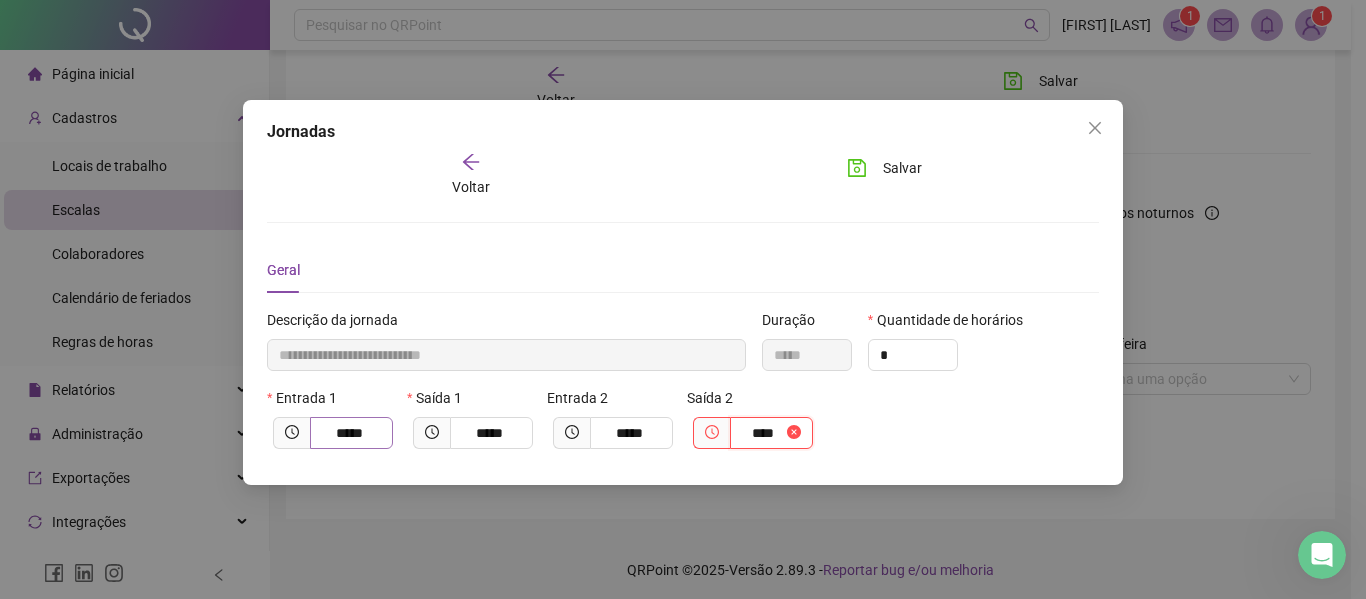 type on "**********" 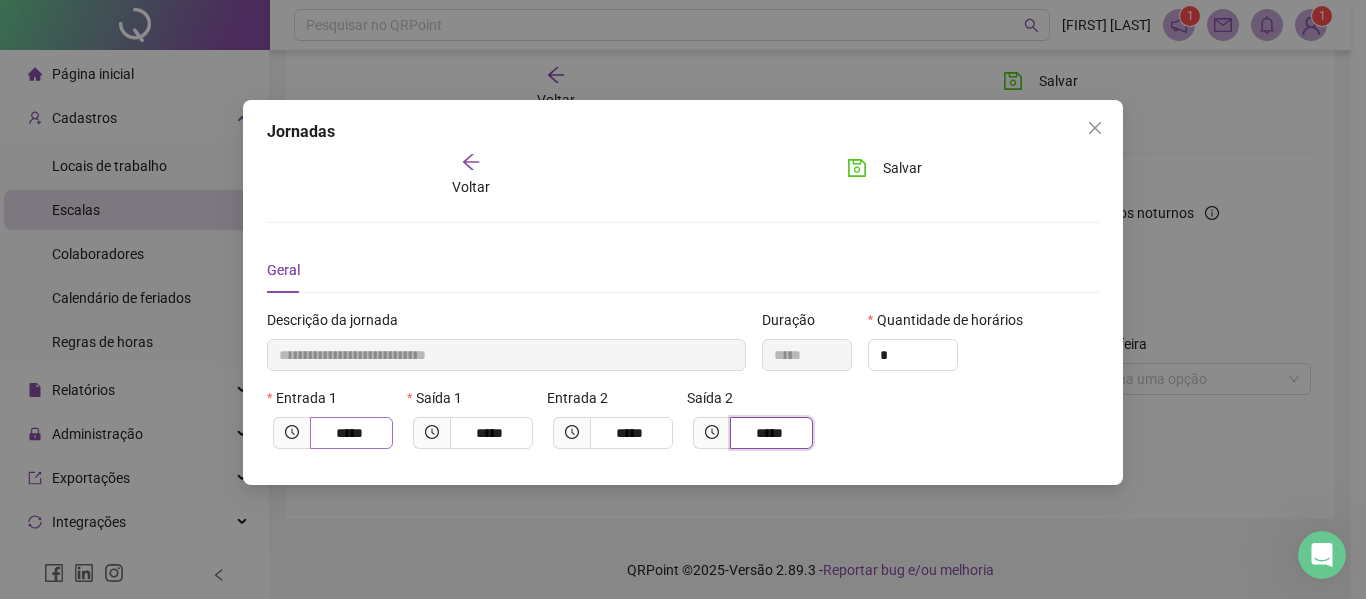 type on "*****" 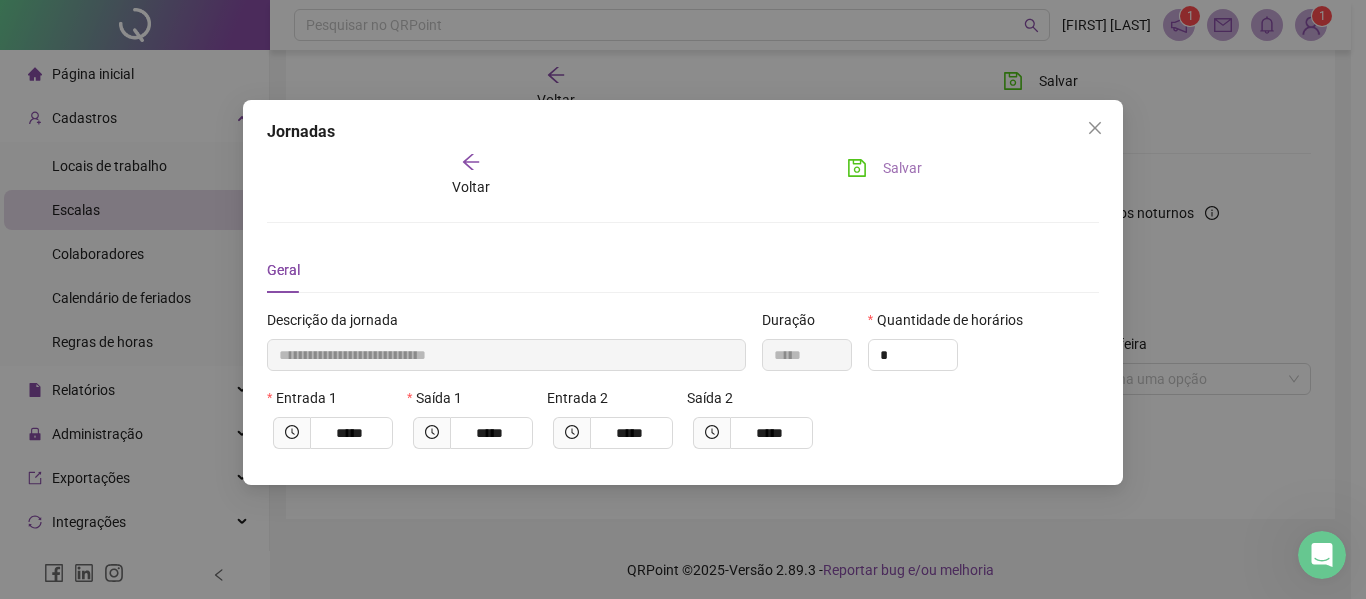 click on "Salvar" at bounding box center [902, 168] 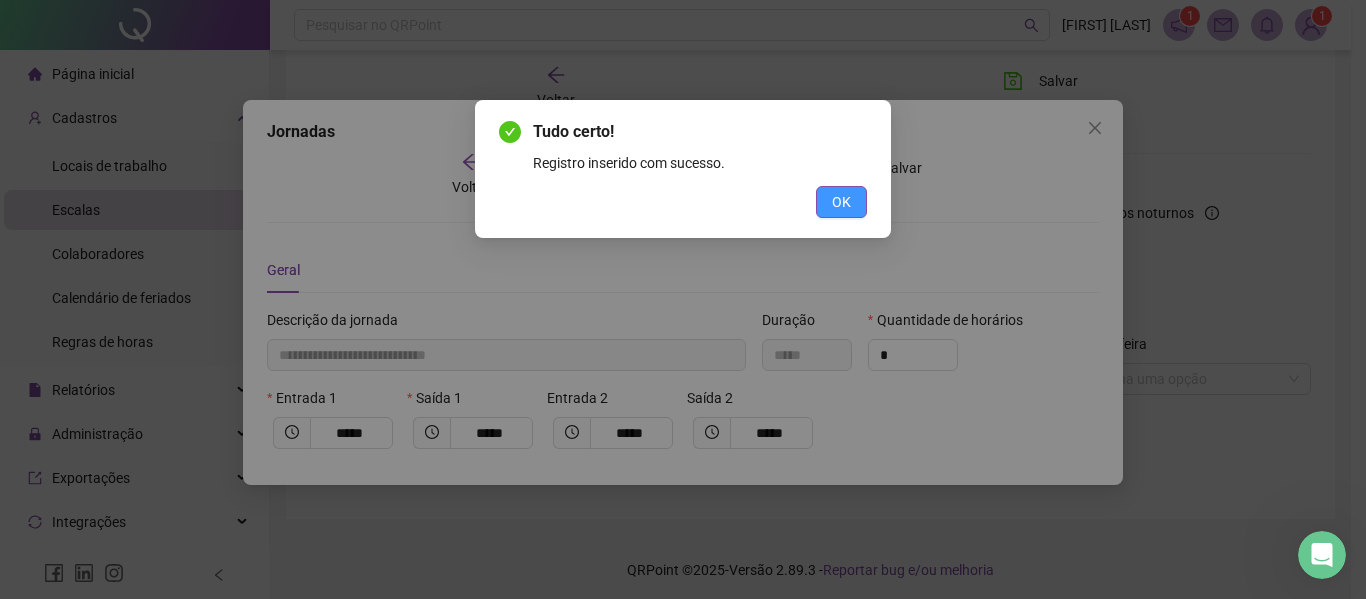 click on "OK" at bounding box center (841, 202) 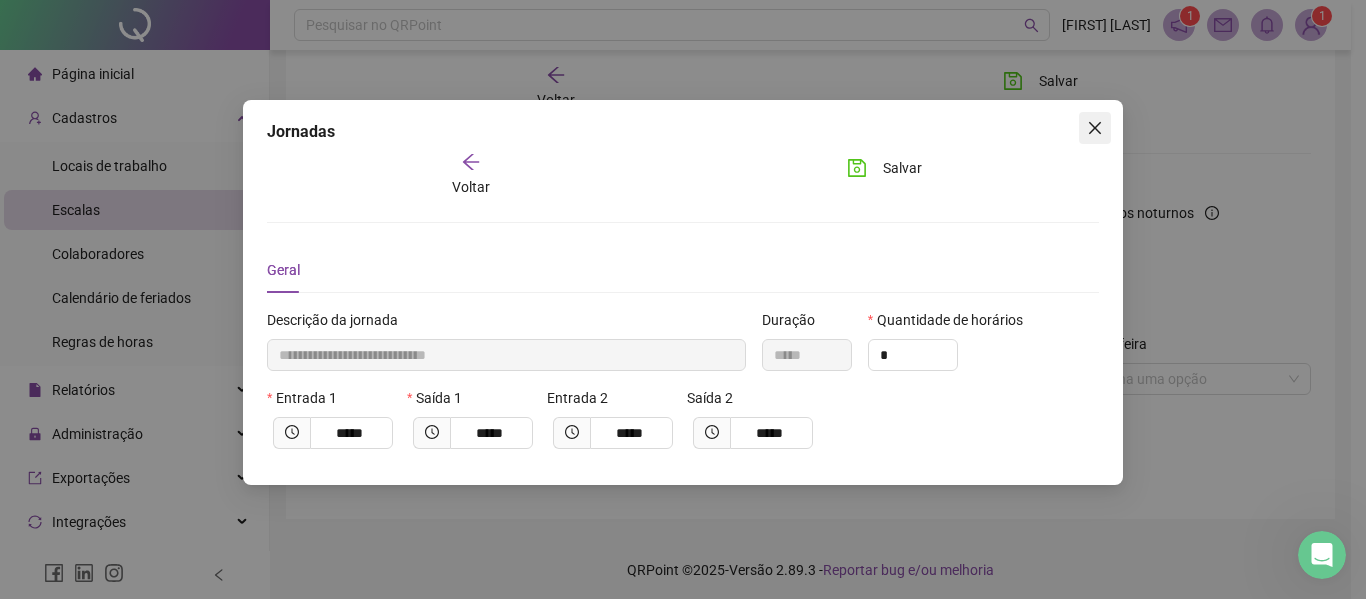 click at bounding box center (1095, 128) 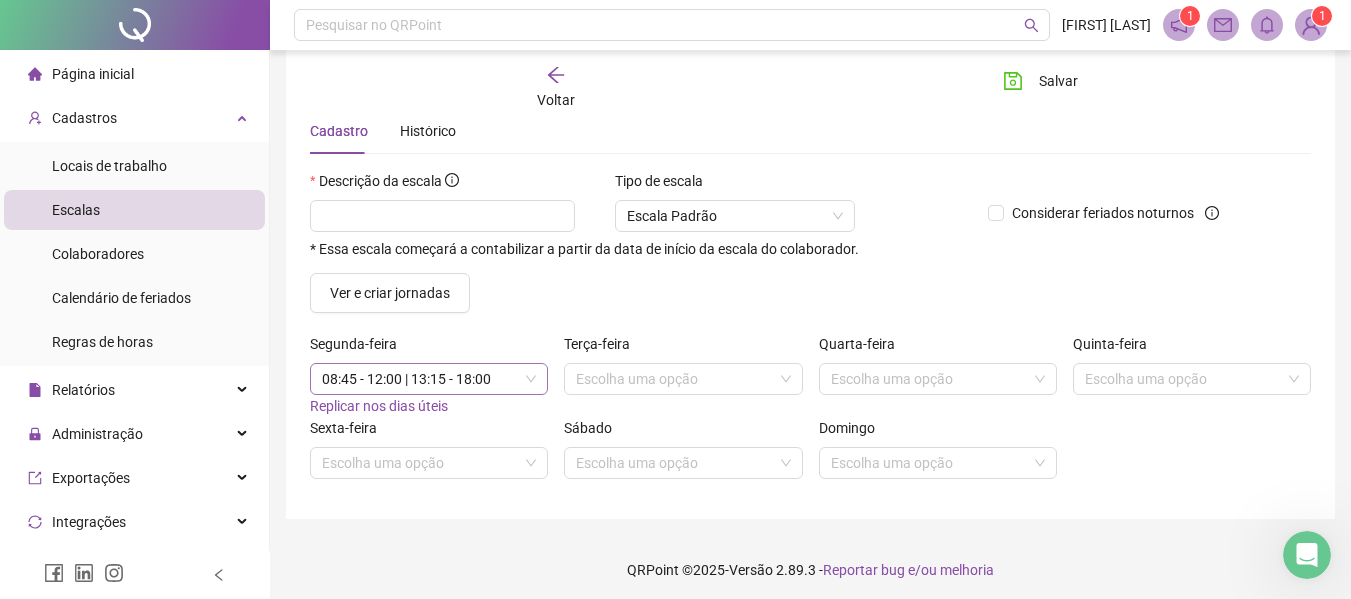 click on "08:45 - 12:00 | 13:15 - 18:00" at bounding box center (429, 379) 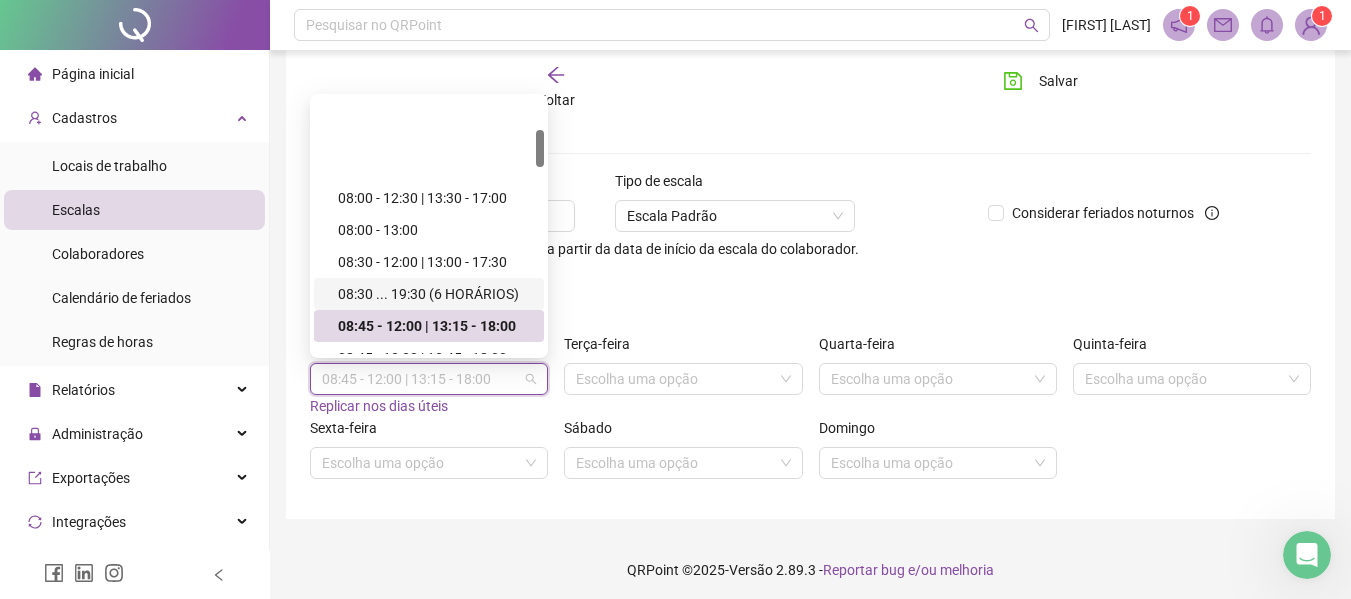 scroll, scrollTop: 218, scrollLeft: 0, axis: vertical 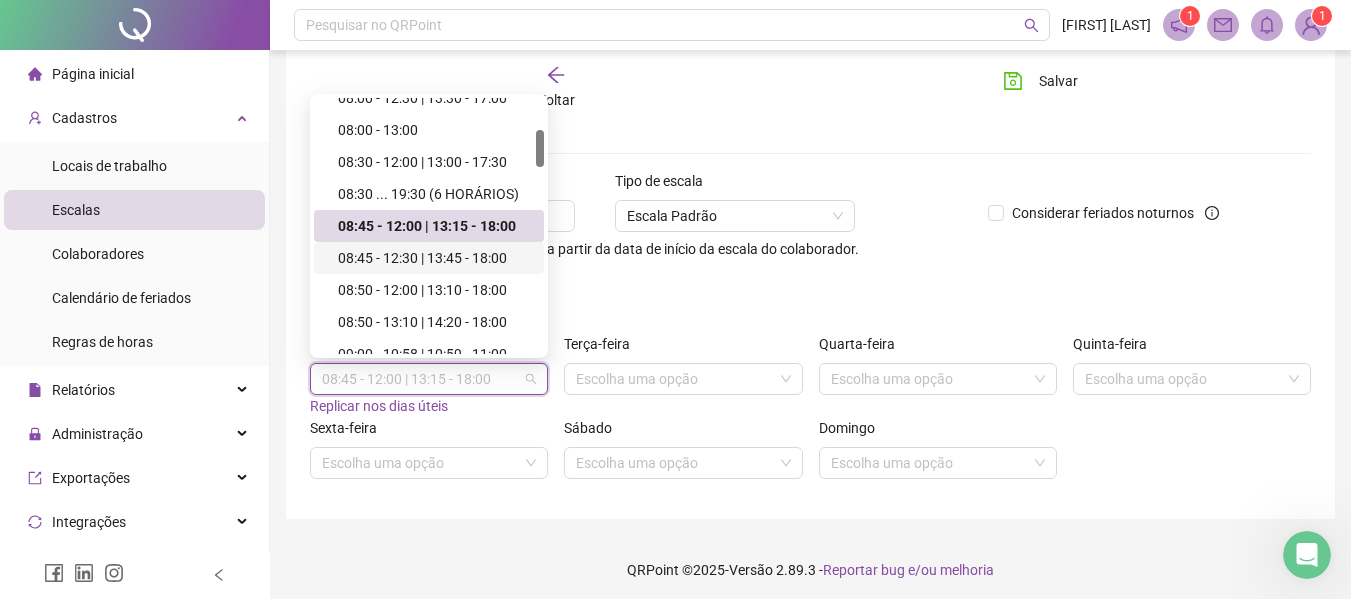 click on "08:45 - 12:30 | 13:45 - 18:00" at bounding box center [435, 258] 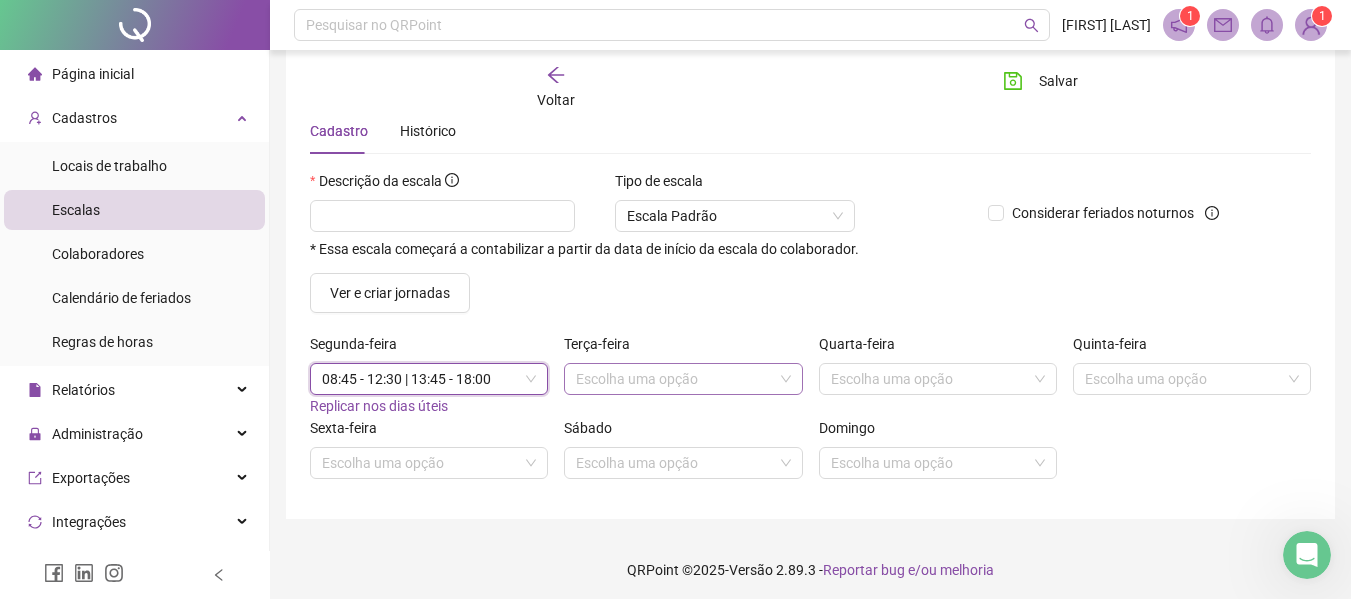click at bounding box center [674, 379] 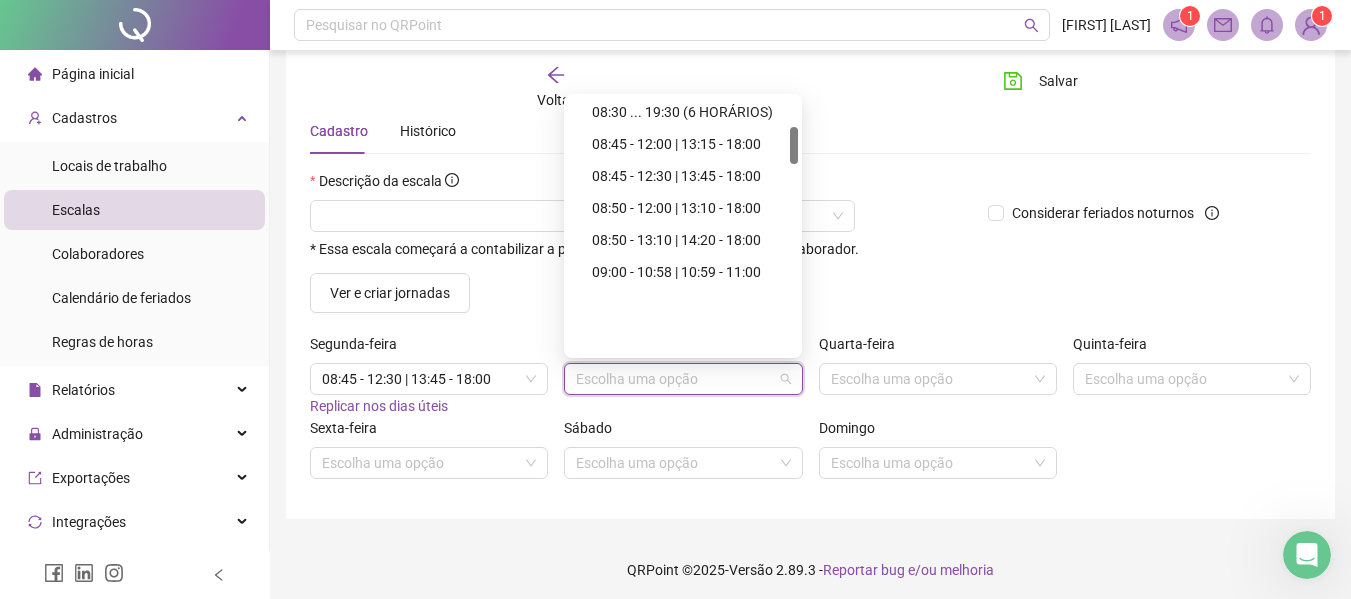 scroll, scrollTop: 200, scrollLeft: 0, axis: vertical 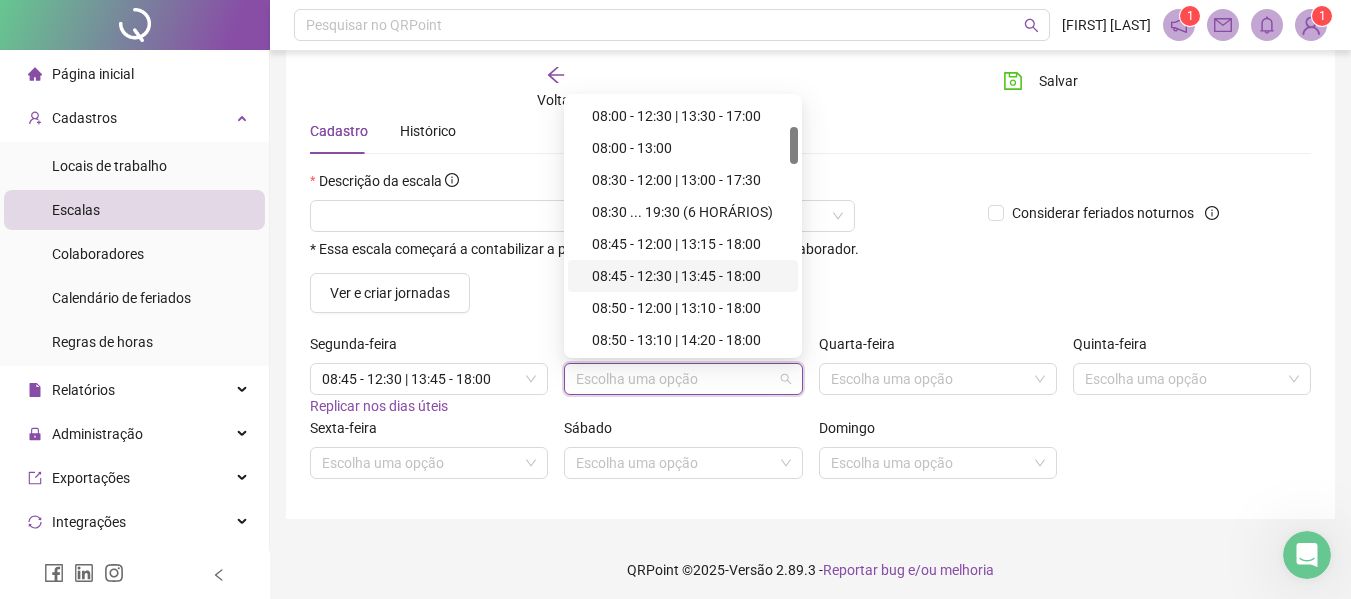 click on "08:45 - 12:30 | 13:45 - 18:00" at bounding box center (689, 276) 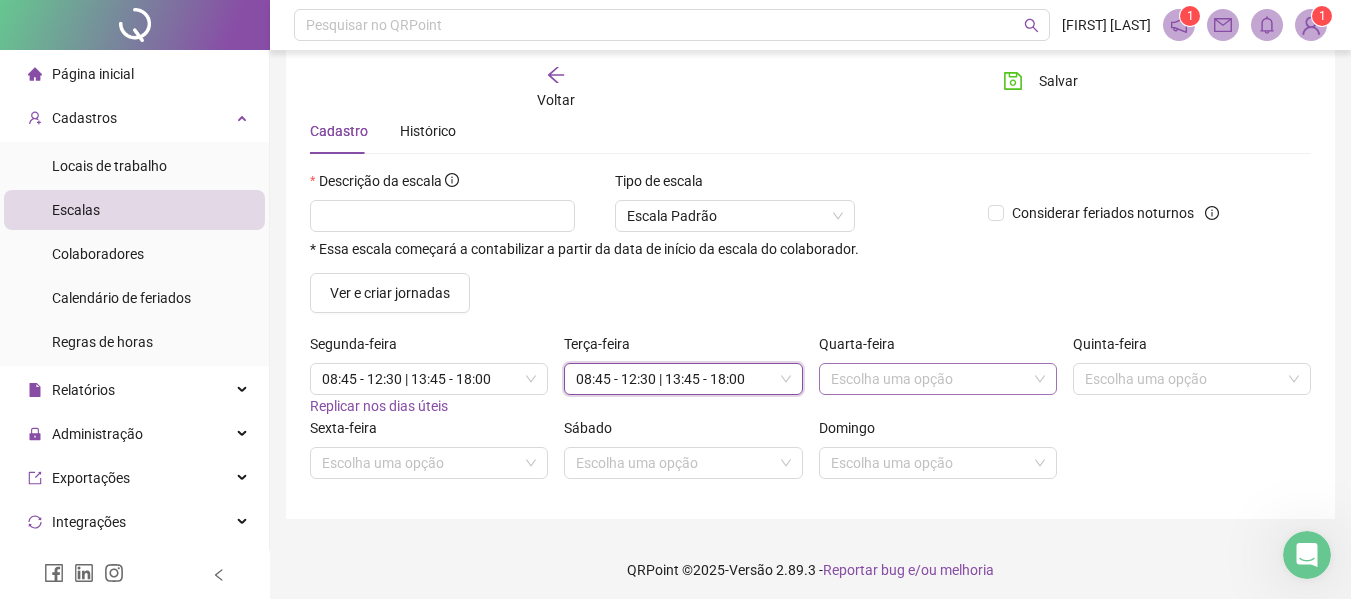 click at bounding box center (929, 379) 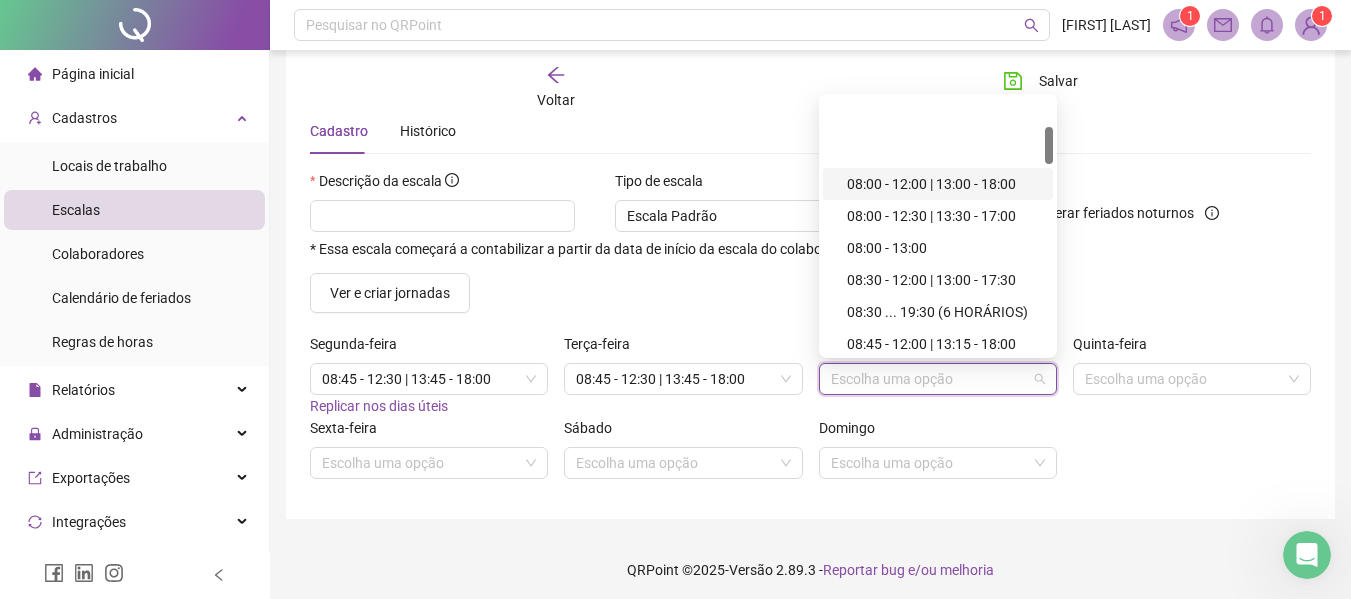 scroll, scrollTop: 200, scrollLeft: 0, axis: vertical 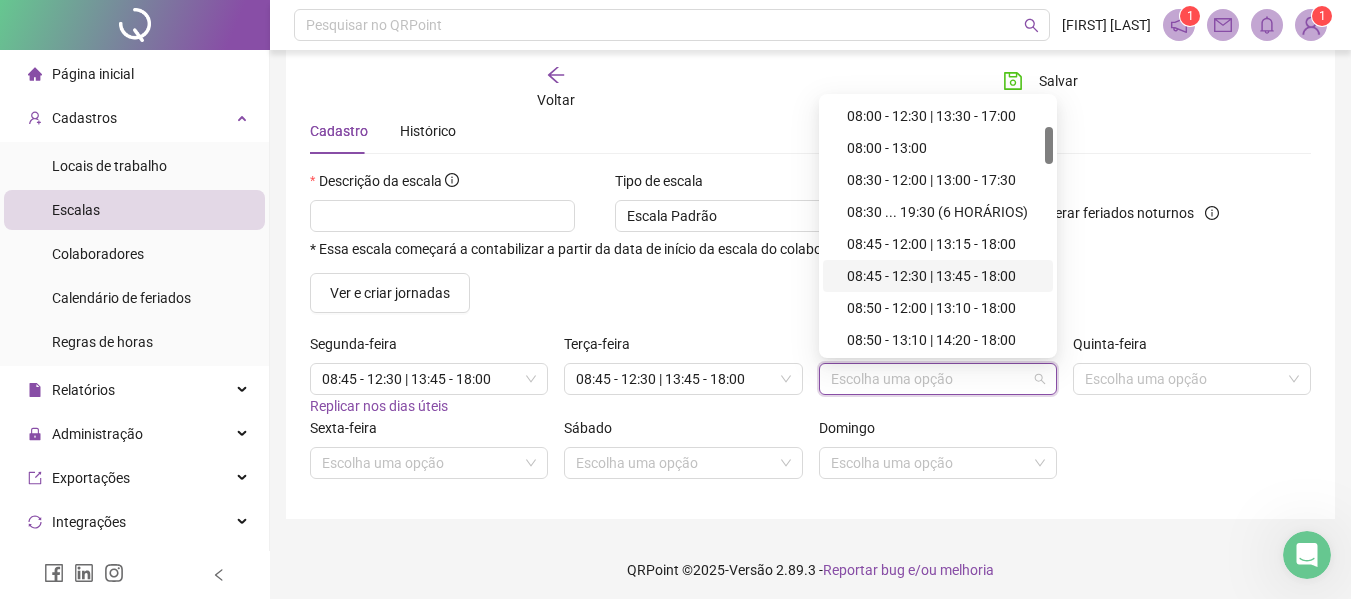 click on "08:45 - 12:30 | 13:45 - 18:00" at bounding box center (944, 276) 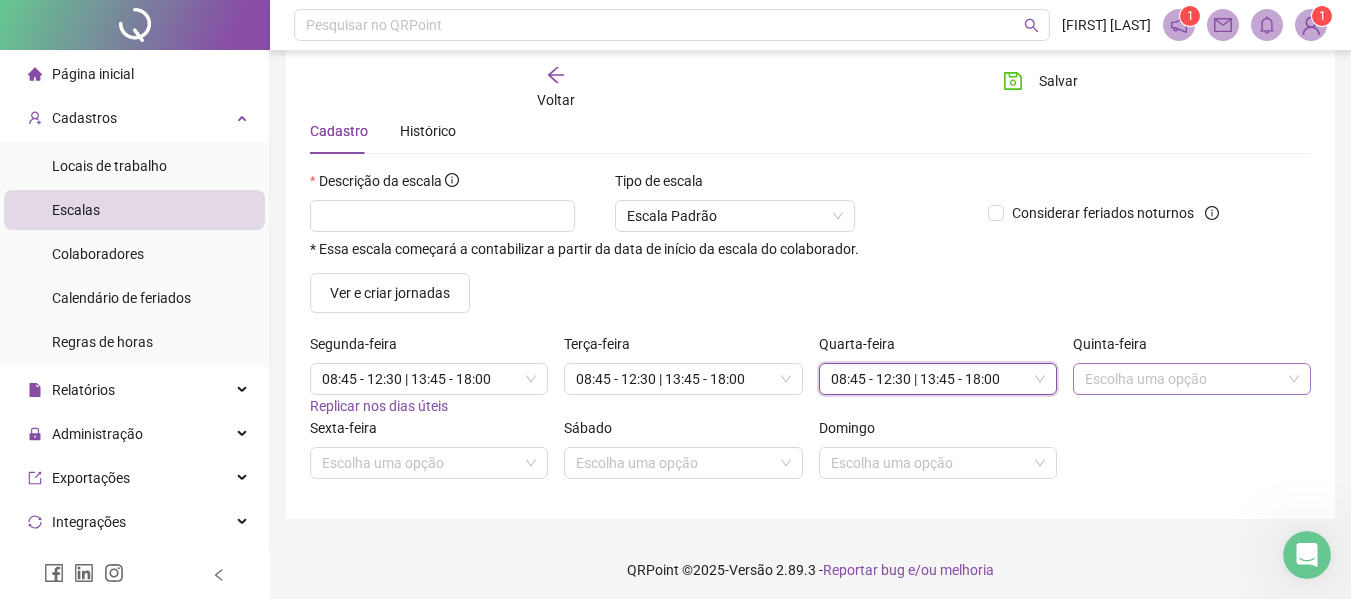click at bounding box center [1183, 379] 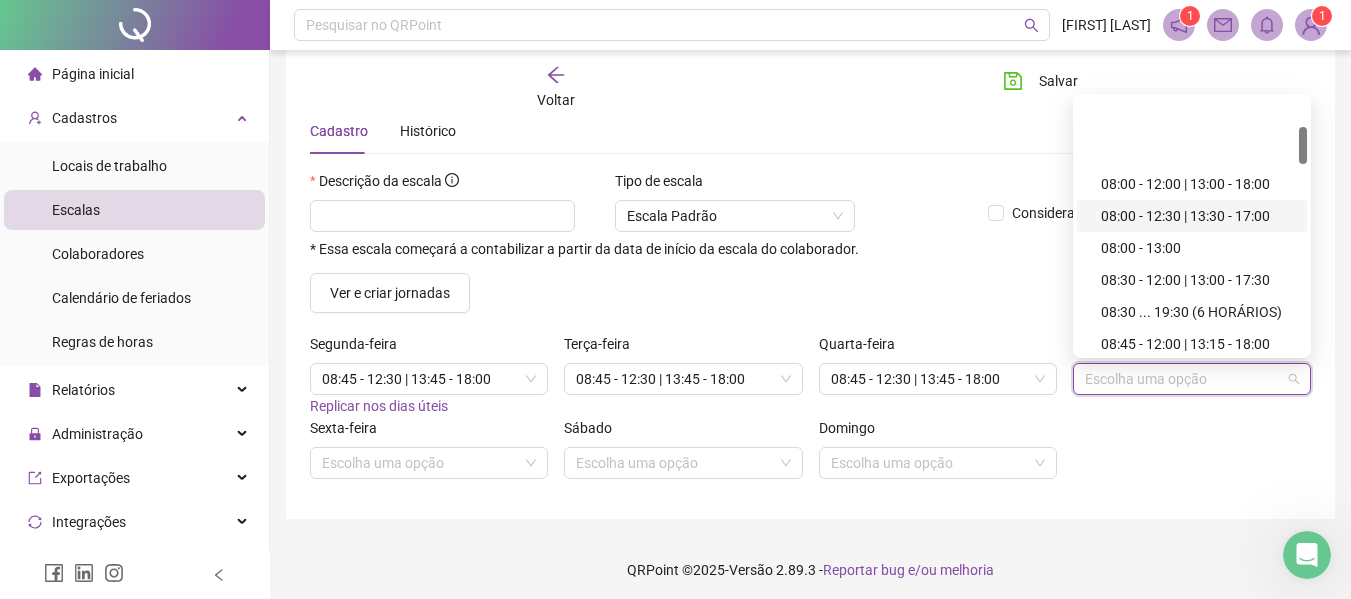 scroll, scrollTop: 200, scrollLeft: 0, axis: vertical 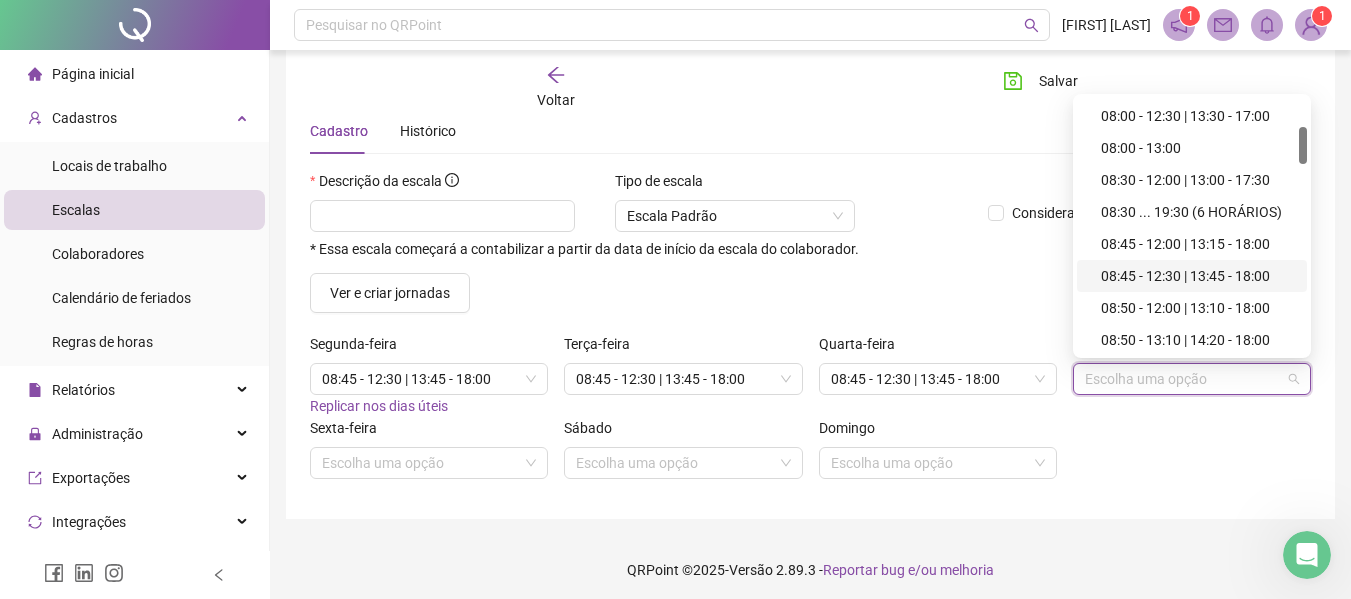 click on "08:45 - 12:30 | 13:45 - 18:00" at bounding box center [1198, 276] 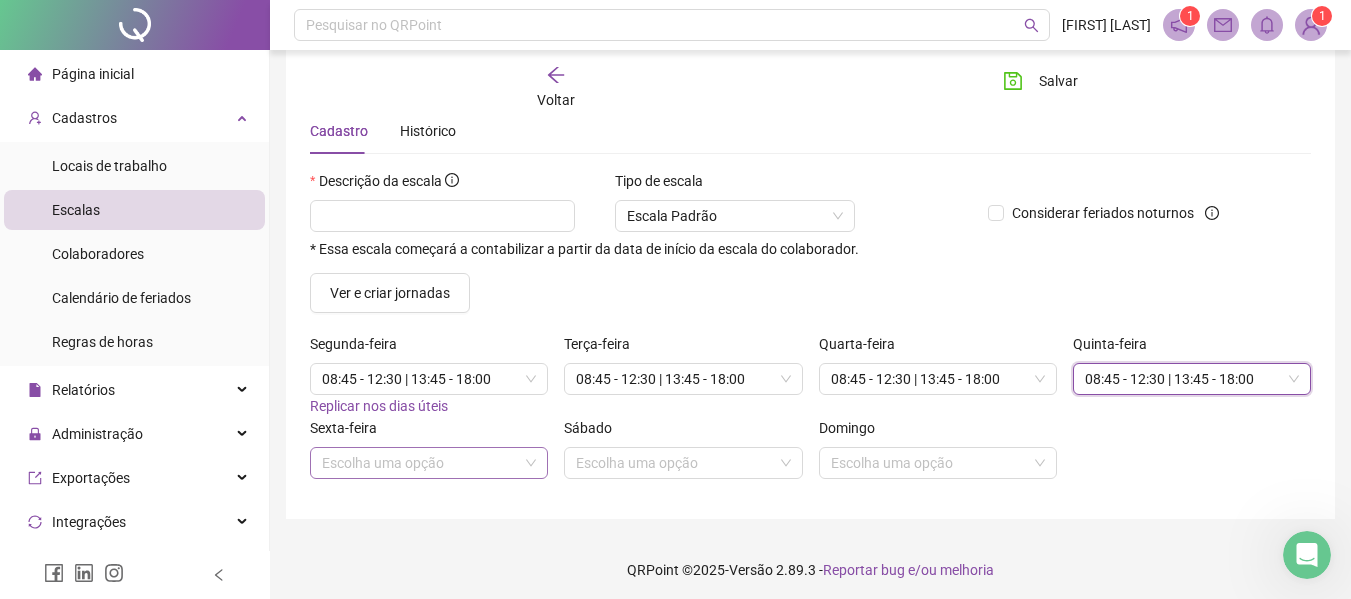 click at bounding box center [420, 463] 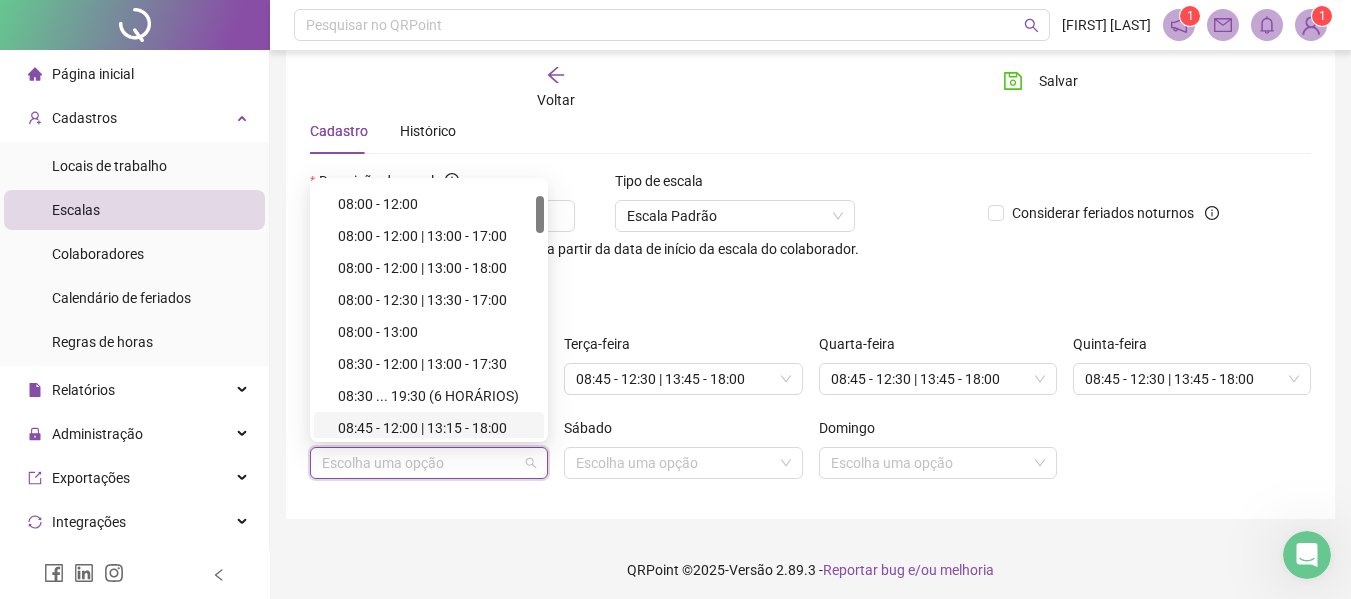 scroll, scrollTop: 200, scrollLeft: 0, axis: vertical 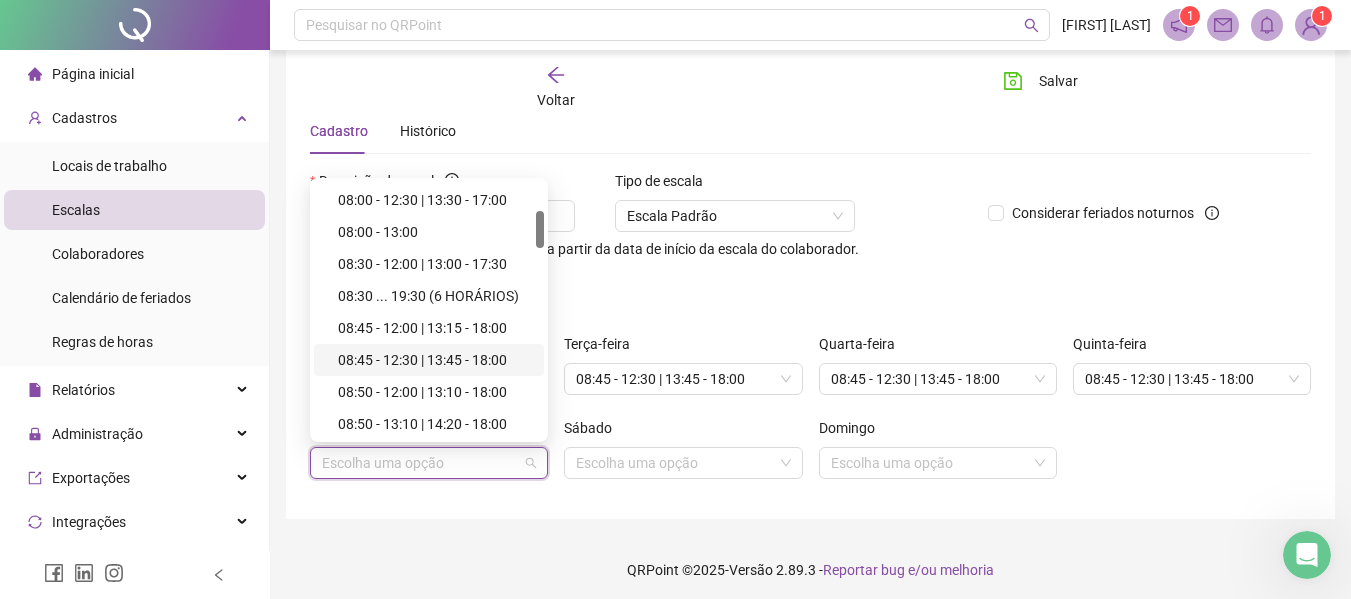 click on "08:45 - 12:30 | 13:45 - 18:00" at bounding box center (435, 360) 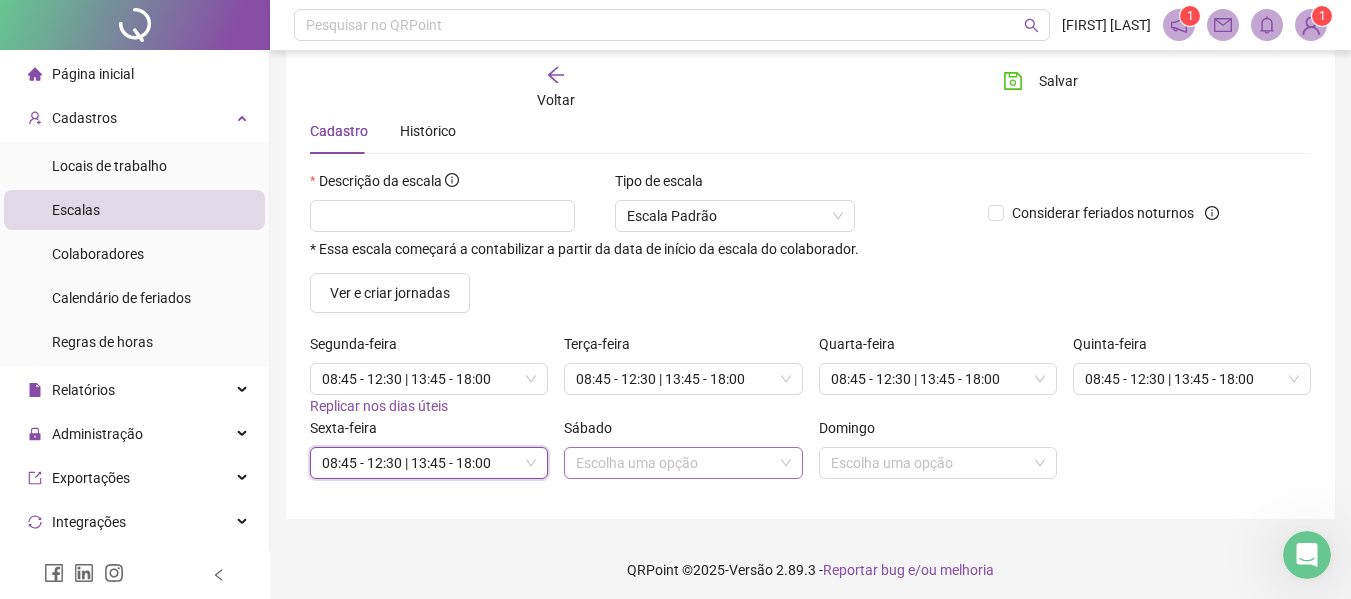 click at bounding box center [674, 463] 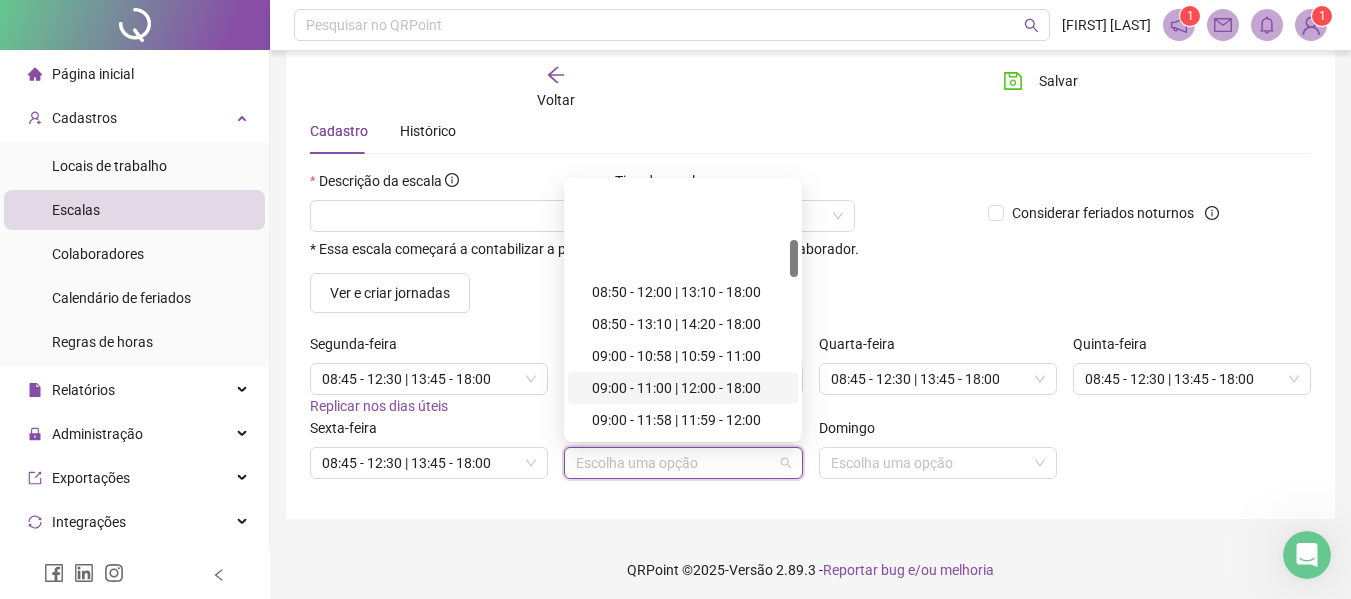 scroll, scrollTop: 400, scrollLeft: 0, axis: vertical 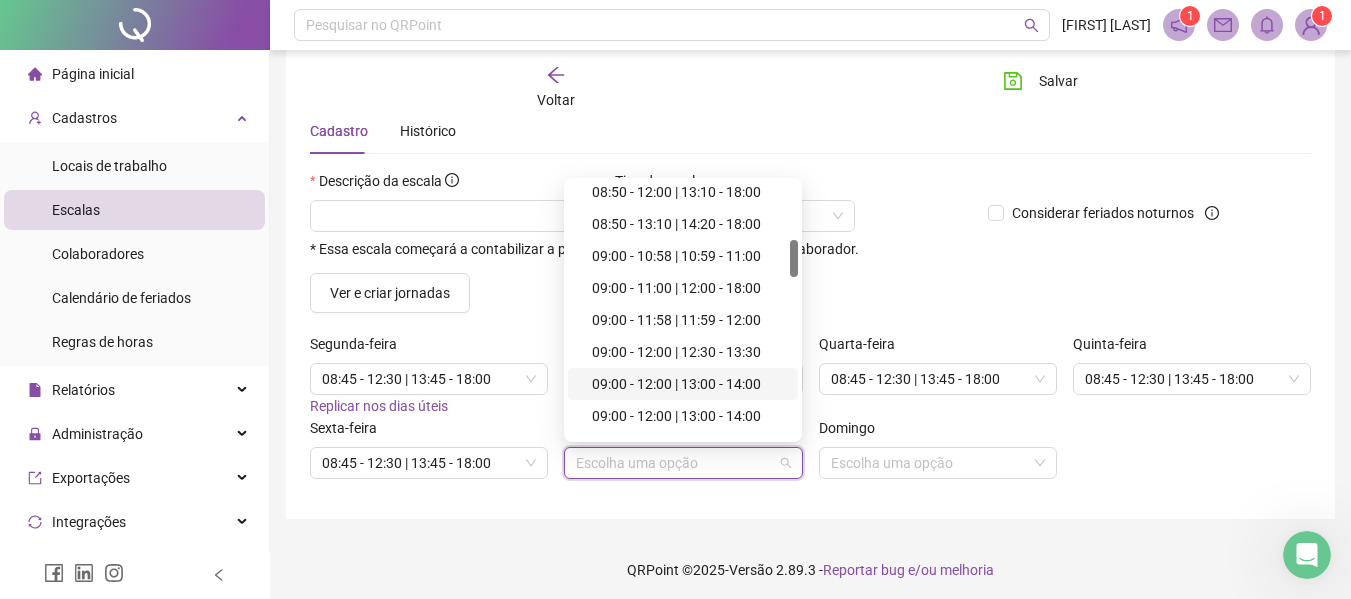 click on "09:00 - 12:00 | 13:00 - 14:00" at bounding box center (689, 384) 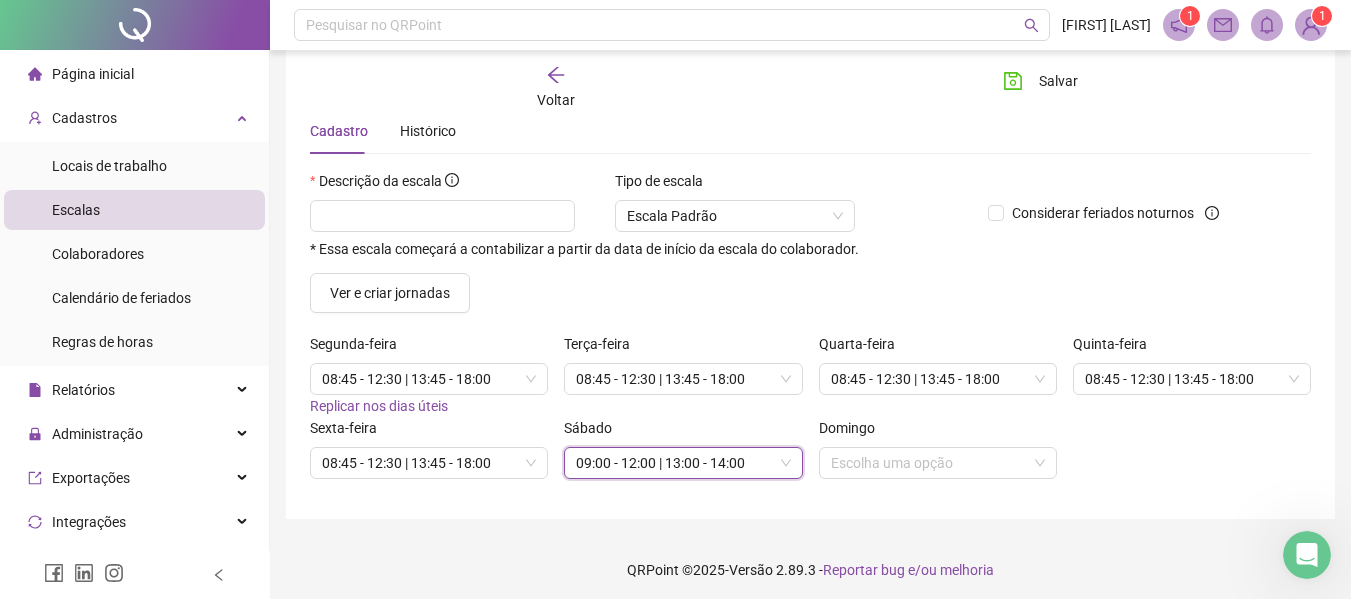 click on "Pesquisar no QRPoint [FIRST] [LAST] 1 1 Voltar Salvar Cadastro Histórico Descrição da escala   * Essa escala começará a contabilizar a partir da data de início da escala do colaborador. Tipo de escala Escala Padrão Considerar feriados noturnos   Ver e criar jornadas Segunda-feira 08:45 - 12:30 | 13:45 - 18:00   Replicar nos dias úteis Terça-feira 08:45 - 12:30 | 13:45 - 18:00   Quarta-feira 08:45 - 12:30 | 13:45 - 18:00   Quinta-feira 08:45 - 12:30 | 13:45 - 18:00   Sexta-feira 08:45 - 12:30 | 13:45 - 18:00   Sábado 113712 09:00 - 12:00 | 13:00 - 14:00   Domingo Escolha uma opção QRPoint © 2025  -  Versão   2.89.3   -  Reportar bug e/ou melhoria" at bounding box center [810, 264] 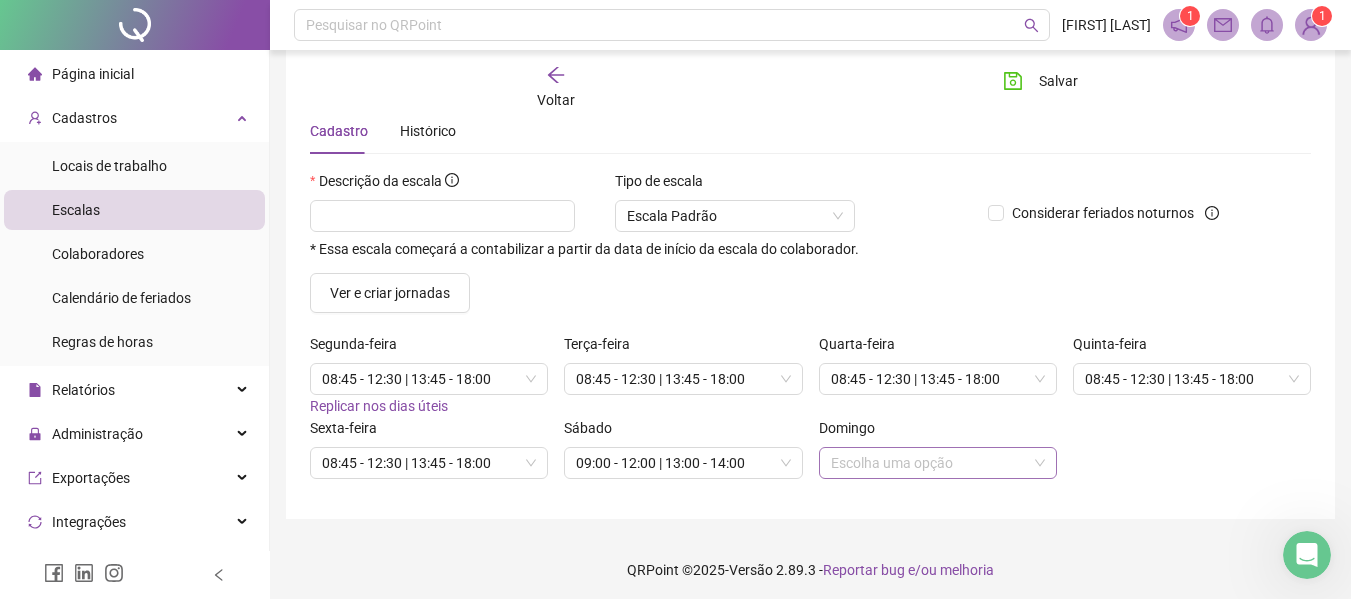 click at bounding box center [929, 463] 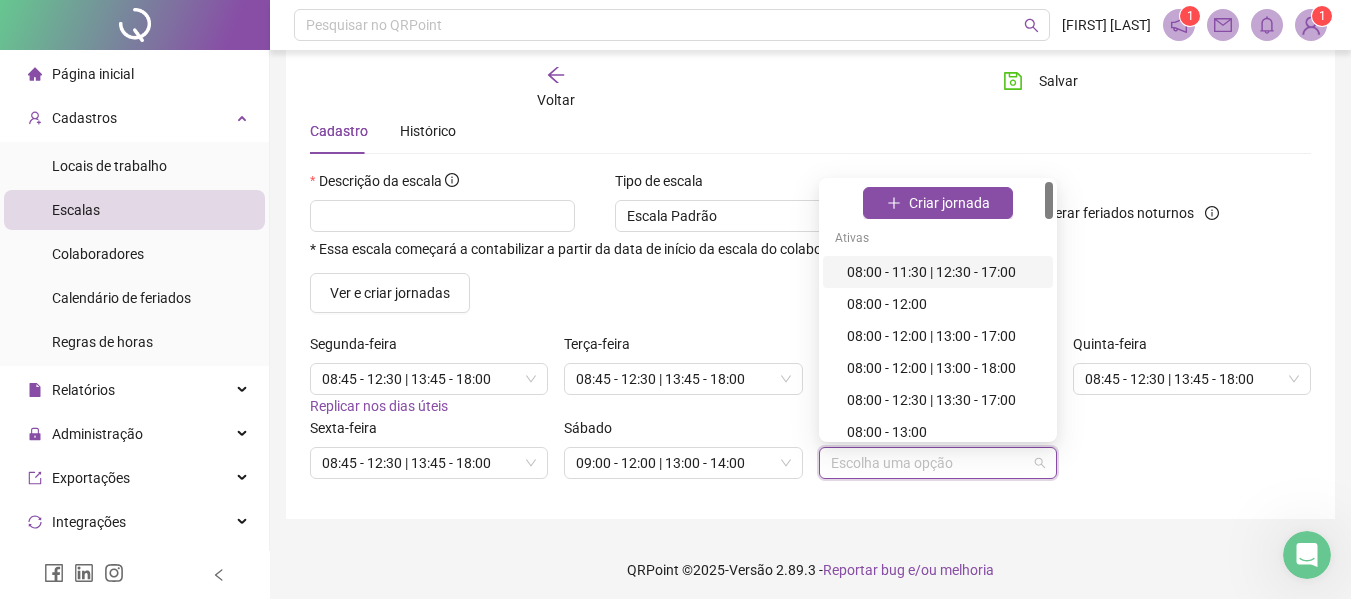 type on "*" 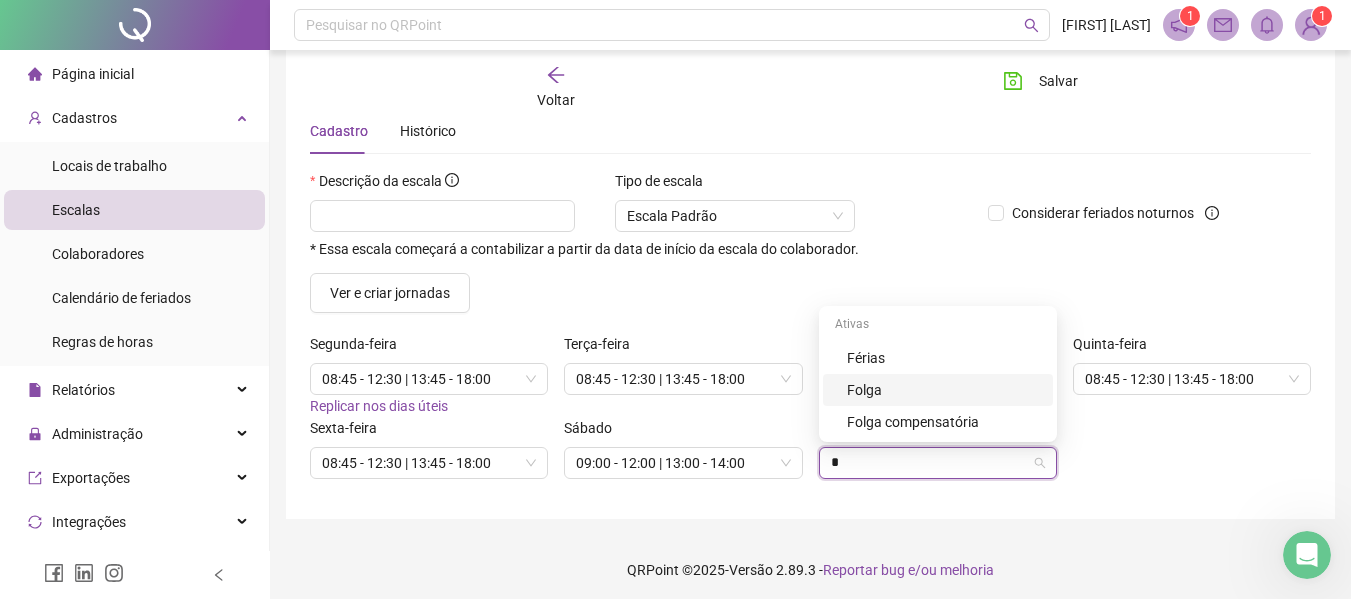 click on "Folga" at bounding box center (944, 390) 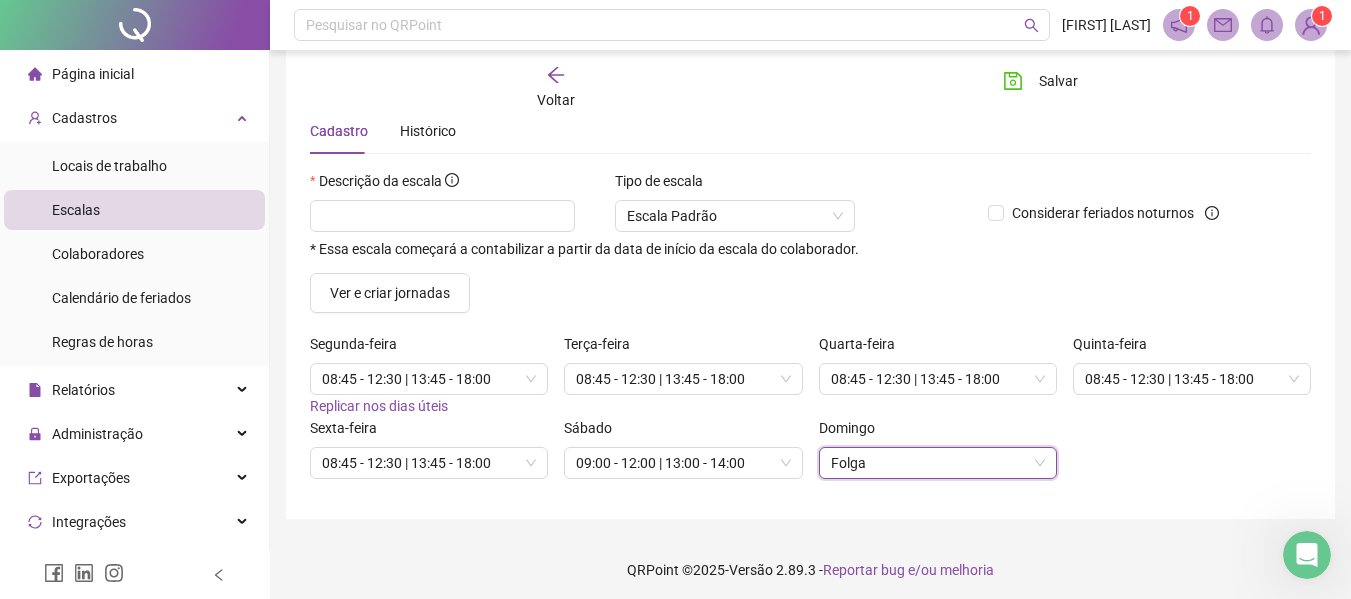 click on "Voltar Salvar Cadastro Histórico Descrição da escala   * Essa escala começará a contabilizar a partir da data de início da escala do colaborador. Tipo de escala Escala Padrão Considerar feriados noturnos   Ver e criar jornadas Segunda-feira 08:45 - 12:30 | 13:45 - 18:00   Replicar nos dias úteis Terça-feira 08:45 - 12:30 | 13:45 - 18:00   Quarta-feira 08:45 - 12:30 | 13:45 - 18:00   Quinta-feira 08:45 - 12:30 | 13:45 - 18:00   Sexta-feira 08:45 - 12:30 | 13:45 - 18:00   Sábado 09:00 - 12:00 | 13:00 - 14:00   Domingo 3 Folga" at bounding box center [810, 254] 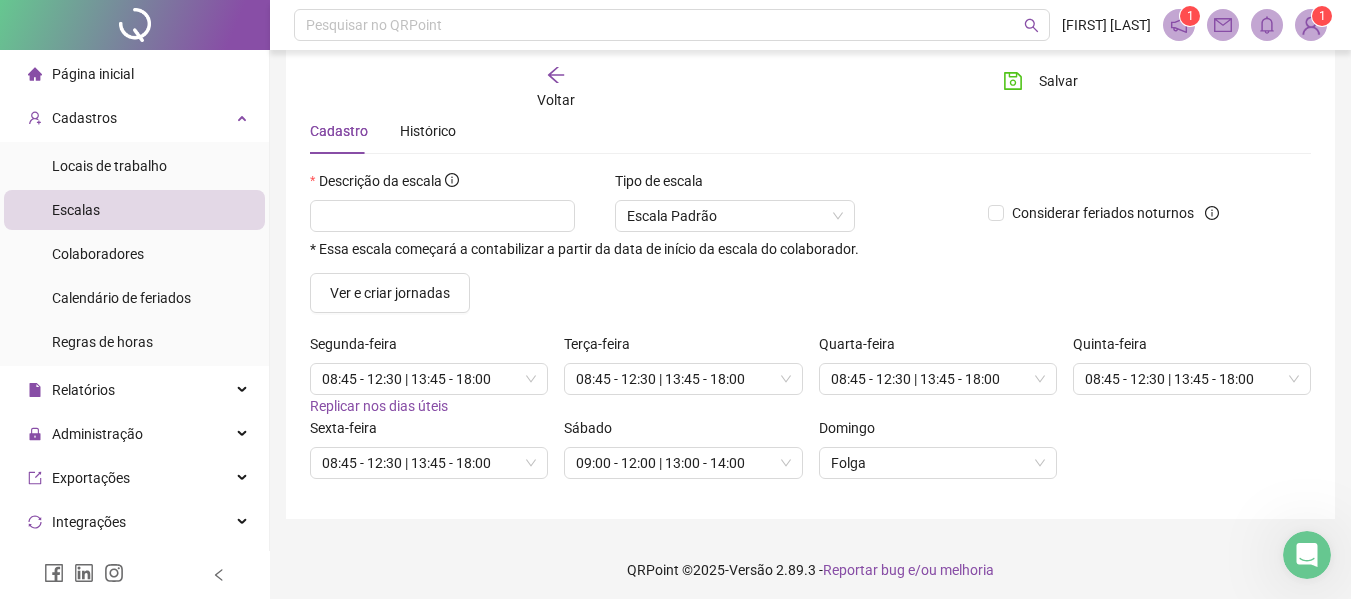 click on "Sexta-feira 08:45 - 12:30 | 13:45 - 18:00   Sábado 09:00 - 12:00 | 13:00 - 14:00   Domingo Folga" at bounding box center [810, 456] 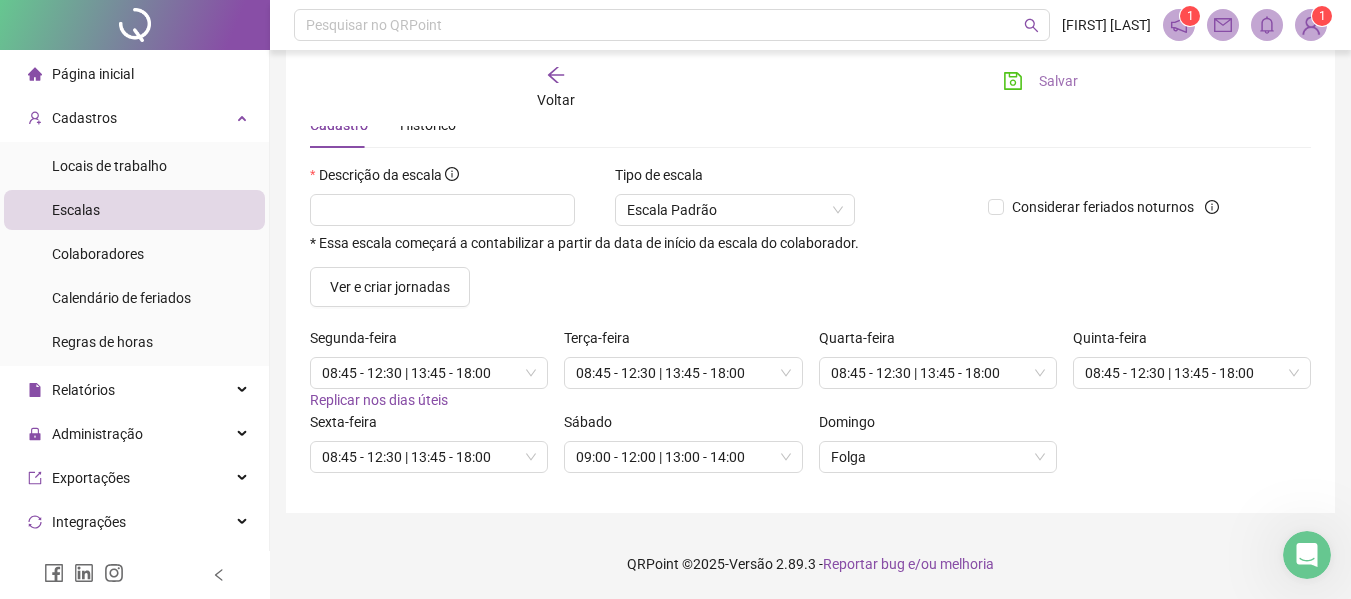 click on "Salvar" at bounding box center [1058, 81] 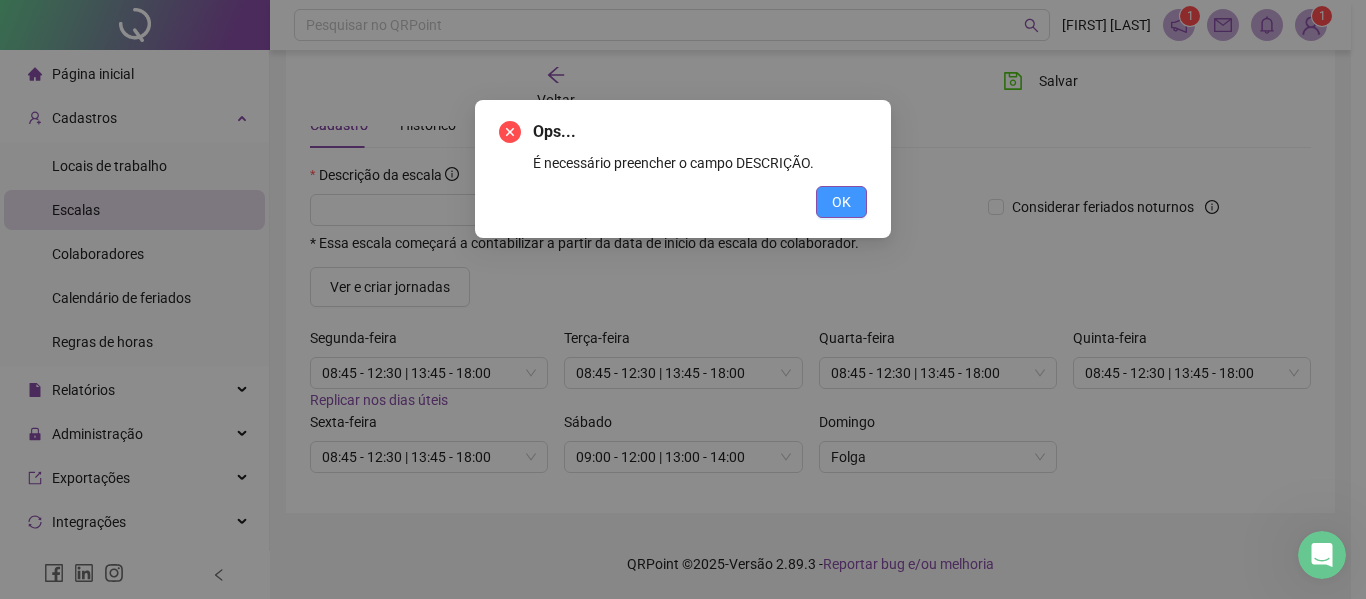 click on "OK" at bounding box center [841, 202] 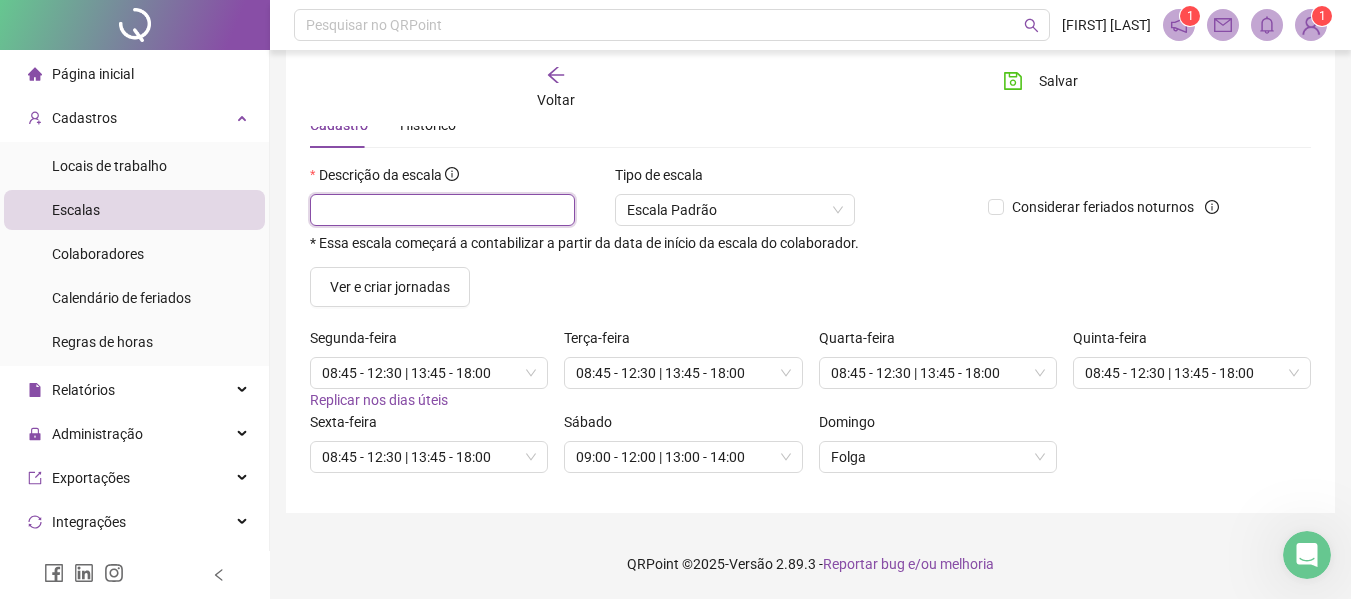 click at bounding box center (442, 210) 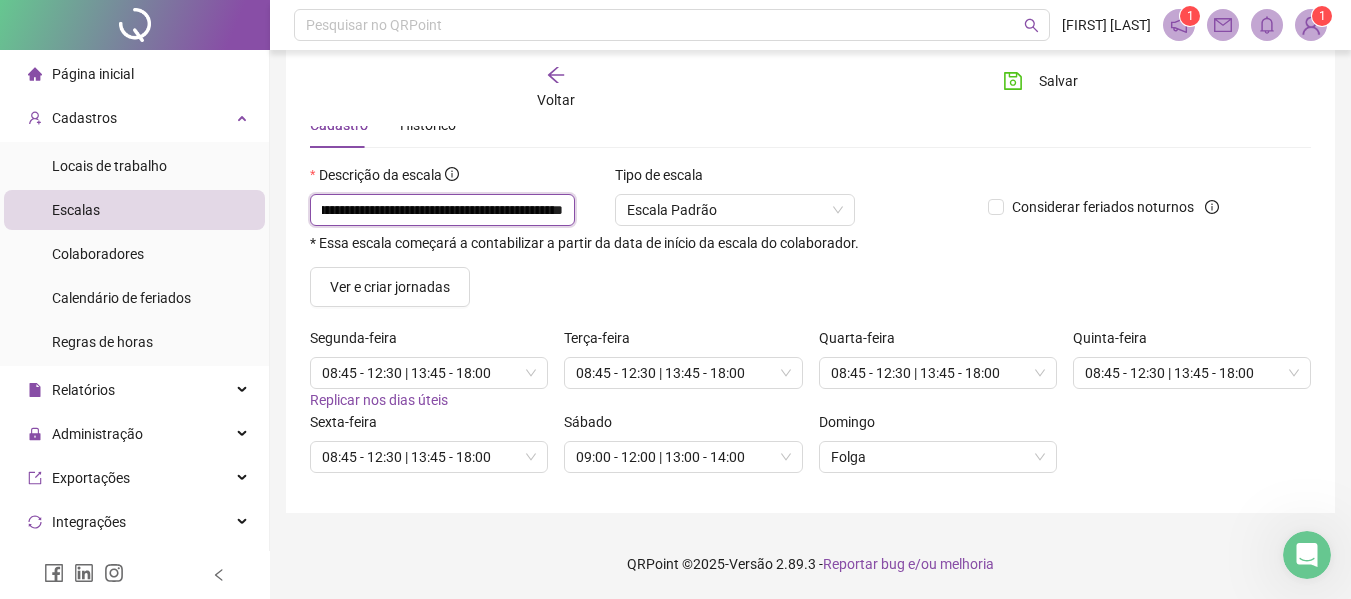 scroll, scrollTop: 0, scrollLeft: 176, axis: horizontal 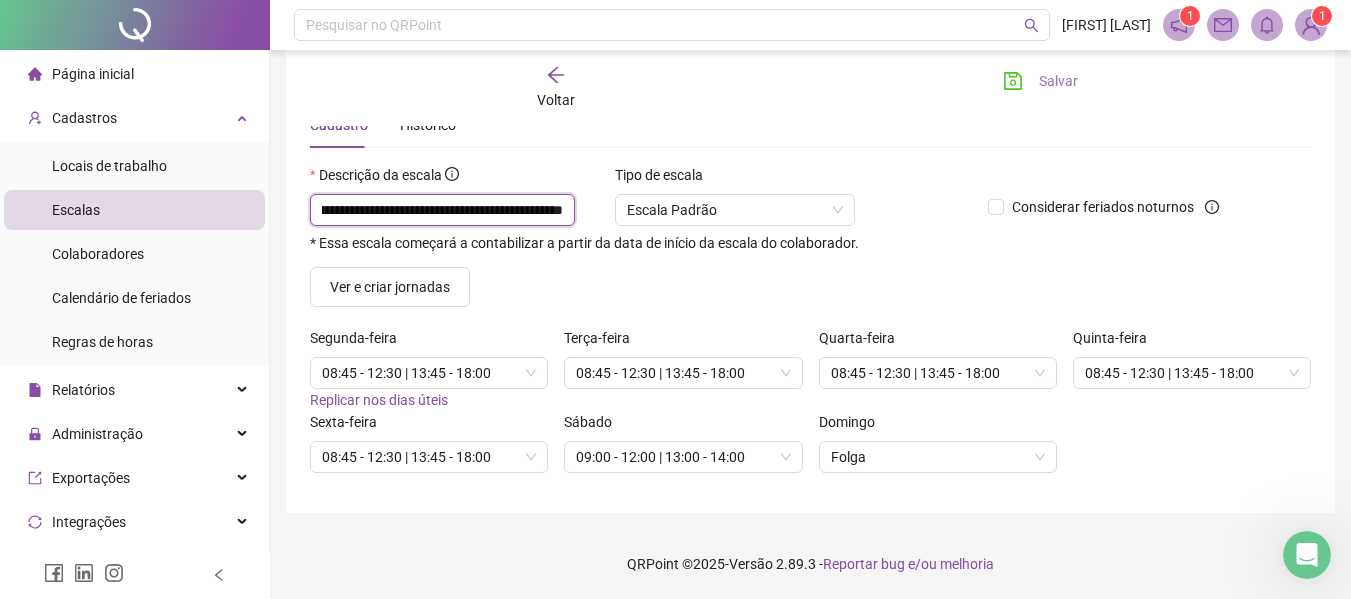 type on "**********" 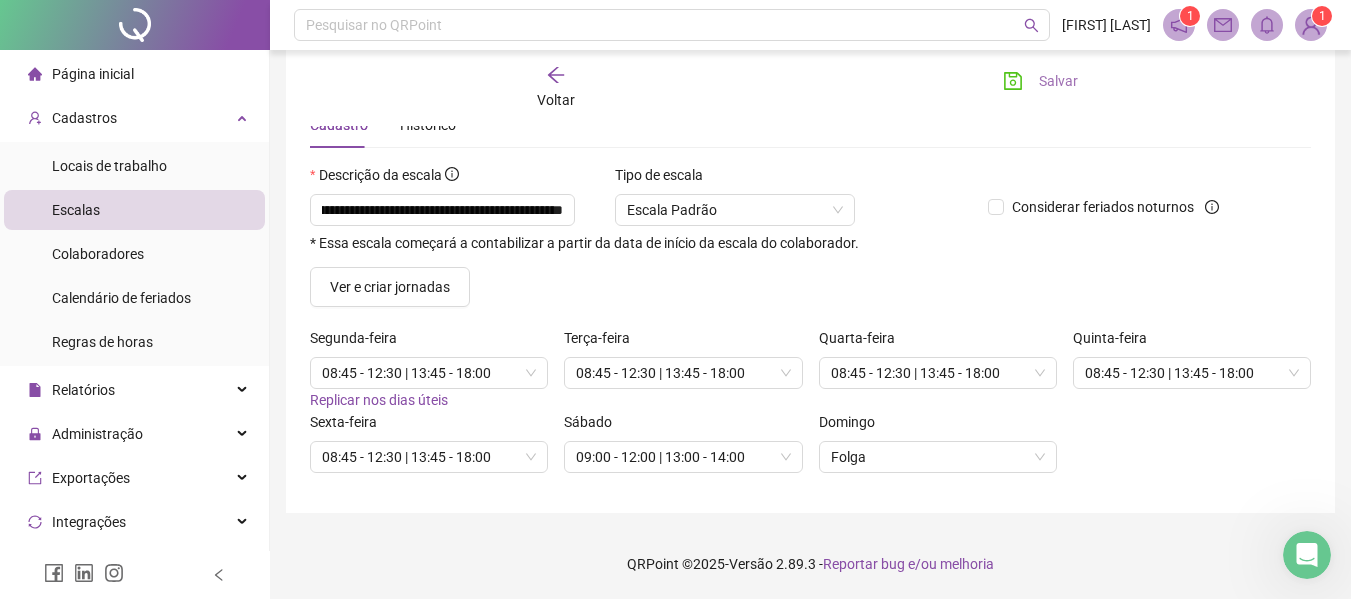click on "Salvar" at bounding box center [1058, 81] 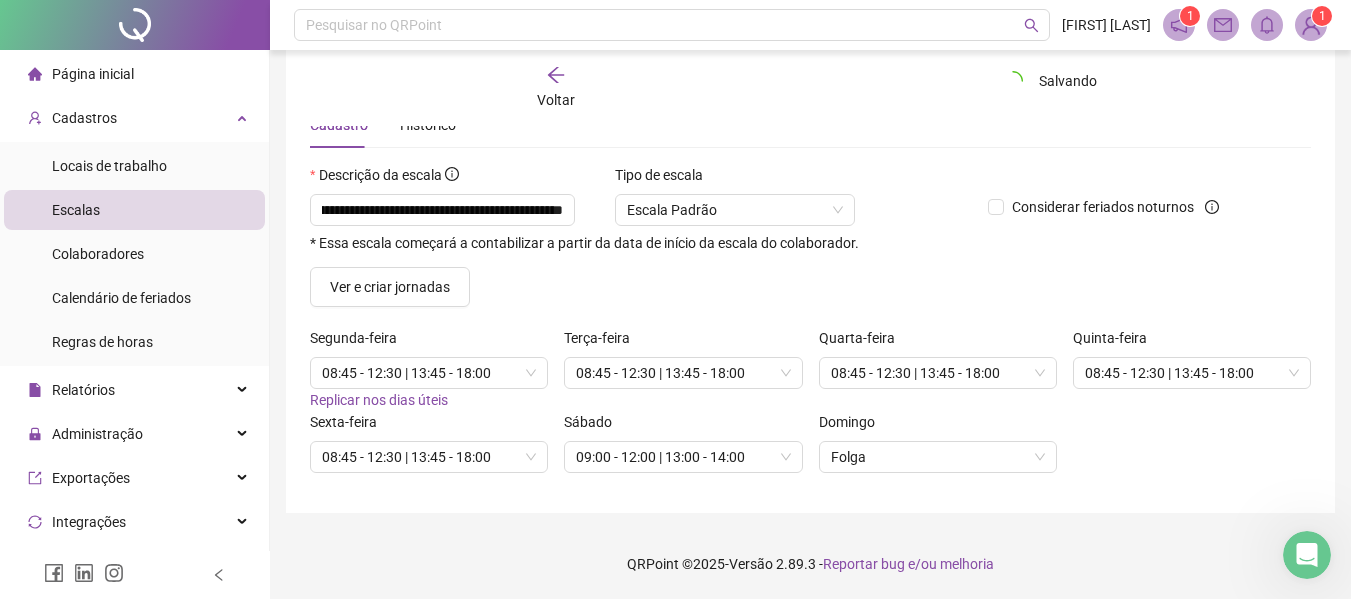 scroll, scrollTop: 0, scrollLeft: 0, axis: both 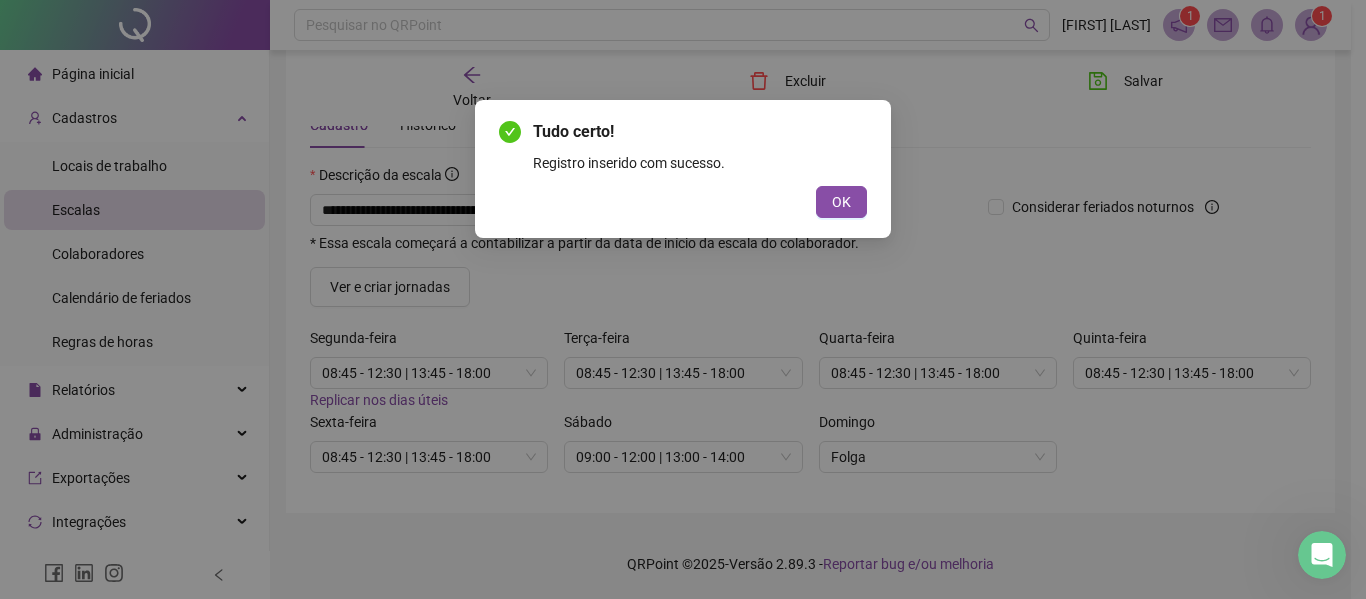 click on "Tudo certo! Registro inserido com sucesso. OK" at bounding box center (683, 169) 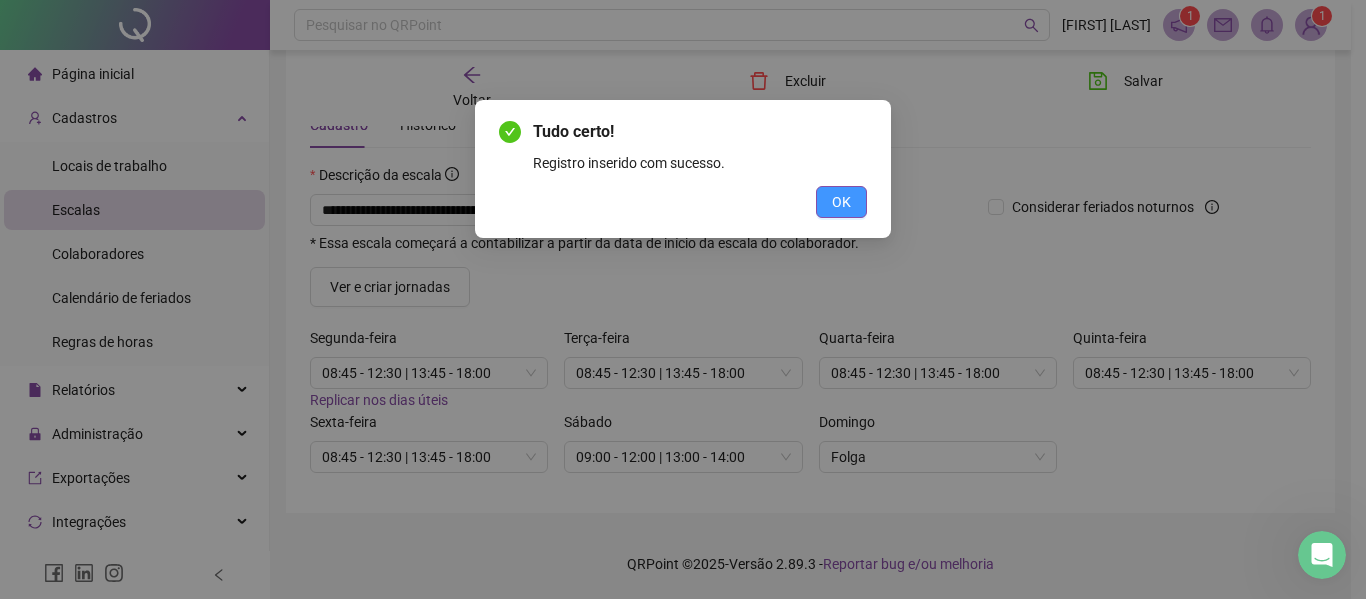 click on "OK" at bounding box center (841, 202) 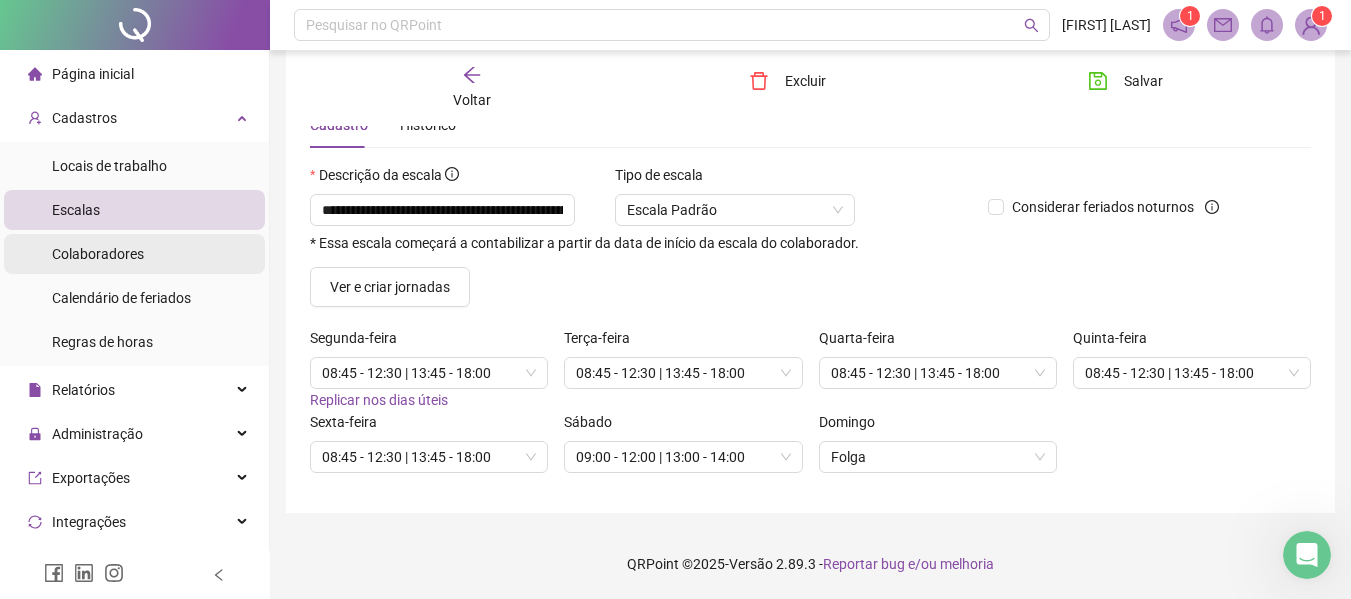 click on "Colaboradores" at bounding box center [98, 254] 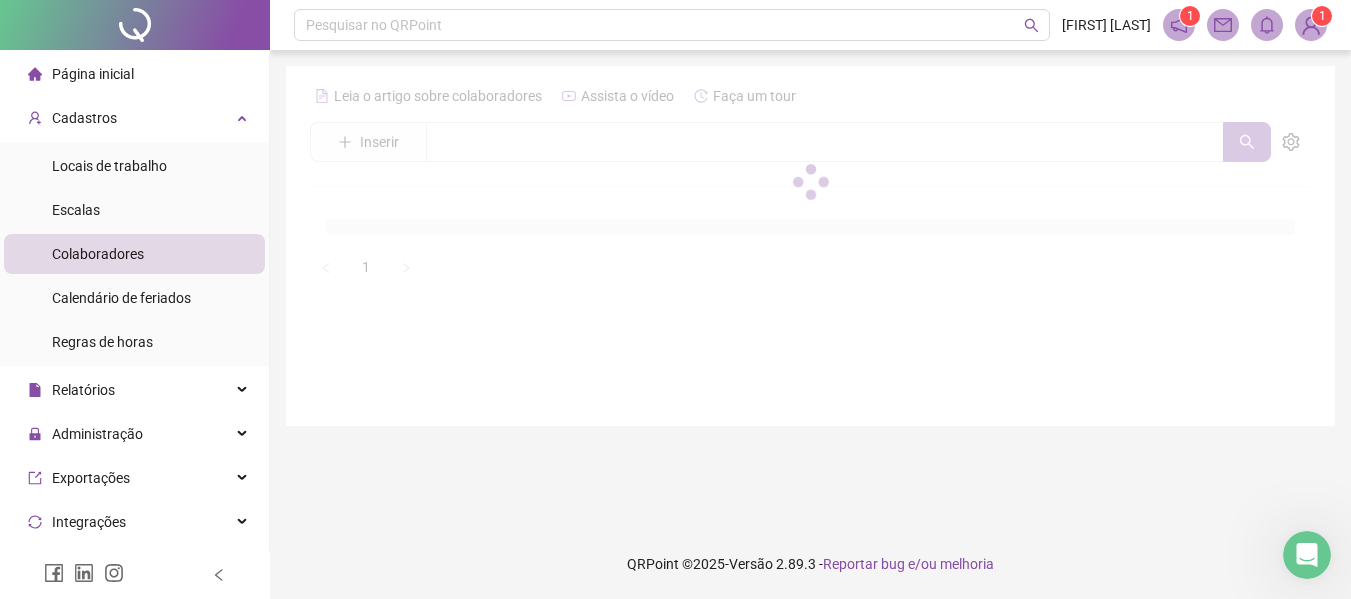 scroll, scrollTop: 0, scrollLeft: 0, axis: both 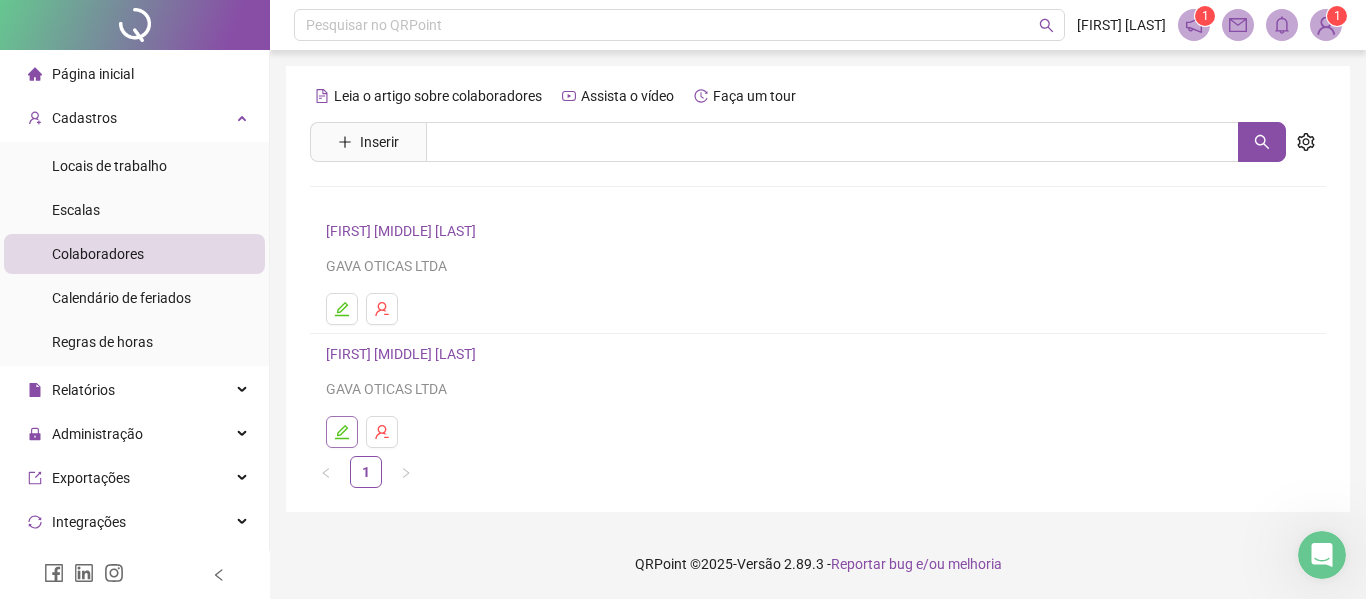 click 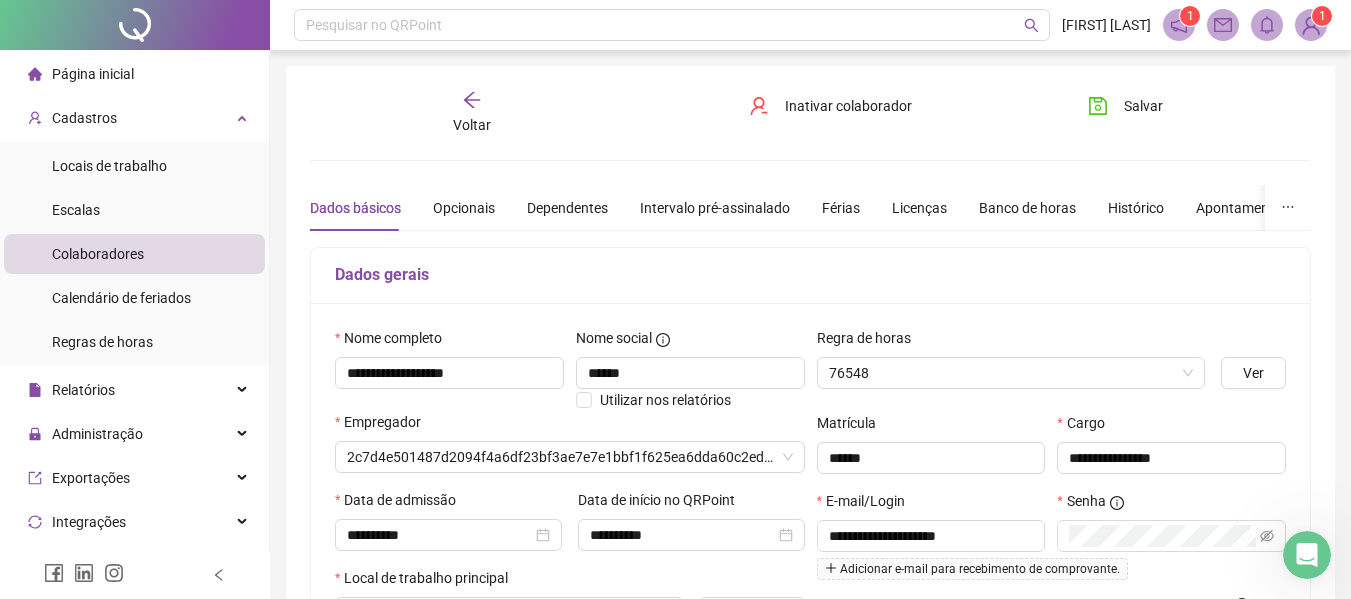 type on "**********" 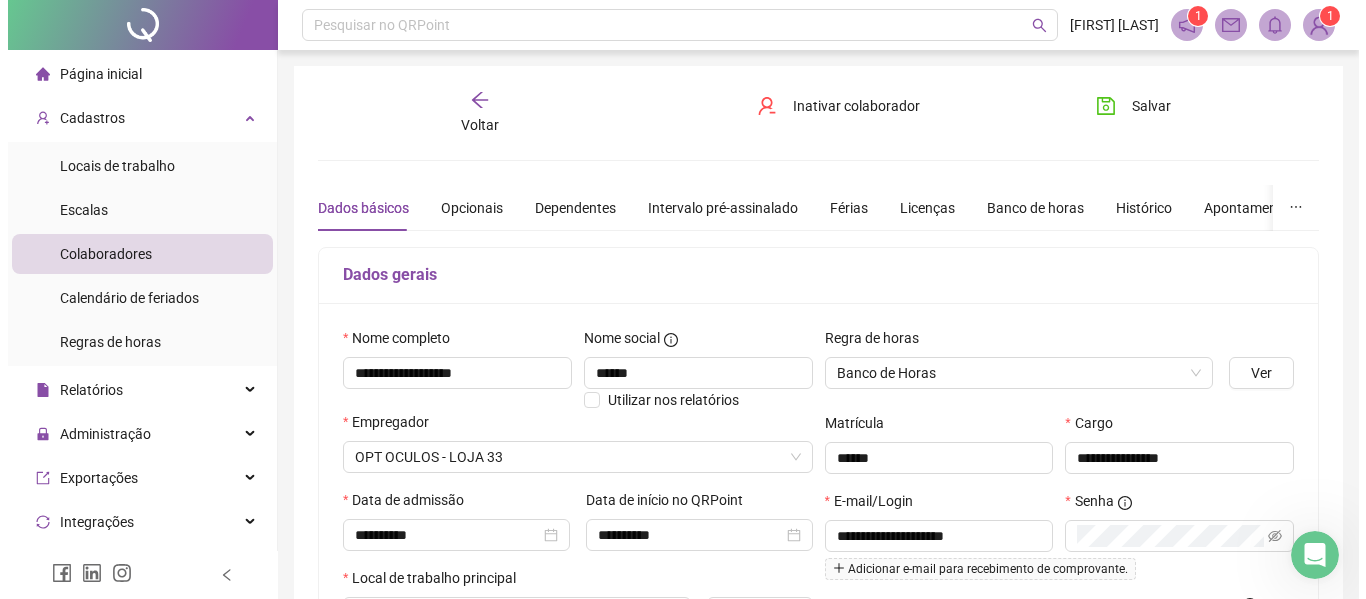 scroll, scrollTop: 200, scrollLeft: 0, axis: vertical 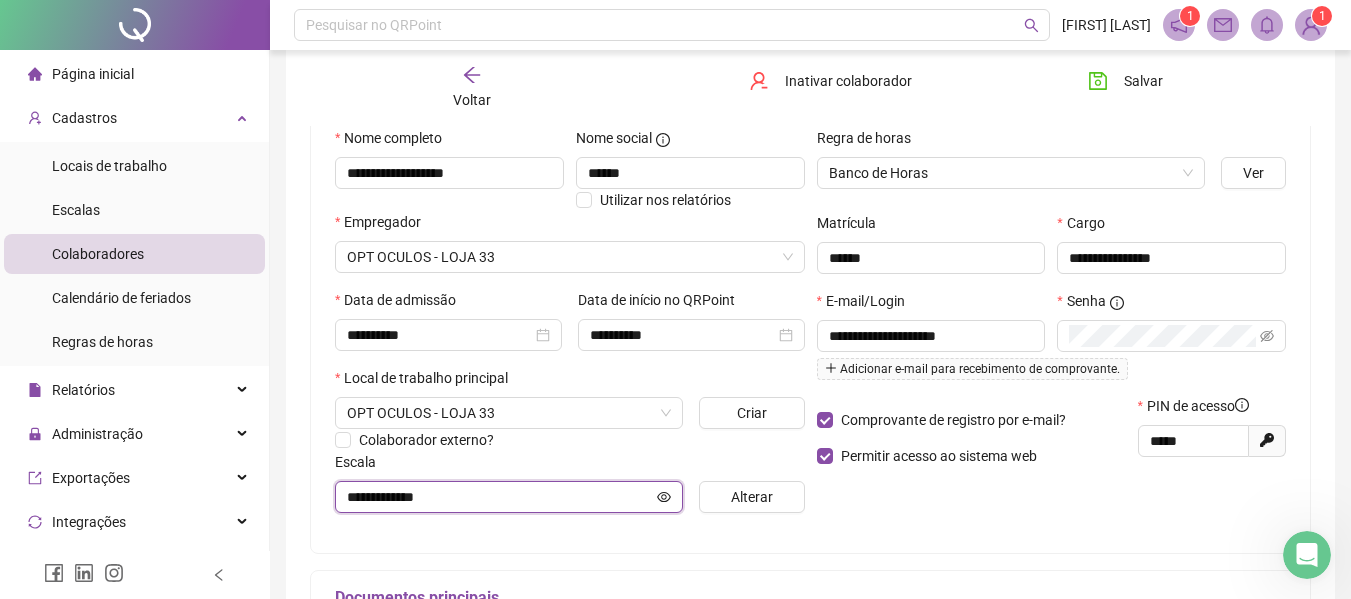 click on "**********" at bounding box center (500, 497) 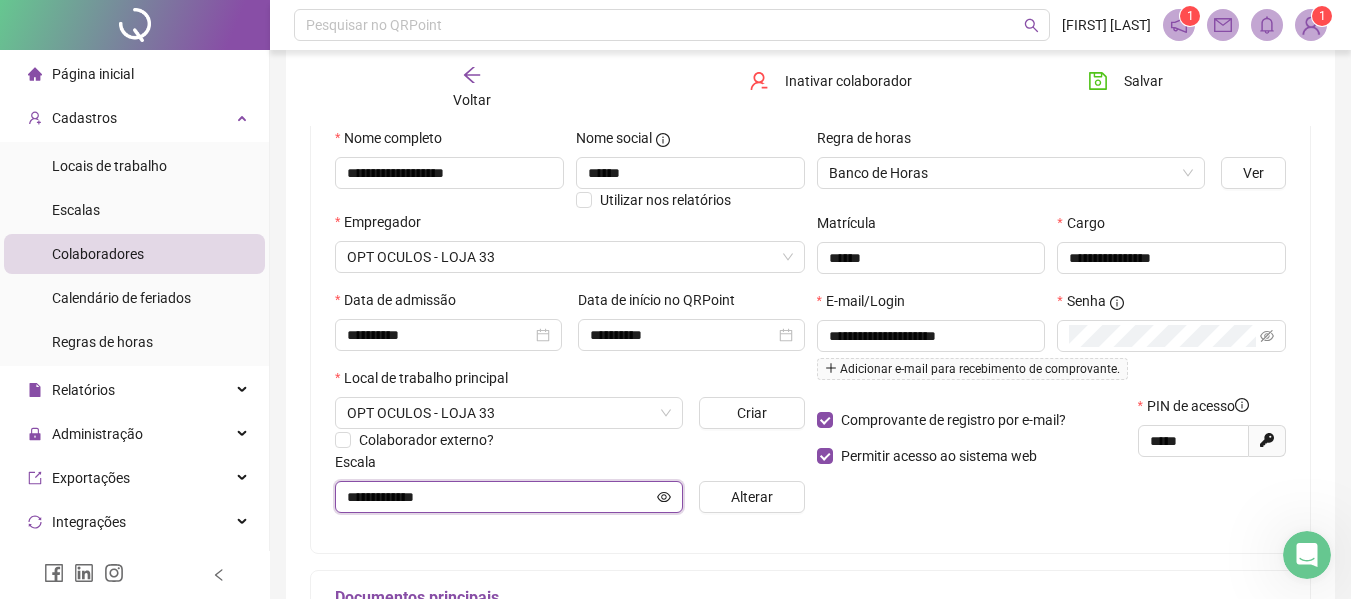 click 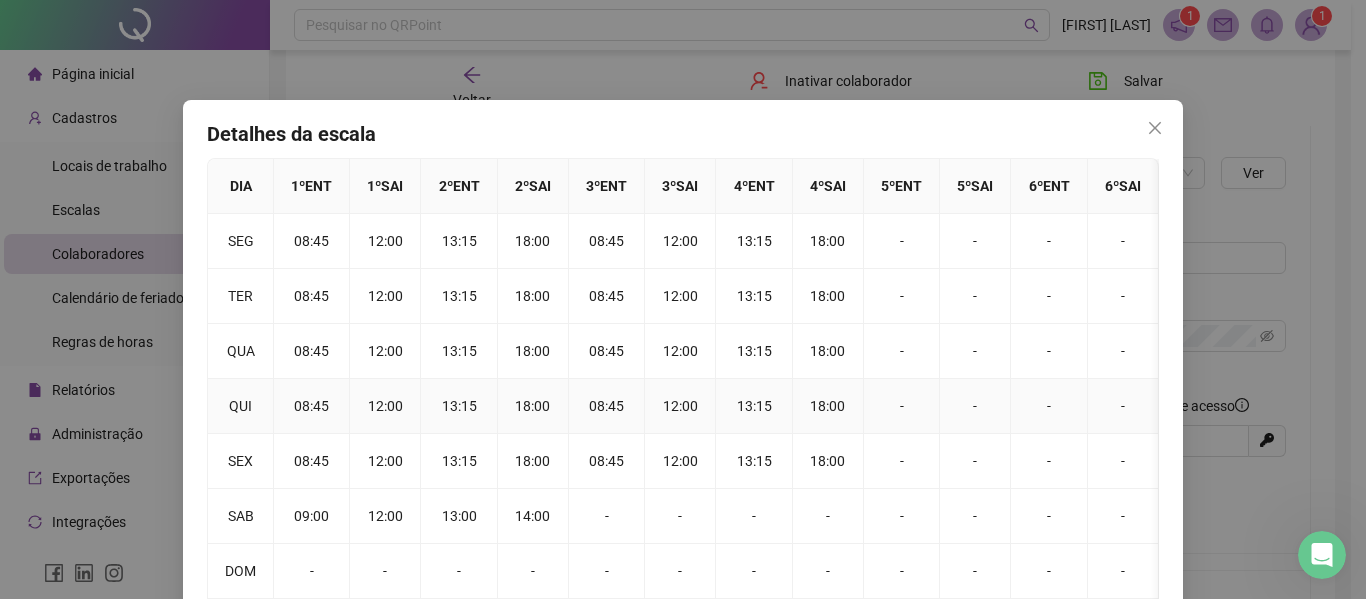 scroll, scrollTop: 71, scrollLeft: 0, axis: vertical 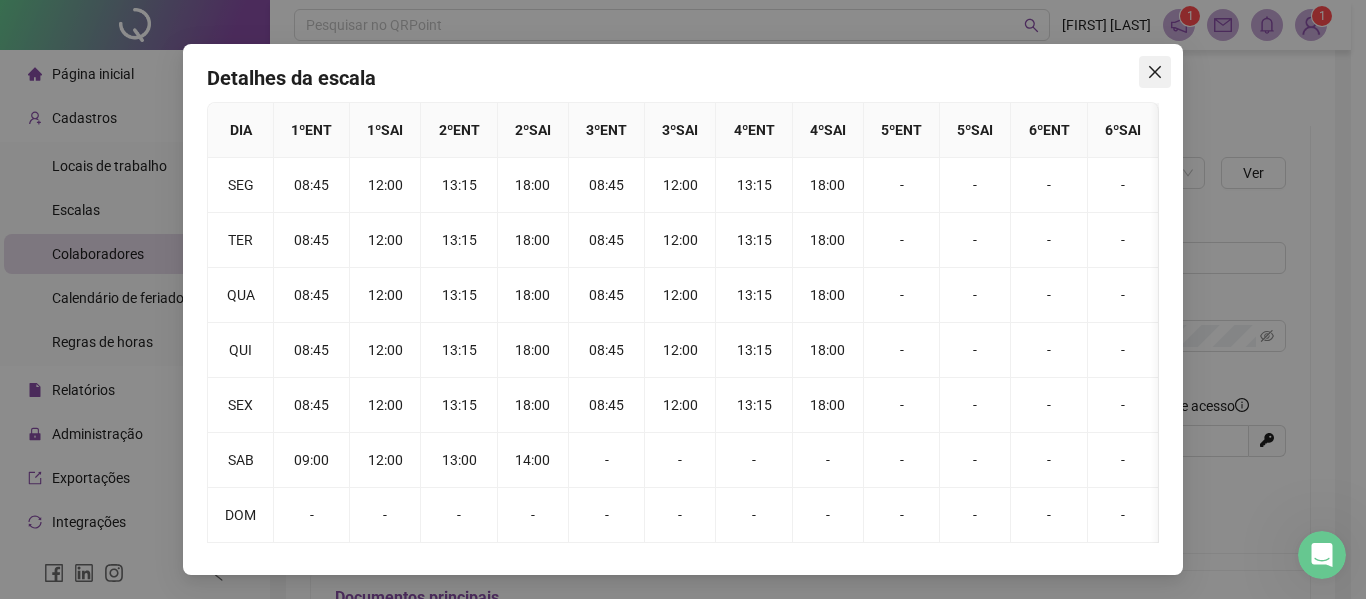 click 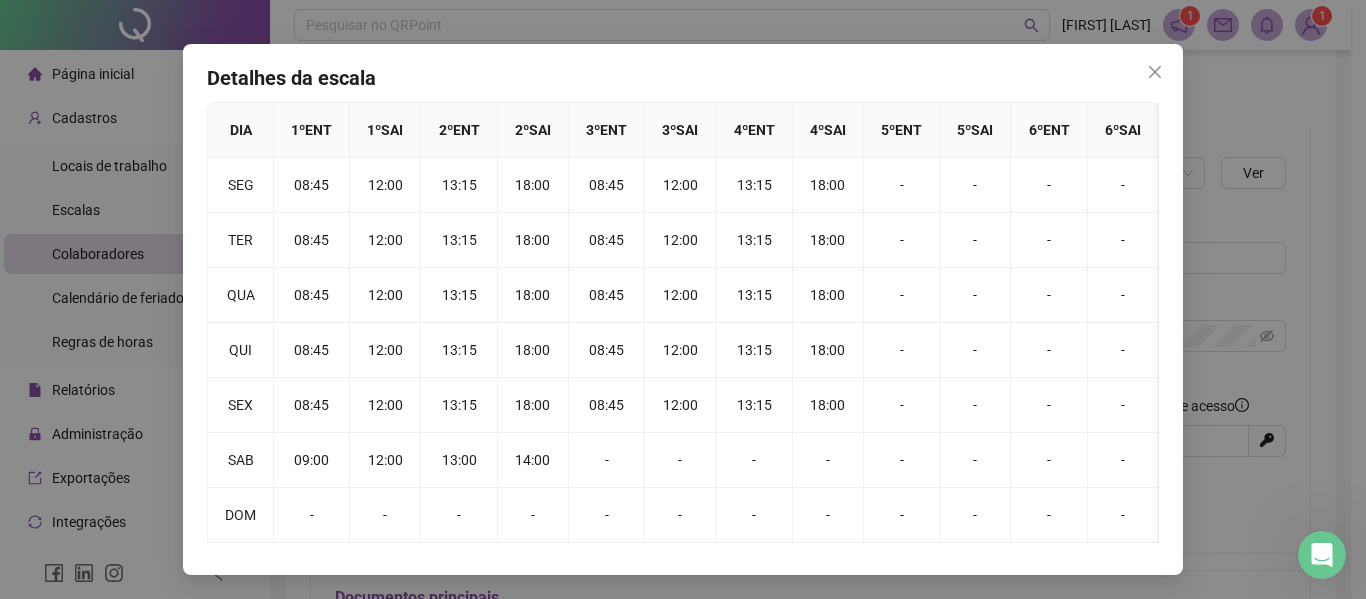 scroll, scrollTop: 0, scrollLeft: 0, axis: both 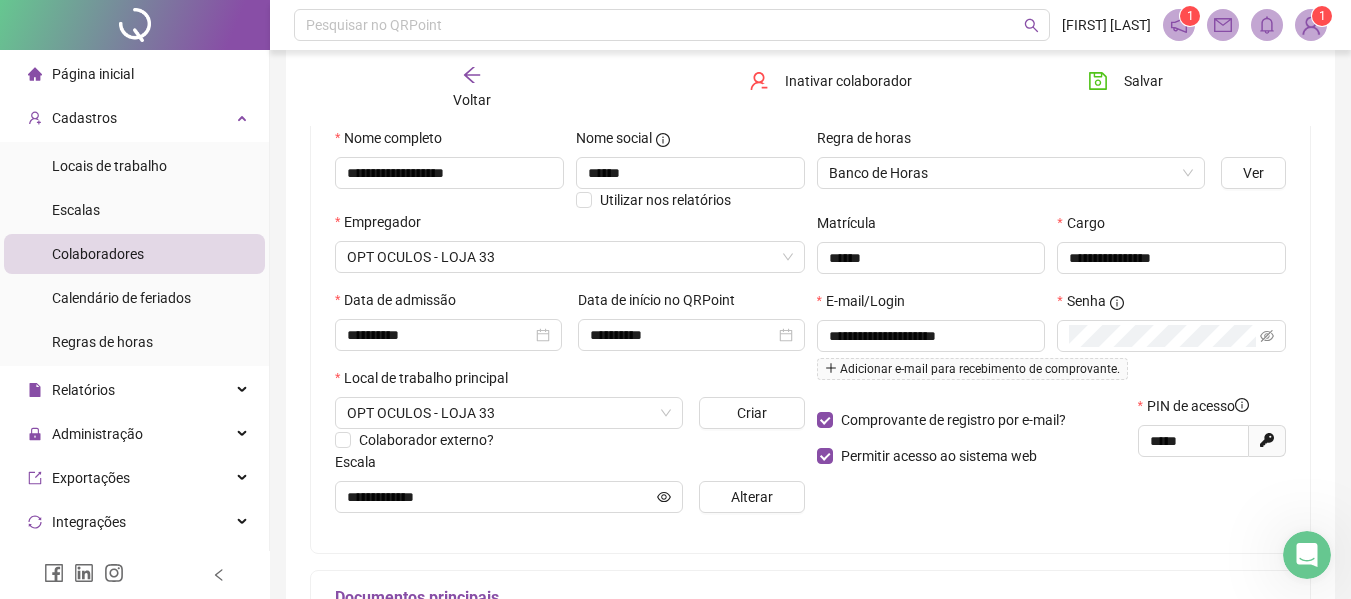 click on "**********" at bounding box center (810, 328) 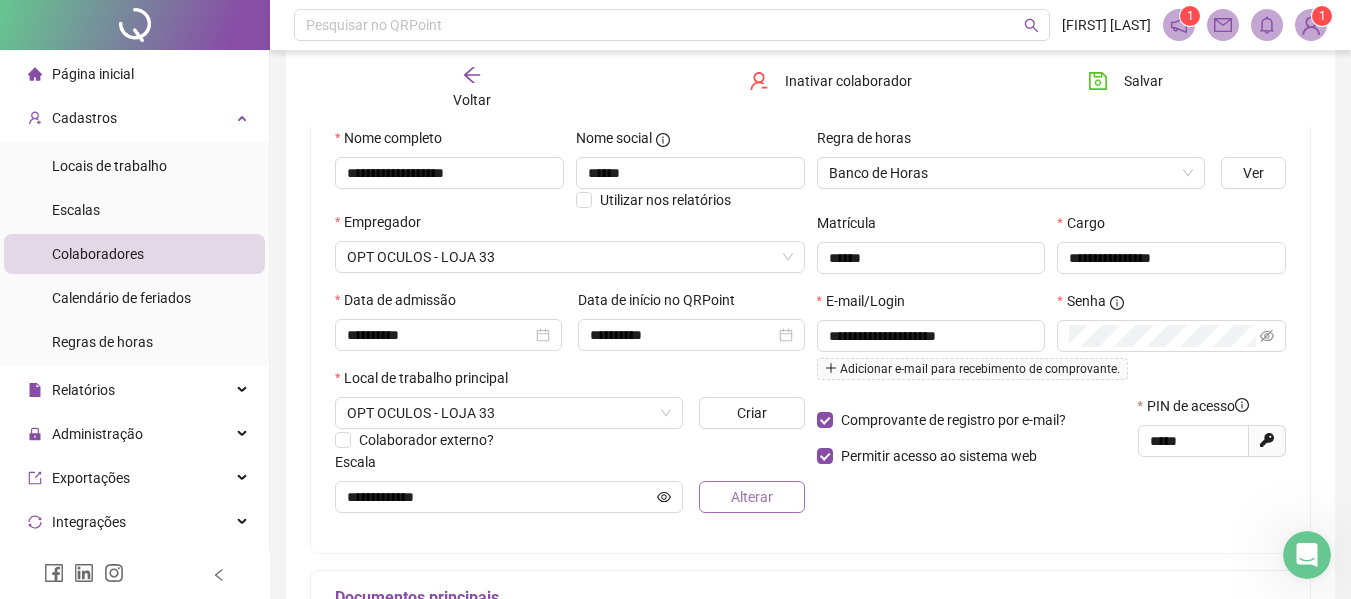 click on "Alterar" at bounding box center [752, 497] 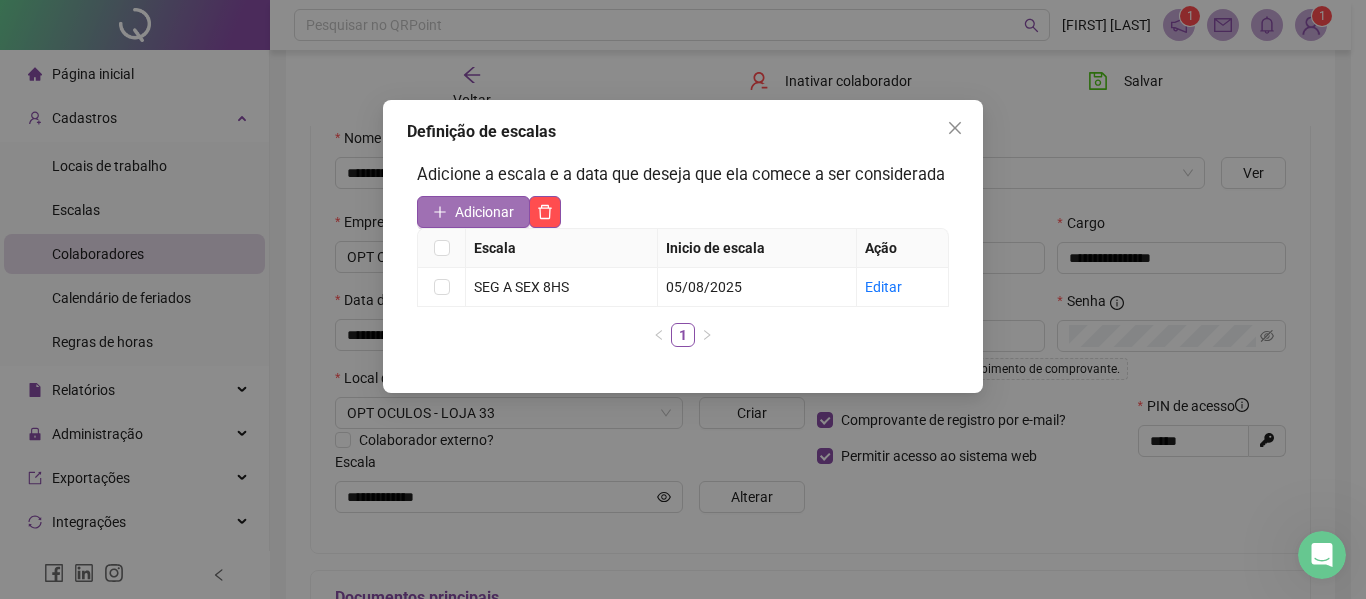 click on "Adicionar" at bounding box center [484, 212] 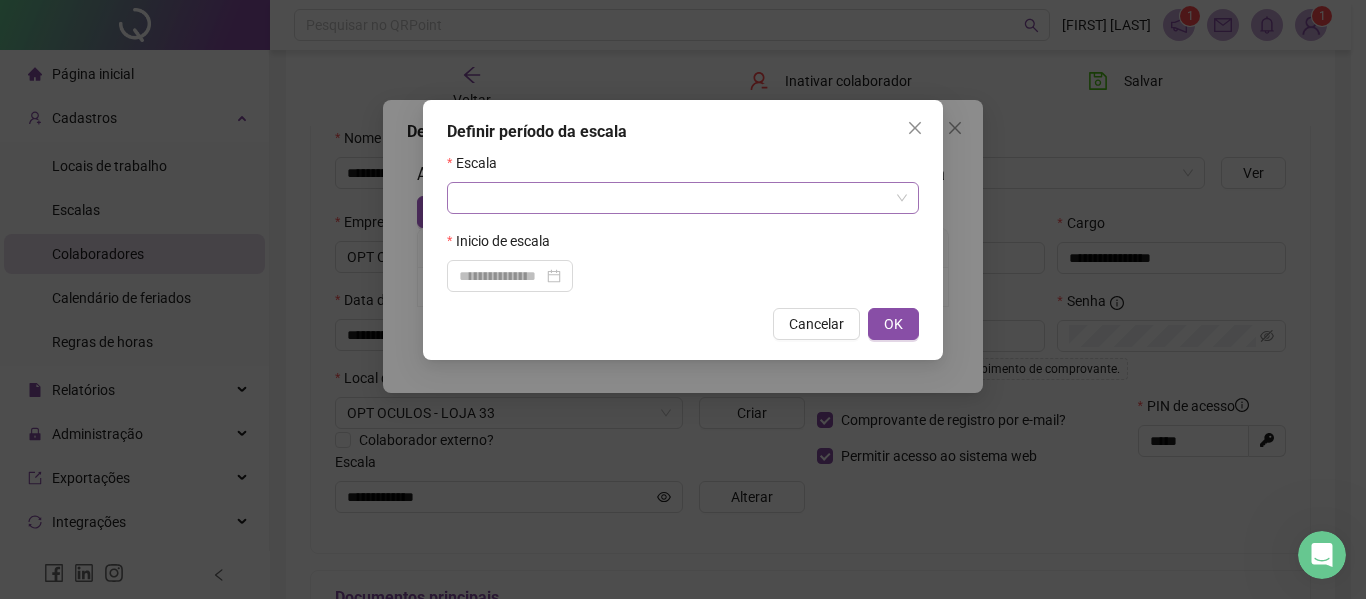 click at bounding box center (674, 198) 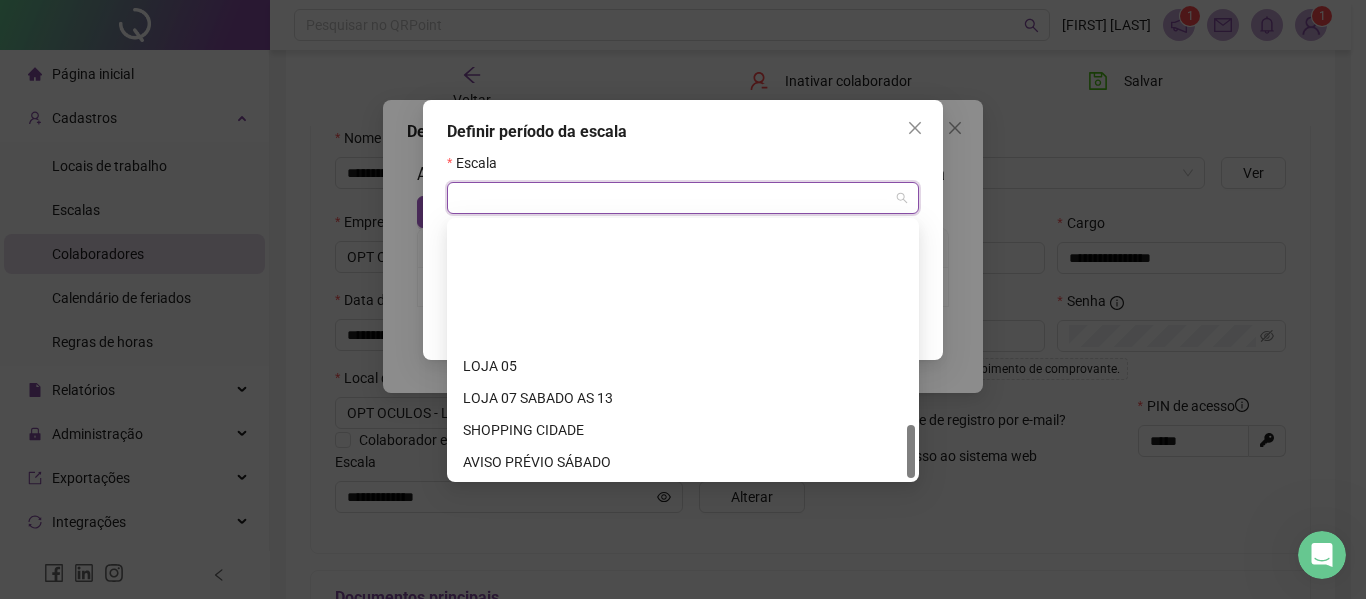 scroll, scrollTop: 960, scrollLeft: 0, axis: vertical 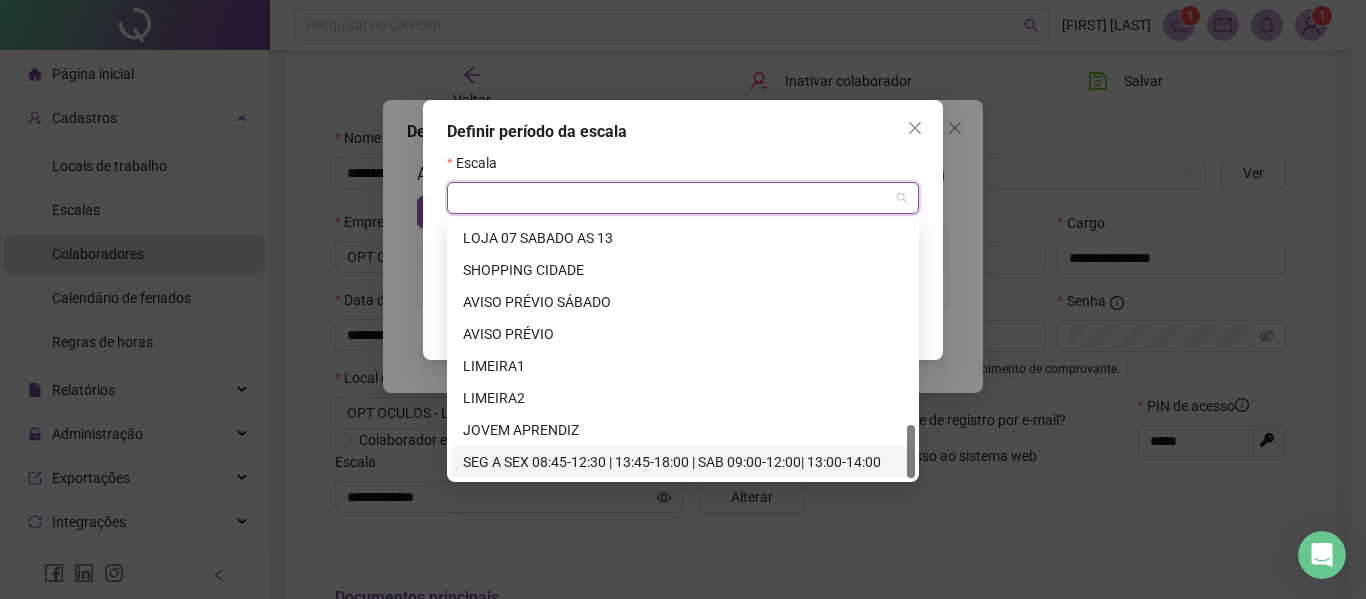 click on "SEG A SEX 08:45-12:30 | 13:45-18:00 | SAB 09:00-12:00| 13:00-14:00" at bounding box center (683, 462) 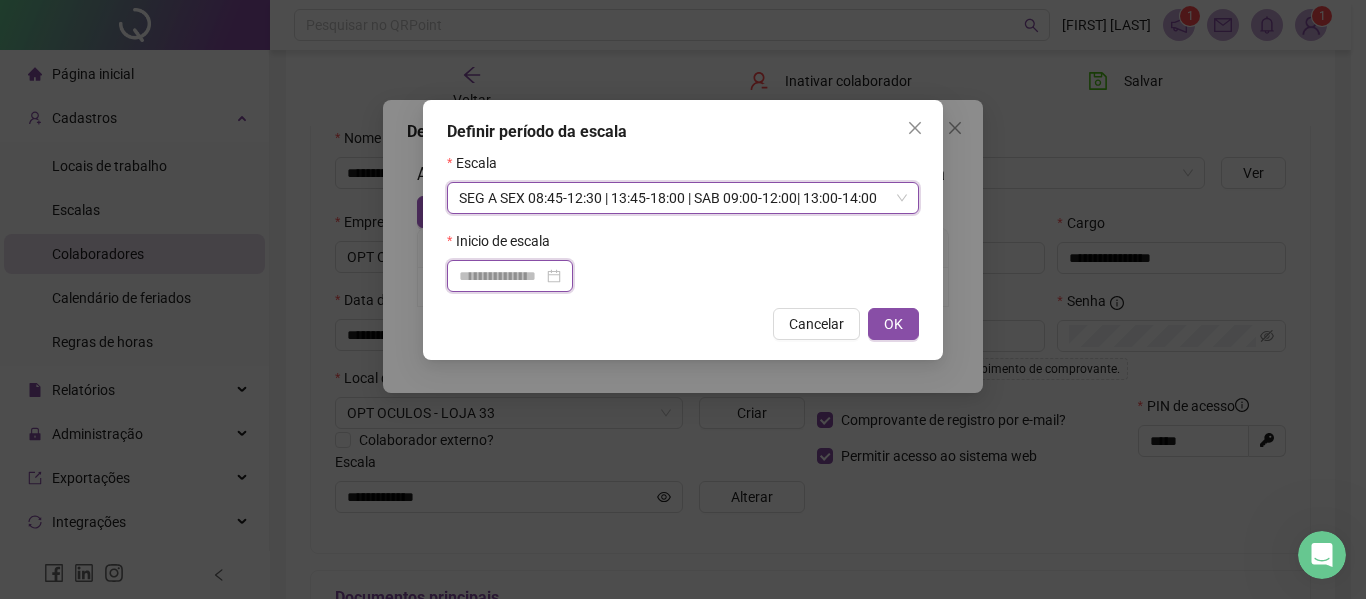 click at bounding box center (501, 276) 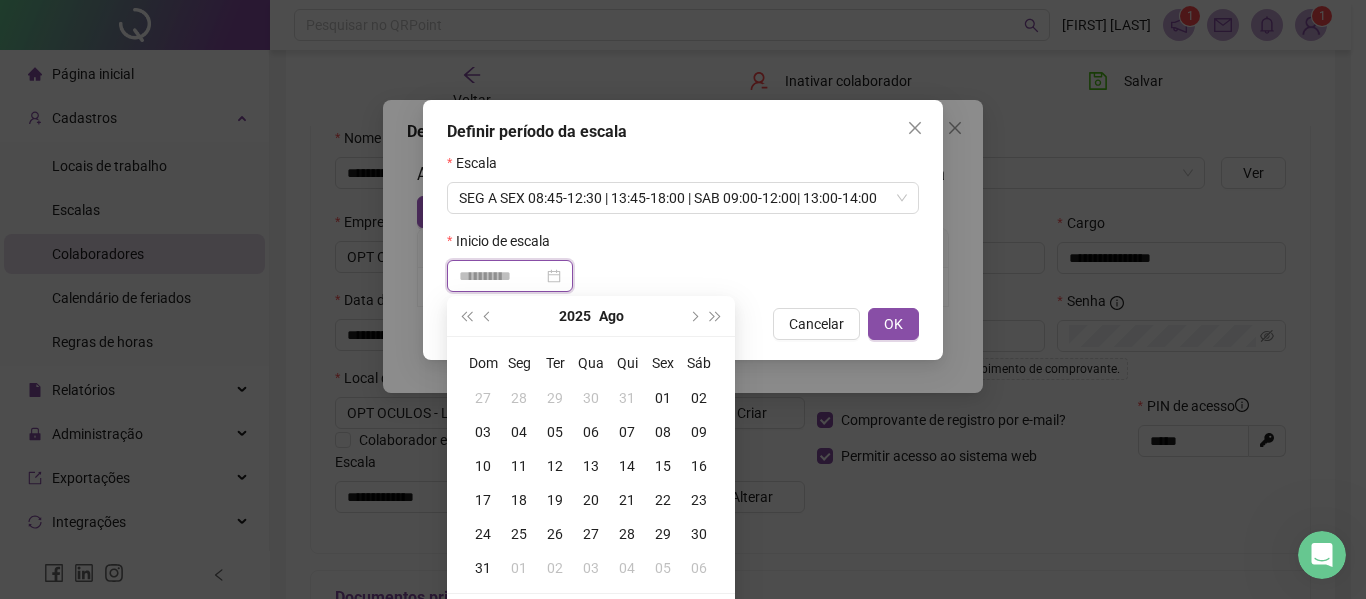 type on "**********" 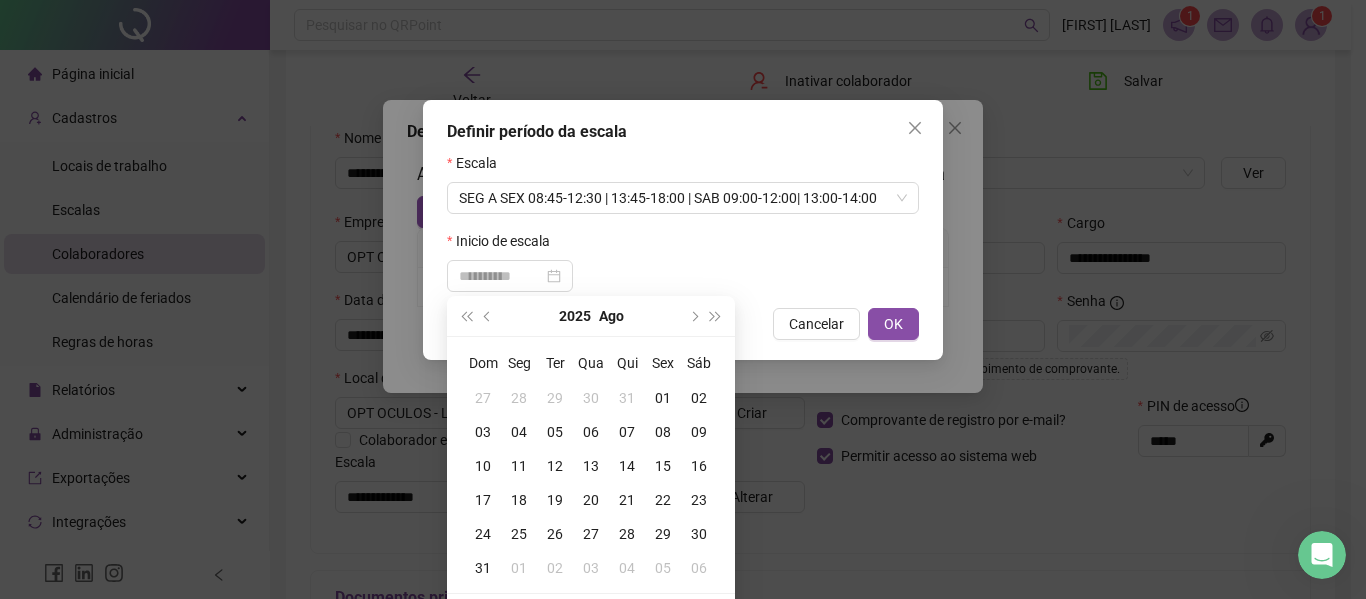 click on "05" at bounding box center [555, 432] 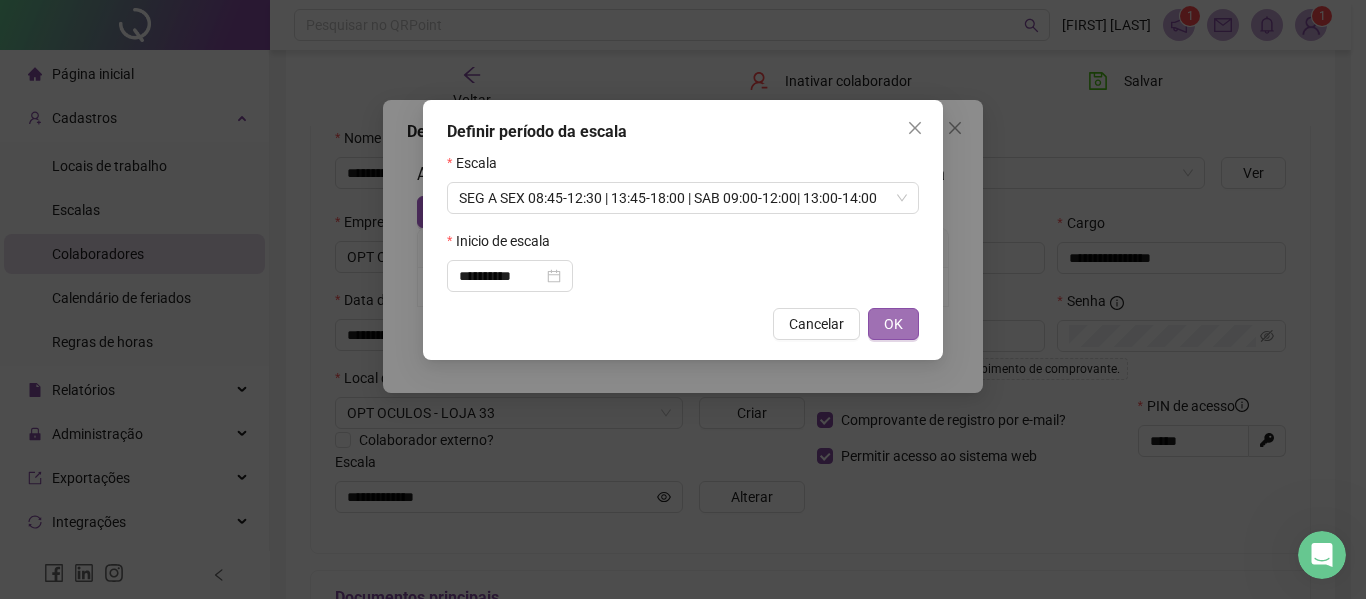 click on "OK" at bounding box center (893, 324) 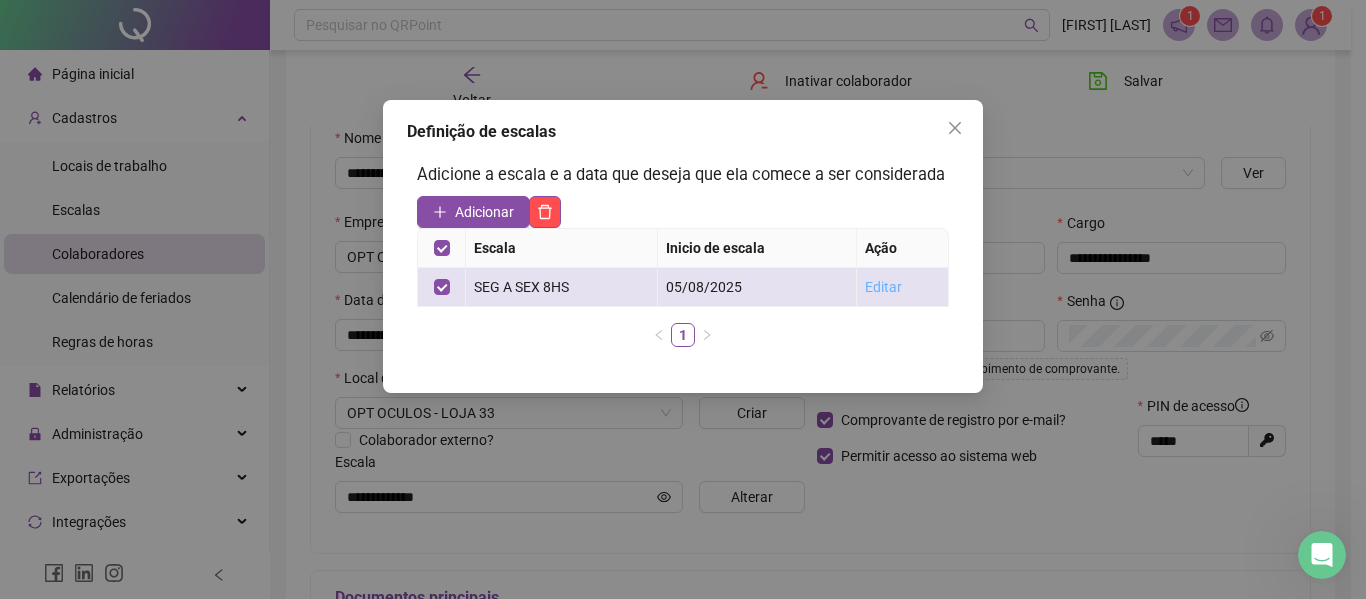 click on "Editar" at bounding box center [883, 287] 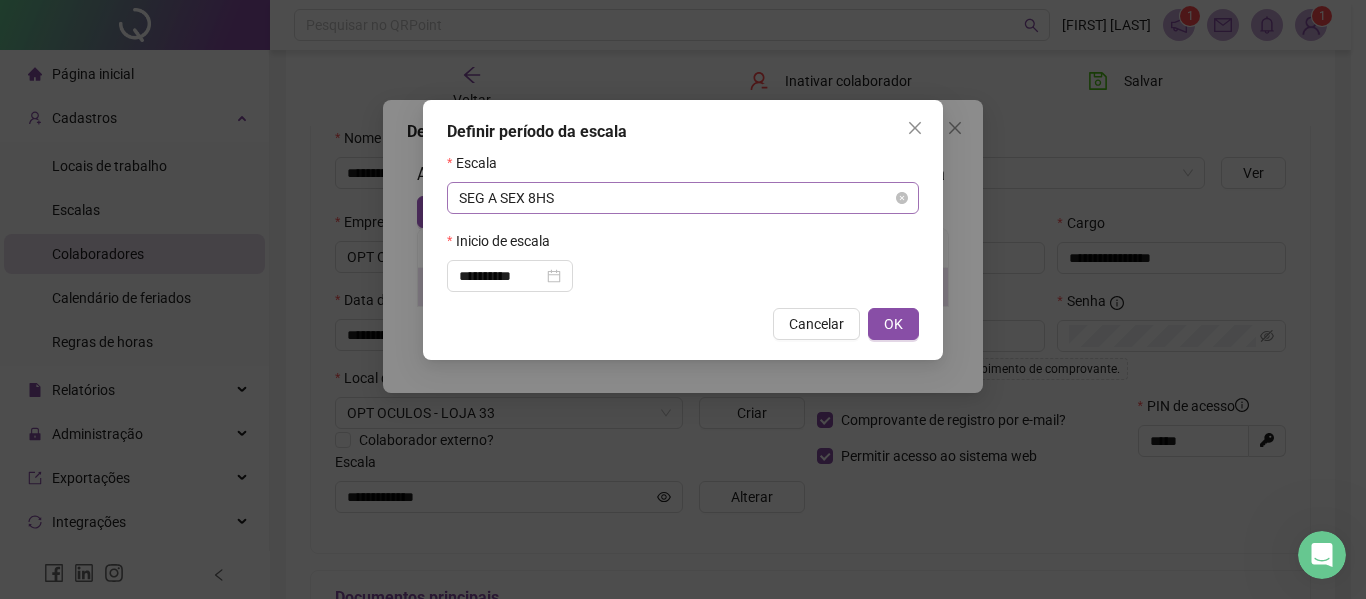 click on "SEG A SEX 8HS" at bounding box center (683, 198) 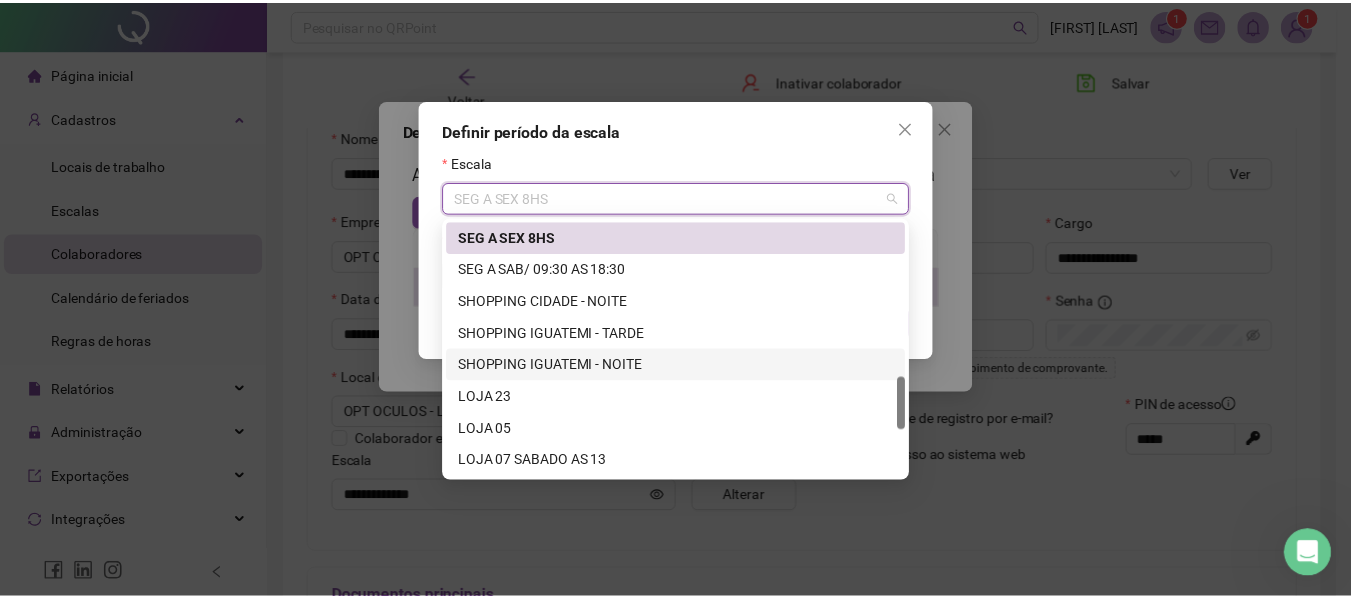 scroll, scrollTop: 960, scrollLeft: 0, axis: vertical 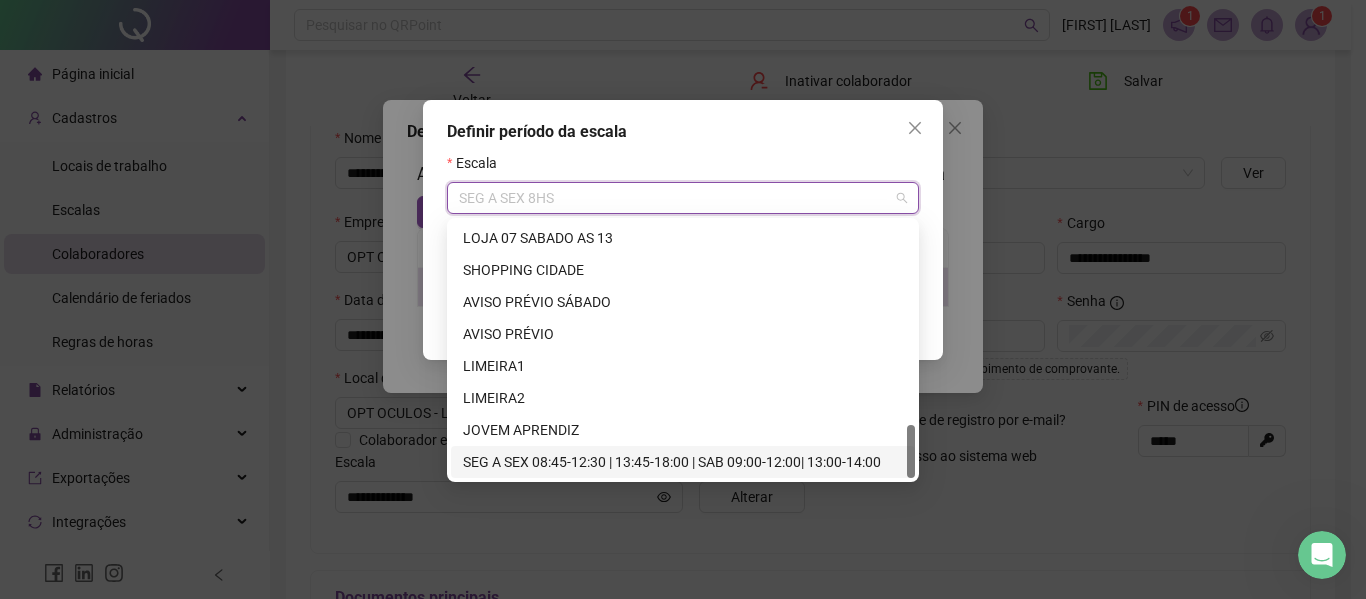 click on "SEG A SEX 08:45-12:30 | 13:45-18:00 | SAB 09:00-12:00| 13:00-14:00" at bounding box center [683, 462] 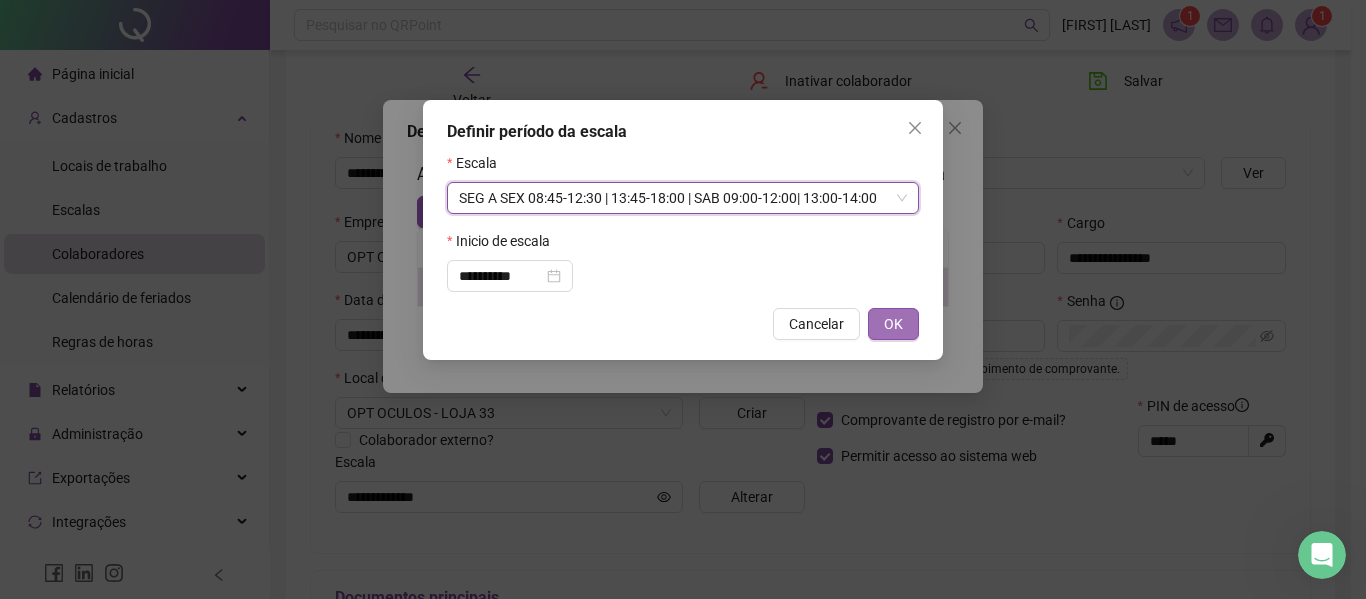 click on "OK" at bounding box center (893, 324) 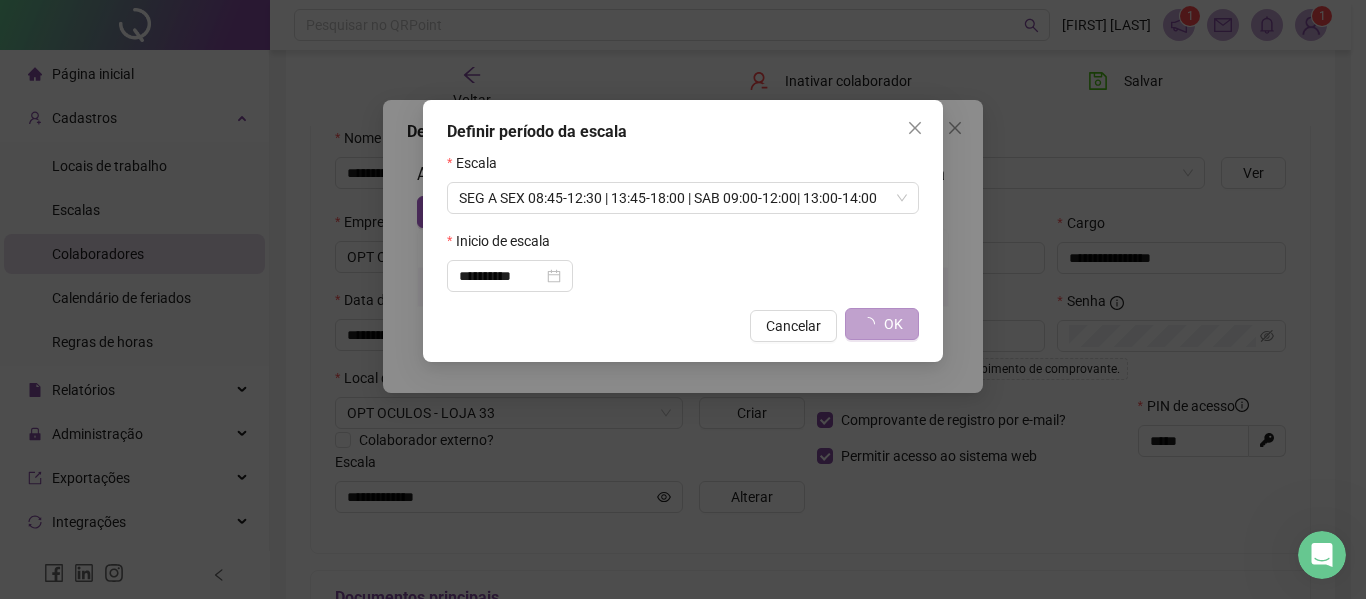 type on "**********" 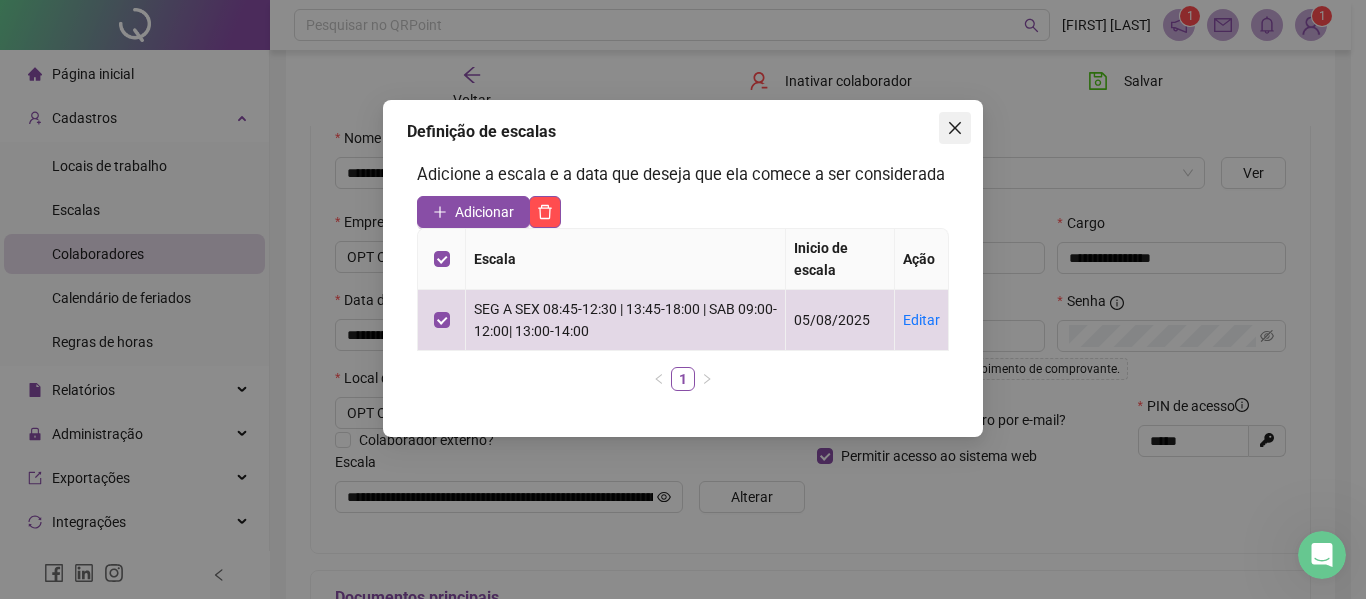 click 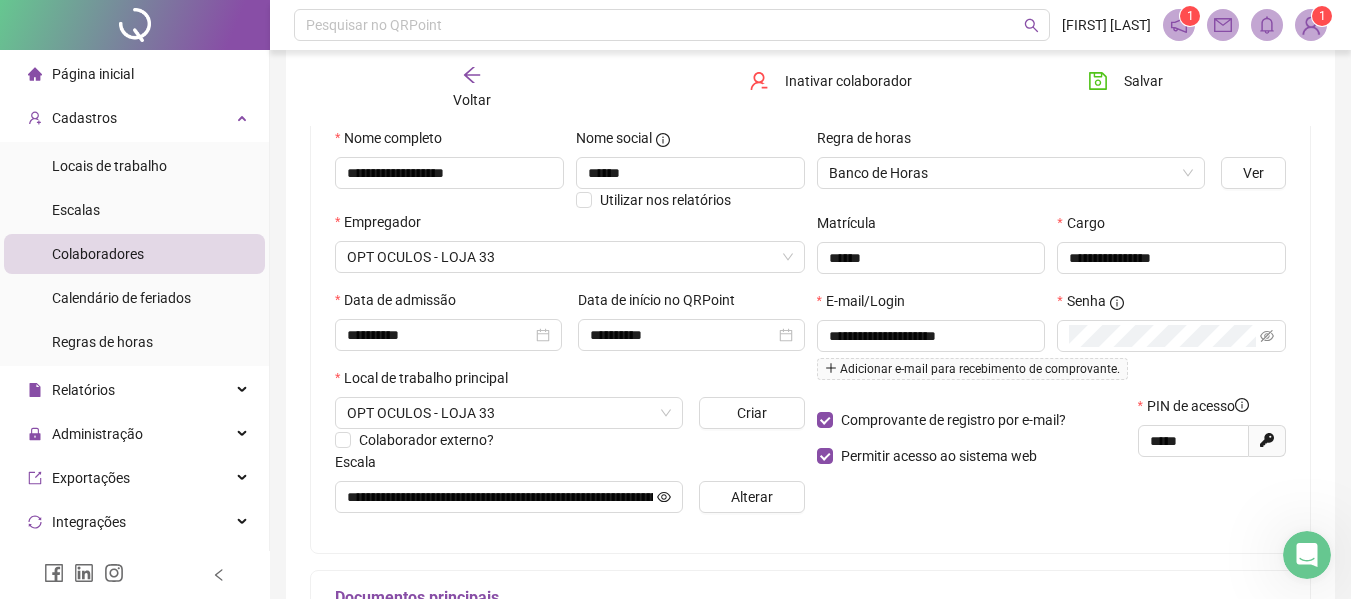 click on "**********" at bounding box center [810, 328] 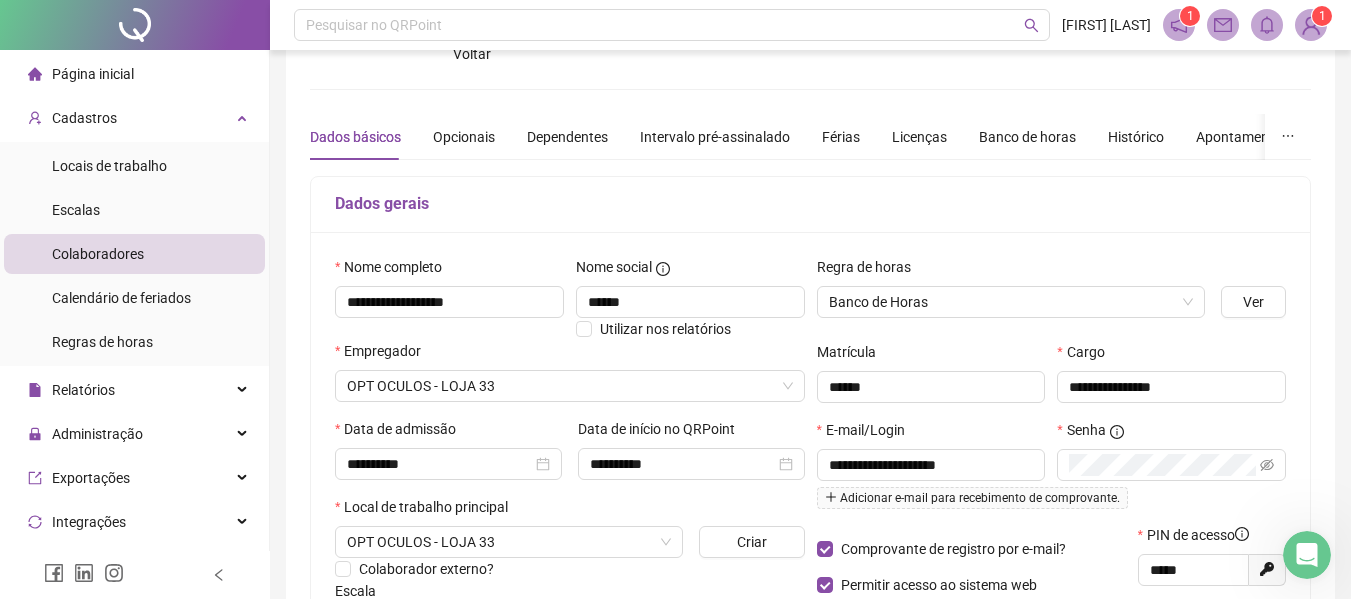 scroll, scrollTop: 0, scrollLeft: 0, axis: both 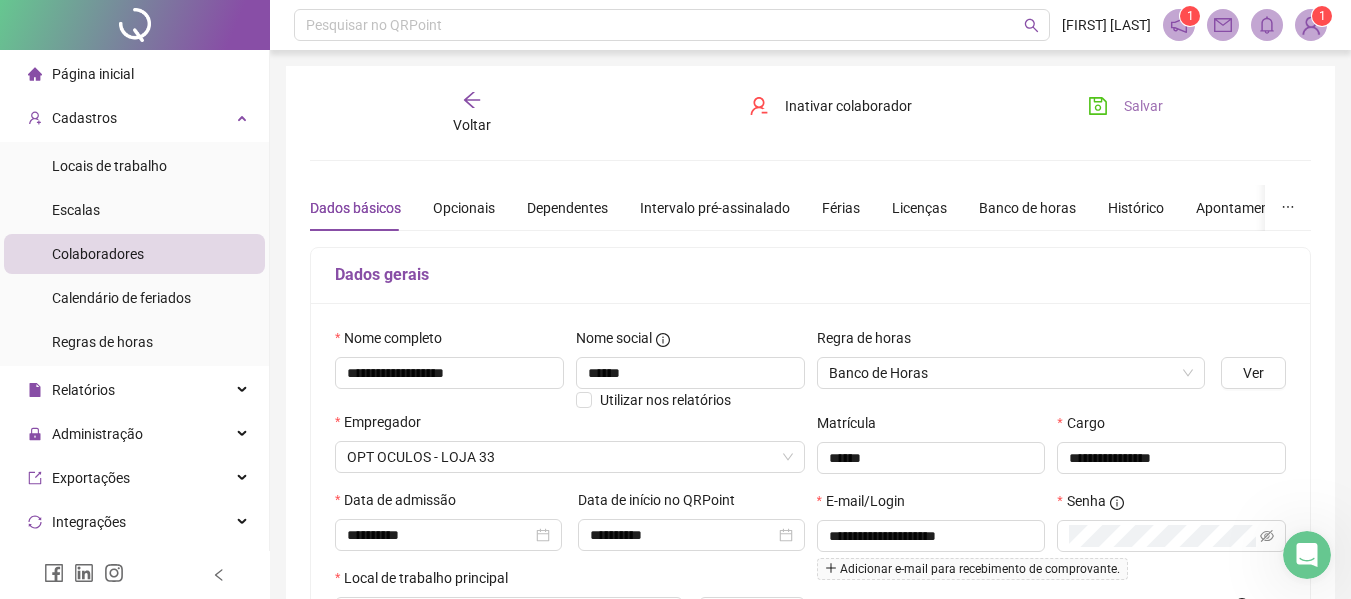 click on "Salvar" at bounding box center [1143, 106] 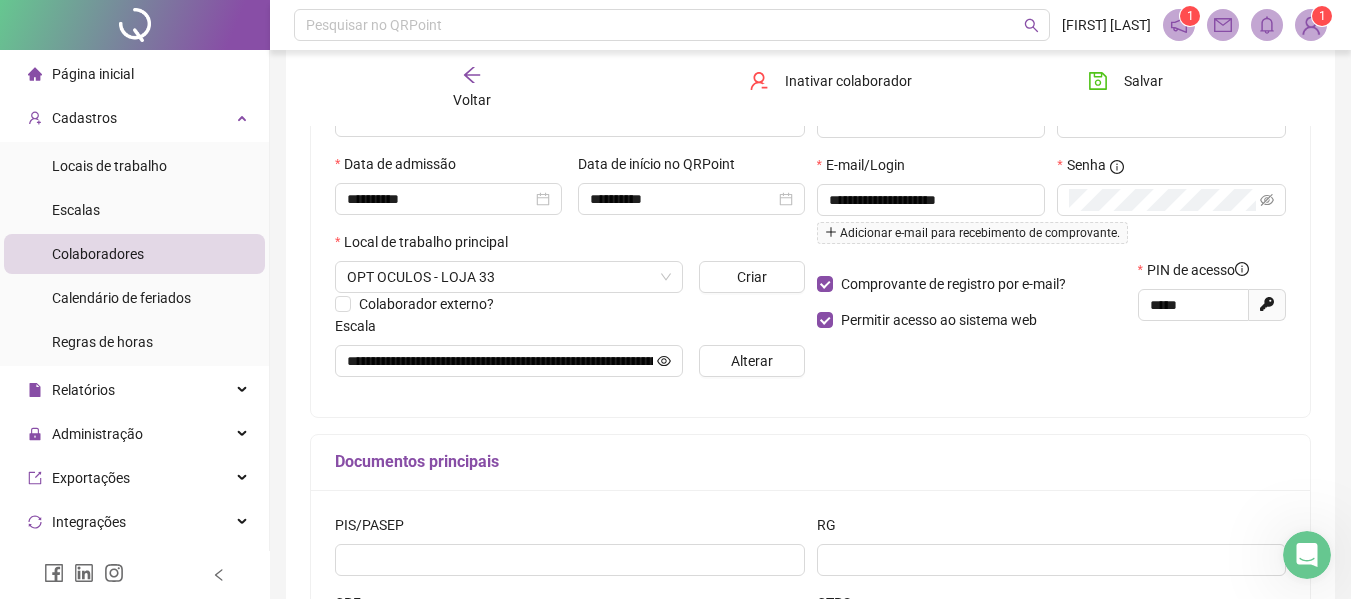 scroll, scrollTop: 300, scrollLeft: 0, axis: vertical 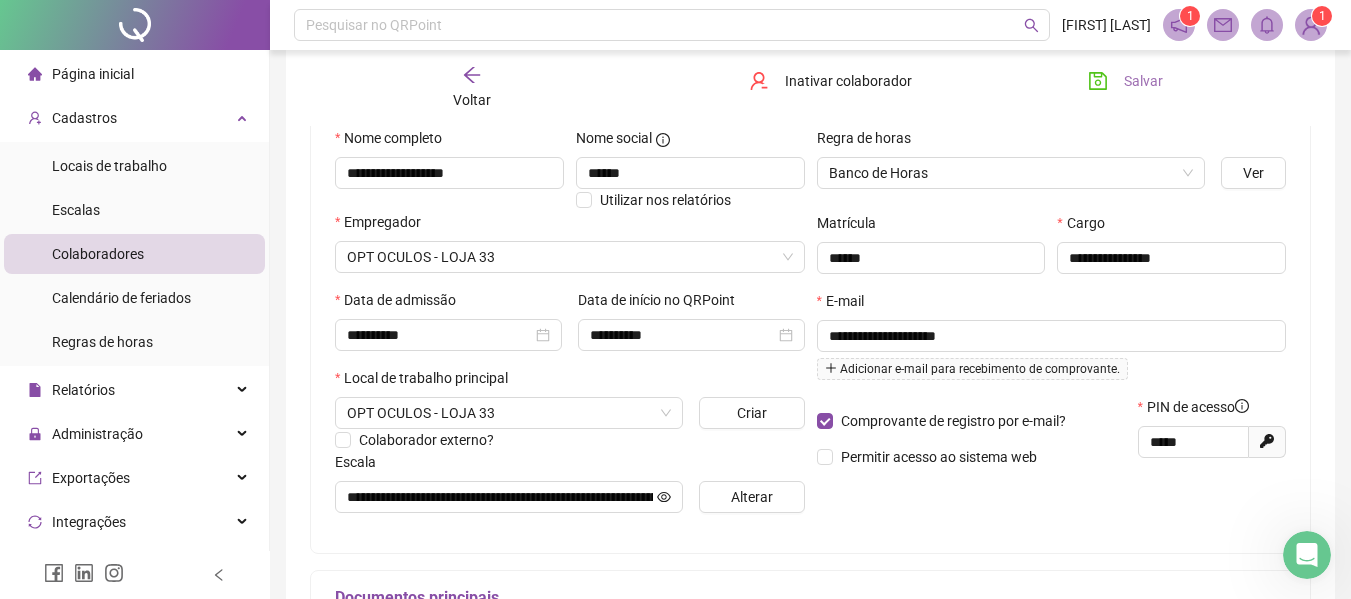 click on "Salvar" at bounding box center (1143, 81) 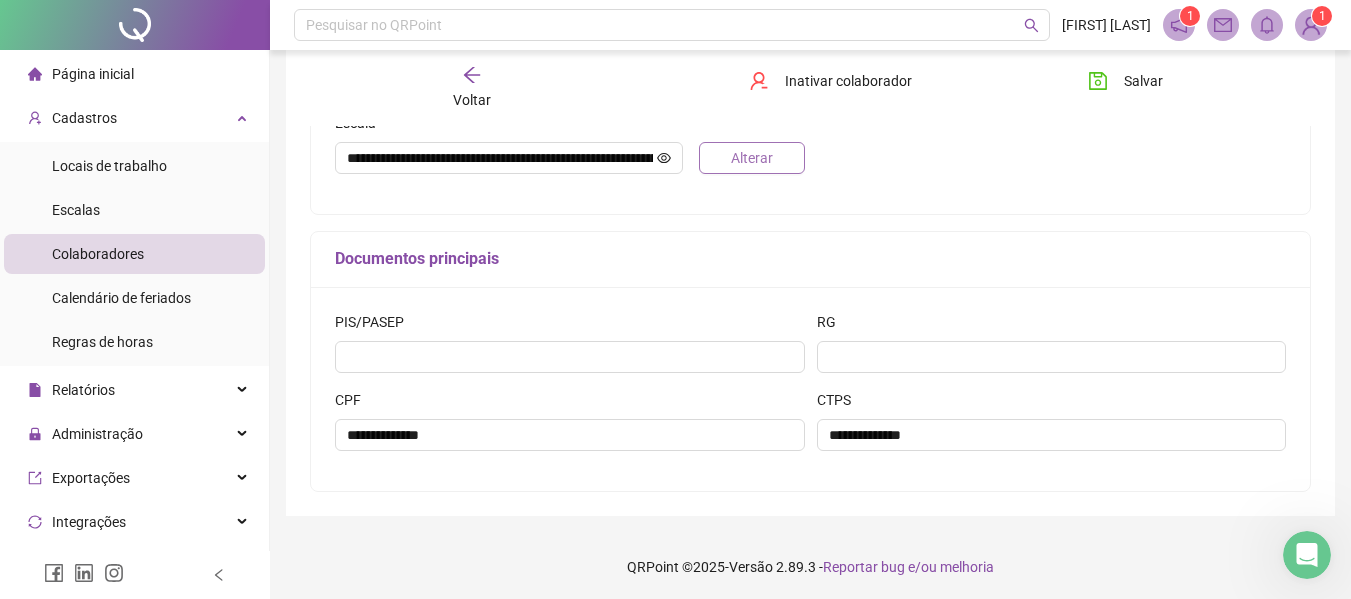 scroll, scrollTop: 542, scrollLeft: 0, axis: vertical 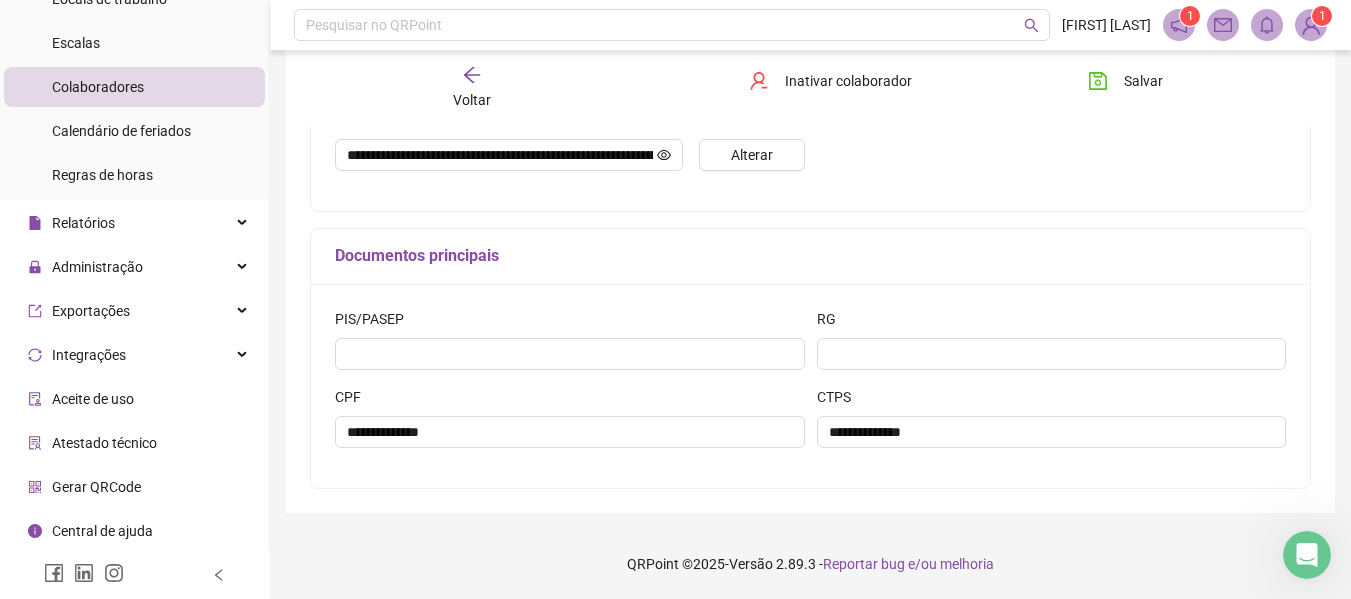 click on "Gerar QRCode" at bounding box center [96, 487] 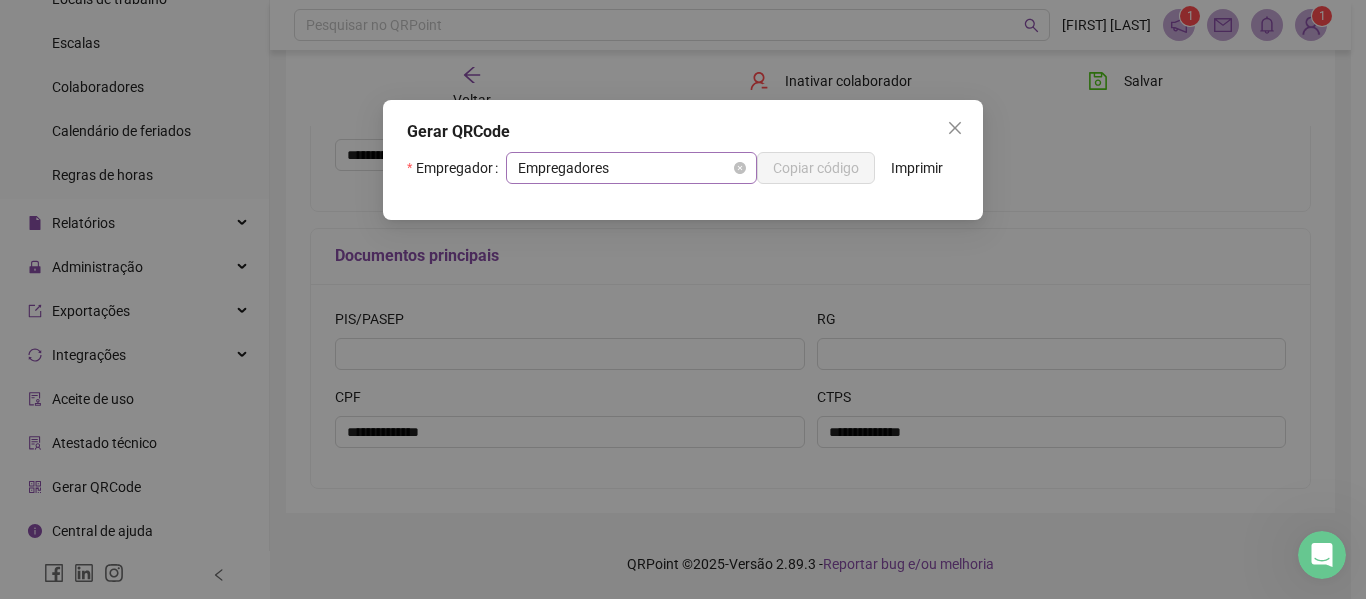 click on "Empregadores" at bounding box center [631, 168] 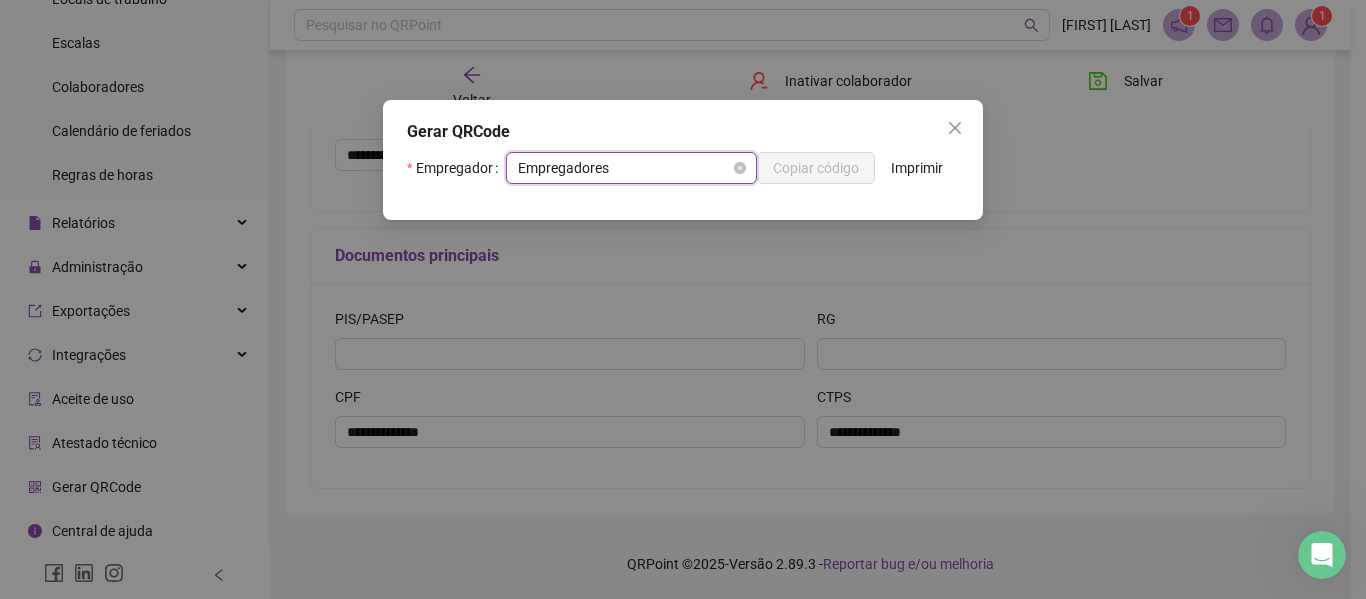click on "Empregadores" at bounding box center (631, 168) 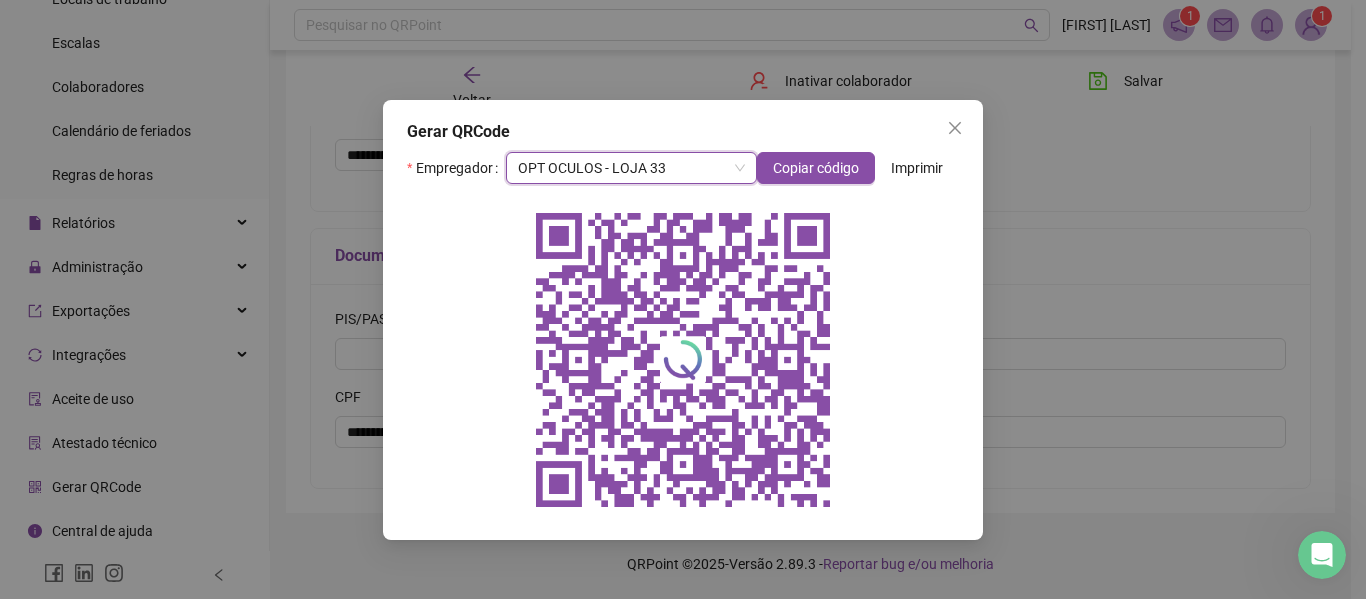 click on "Imprimir" at bounding box center [917, 168] 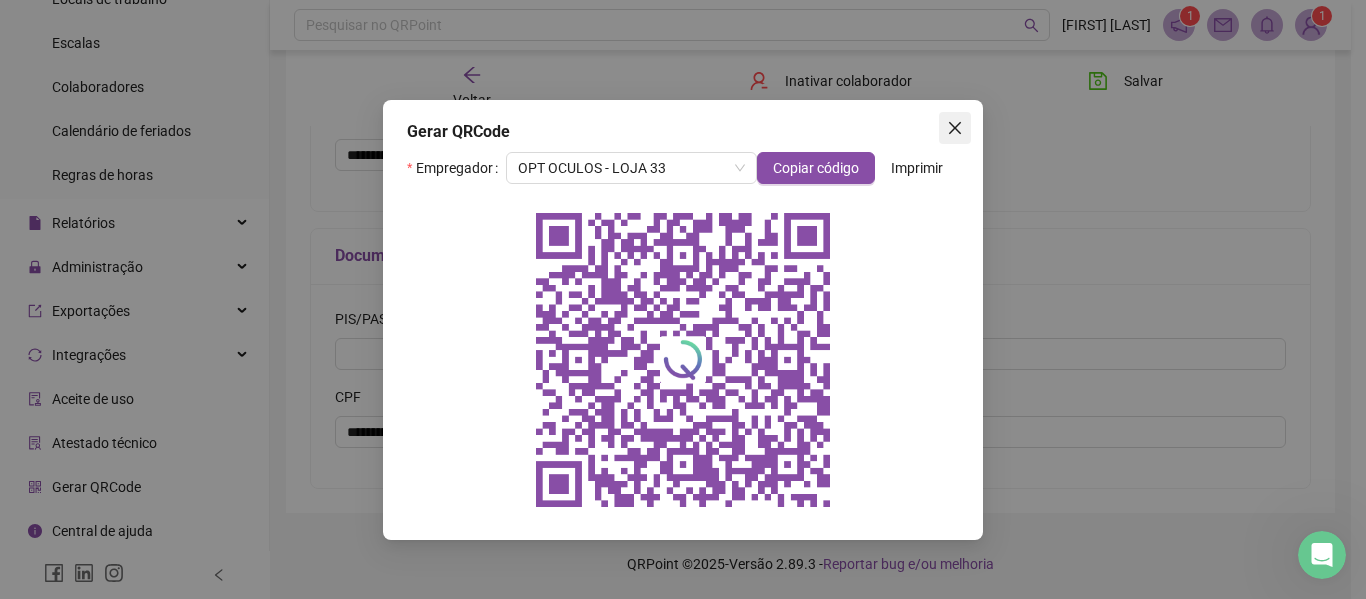 click at bounding box center (955, 128) 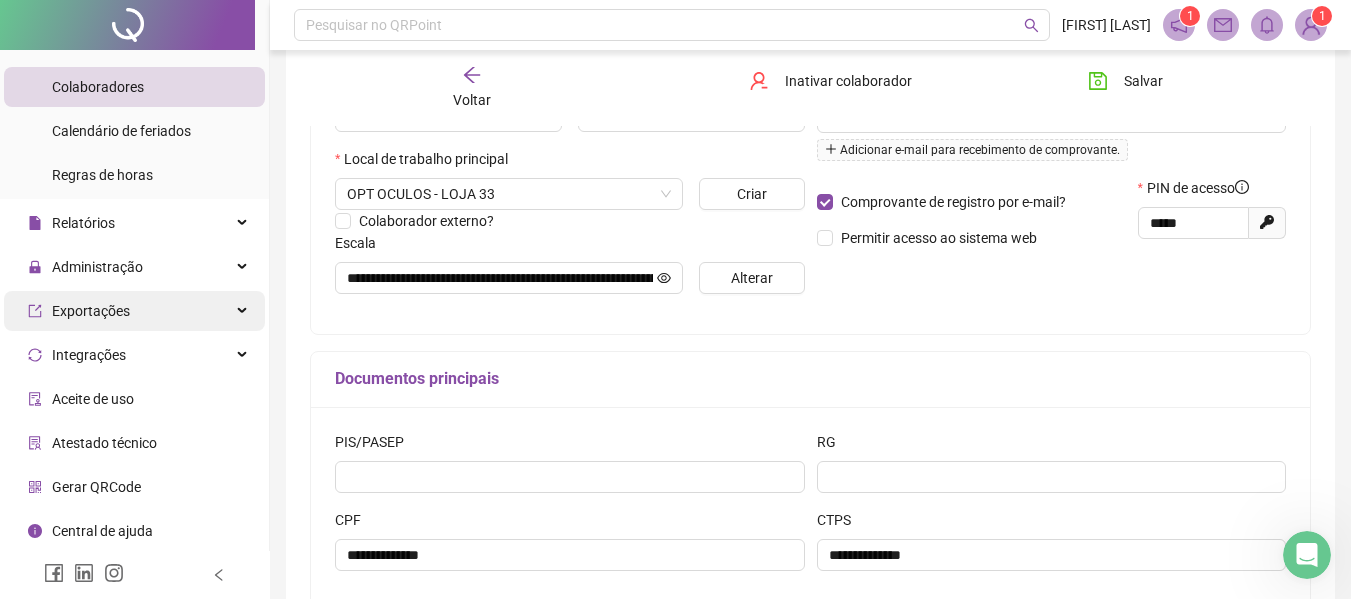 scroll, scrollTop: 242, scrollLeft: 0, axis: vertical 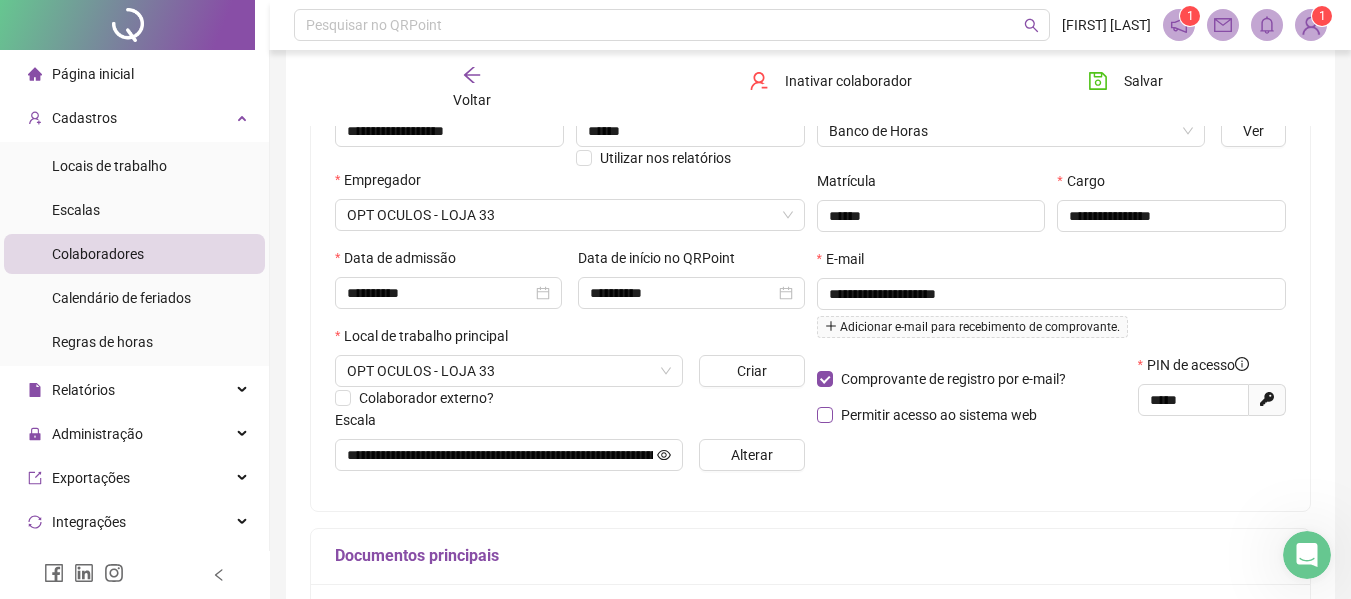 click on "Permitir acesso ao sistema web" at bounding box center [939, 415] 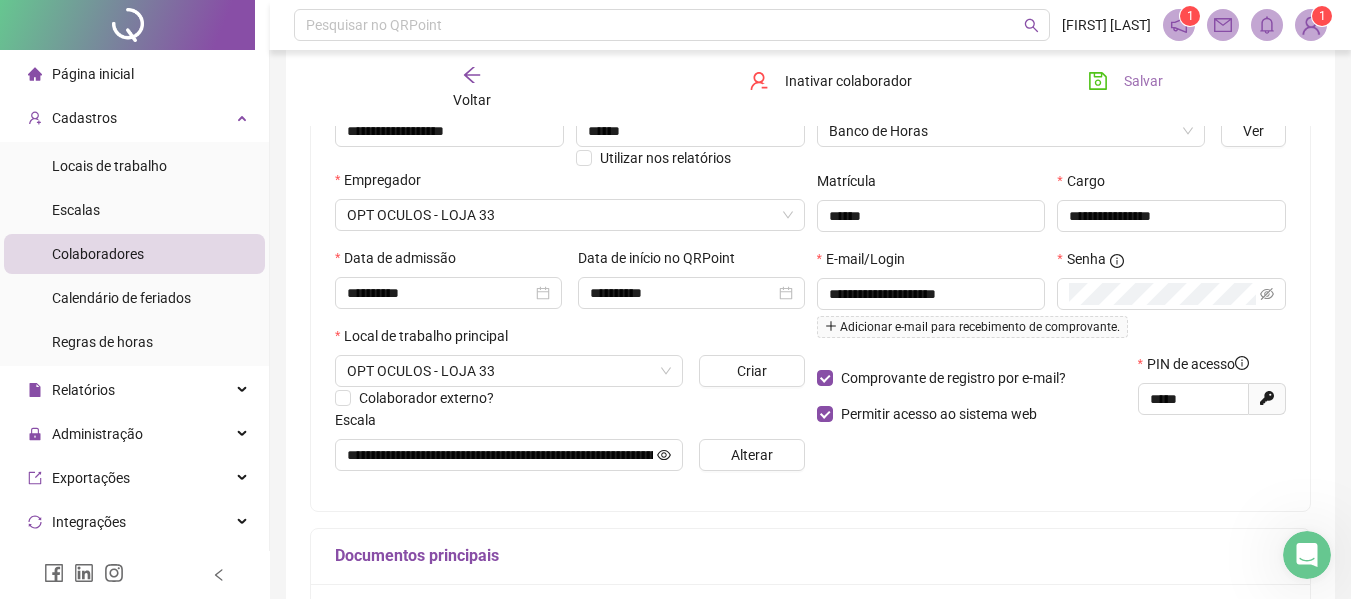 click 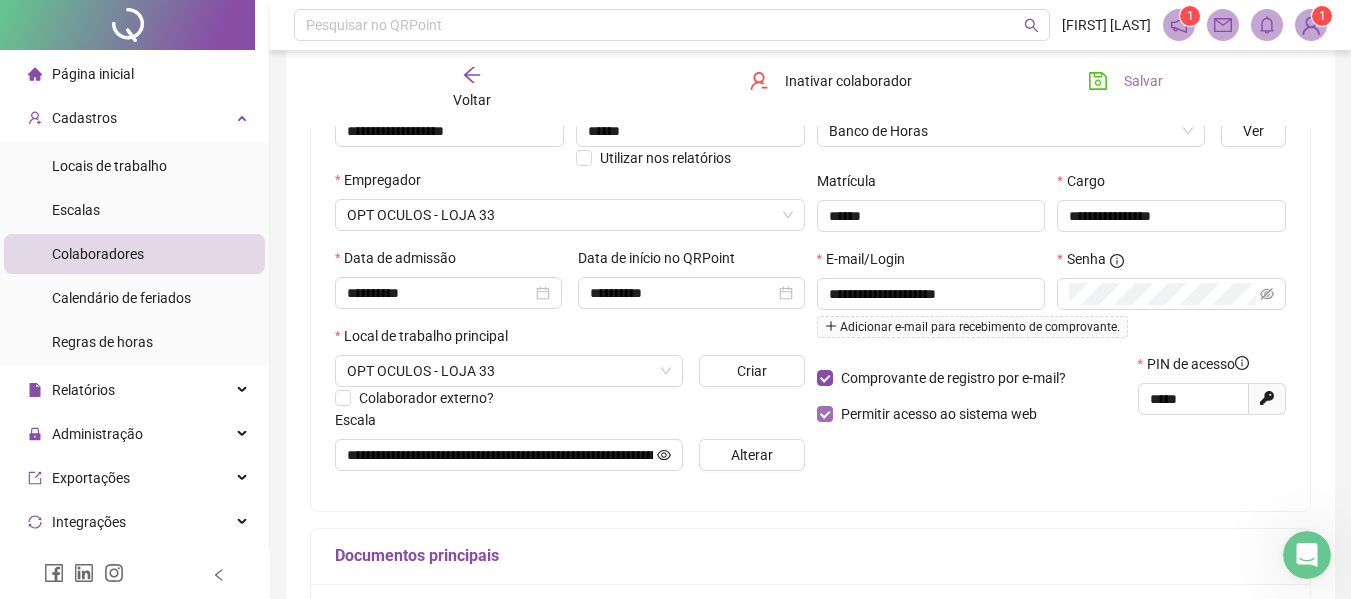 click on "Permitir acesso ao sistema web" at bounding box center [939, 414] 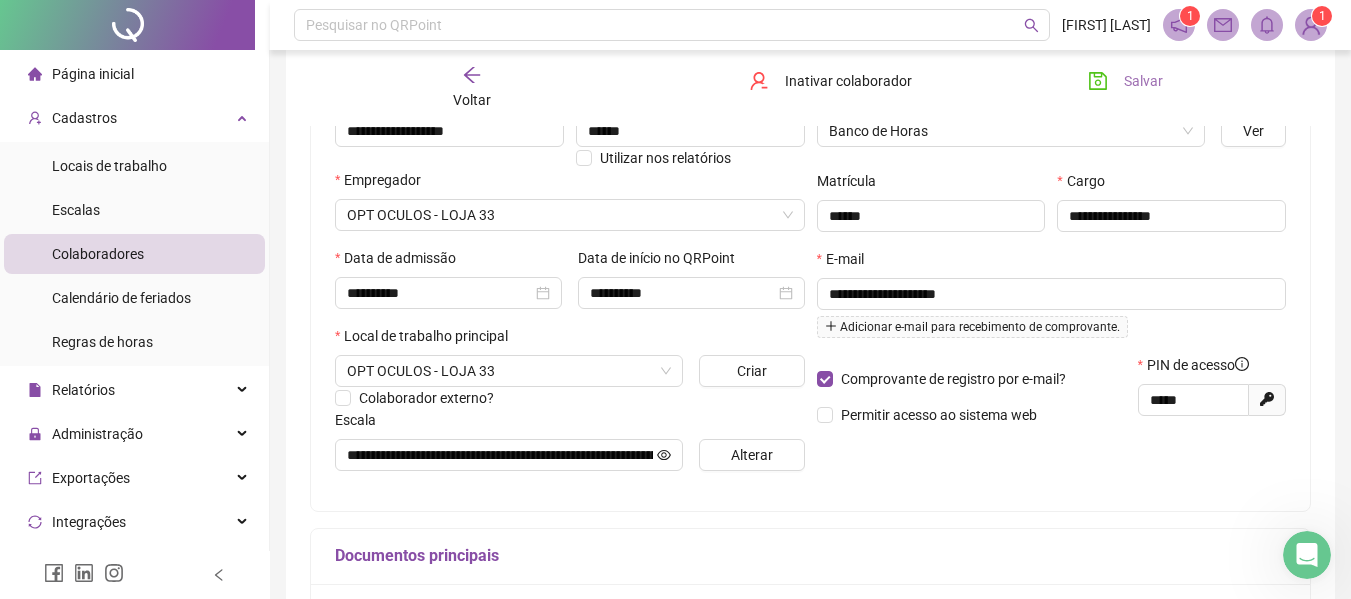 click on "Salvar" at bounding box center (1143, 81) 